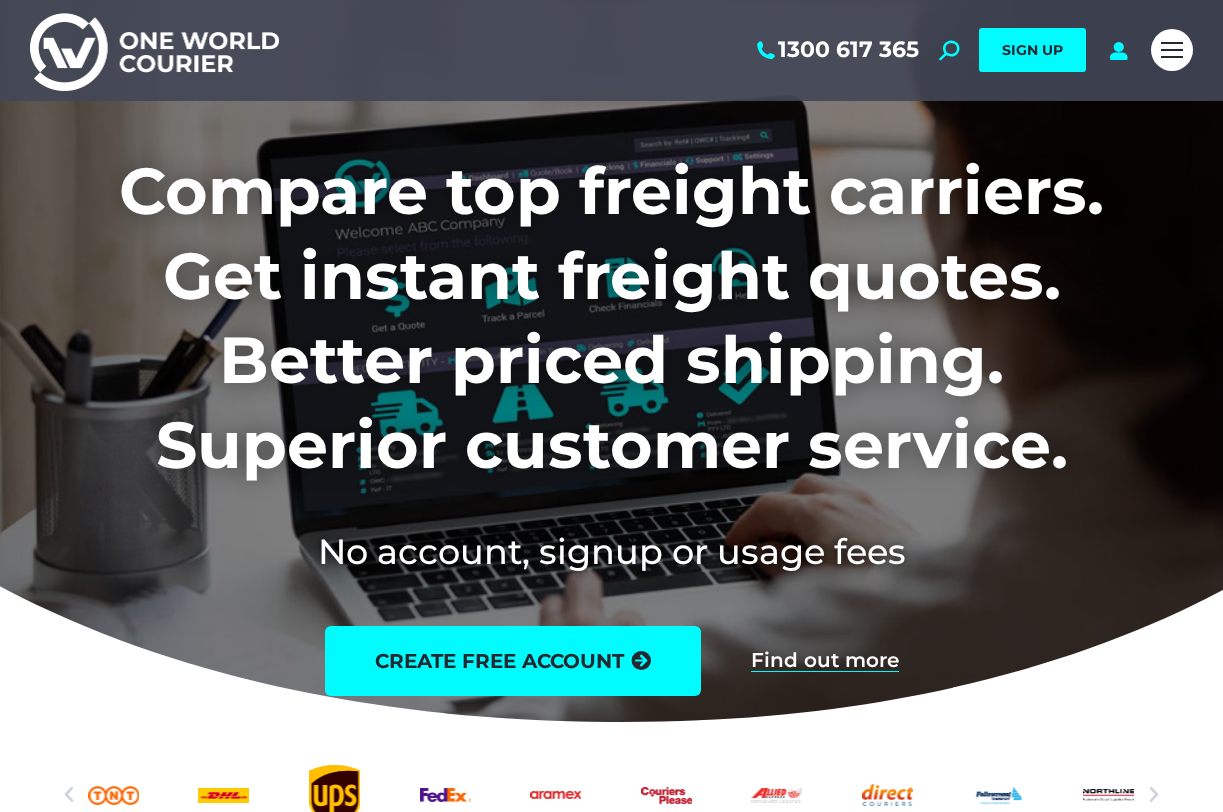 scroll, scrollTop: 0, scrollLeft: 0, axis: both 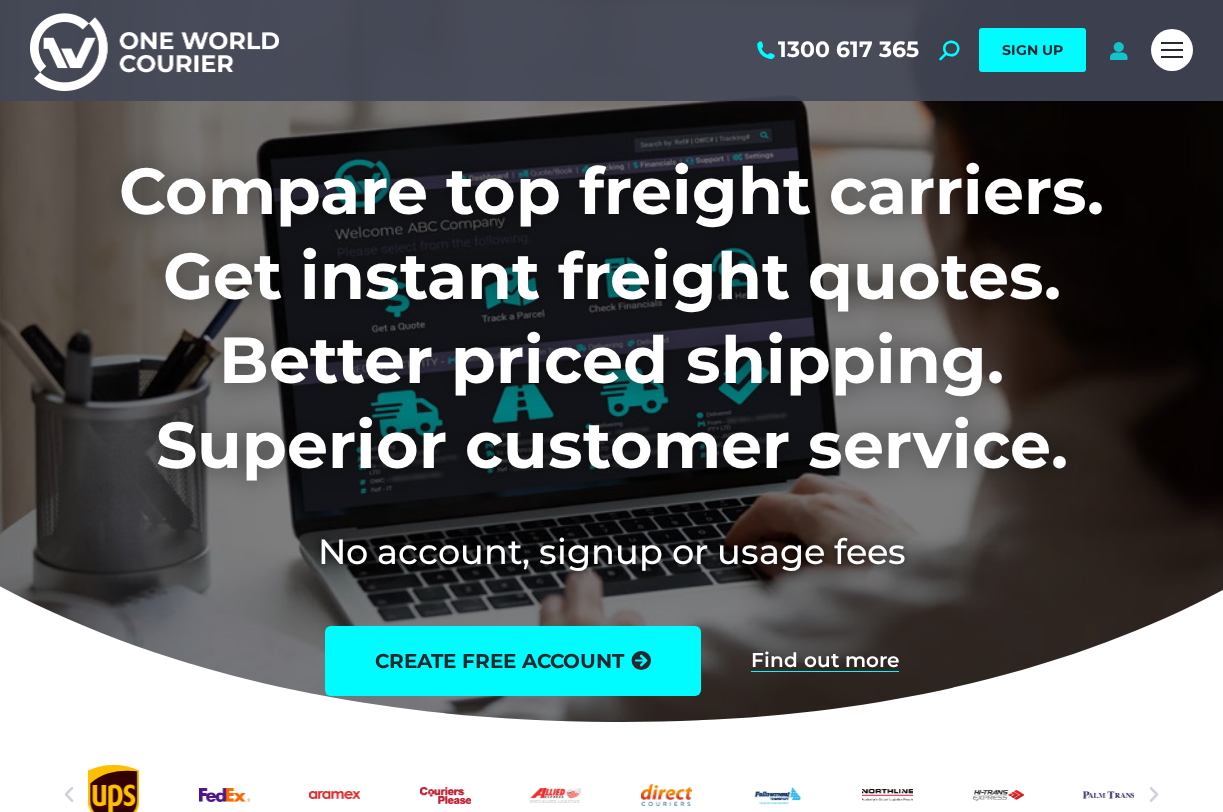 click at bounding box center (1118, 50) 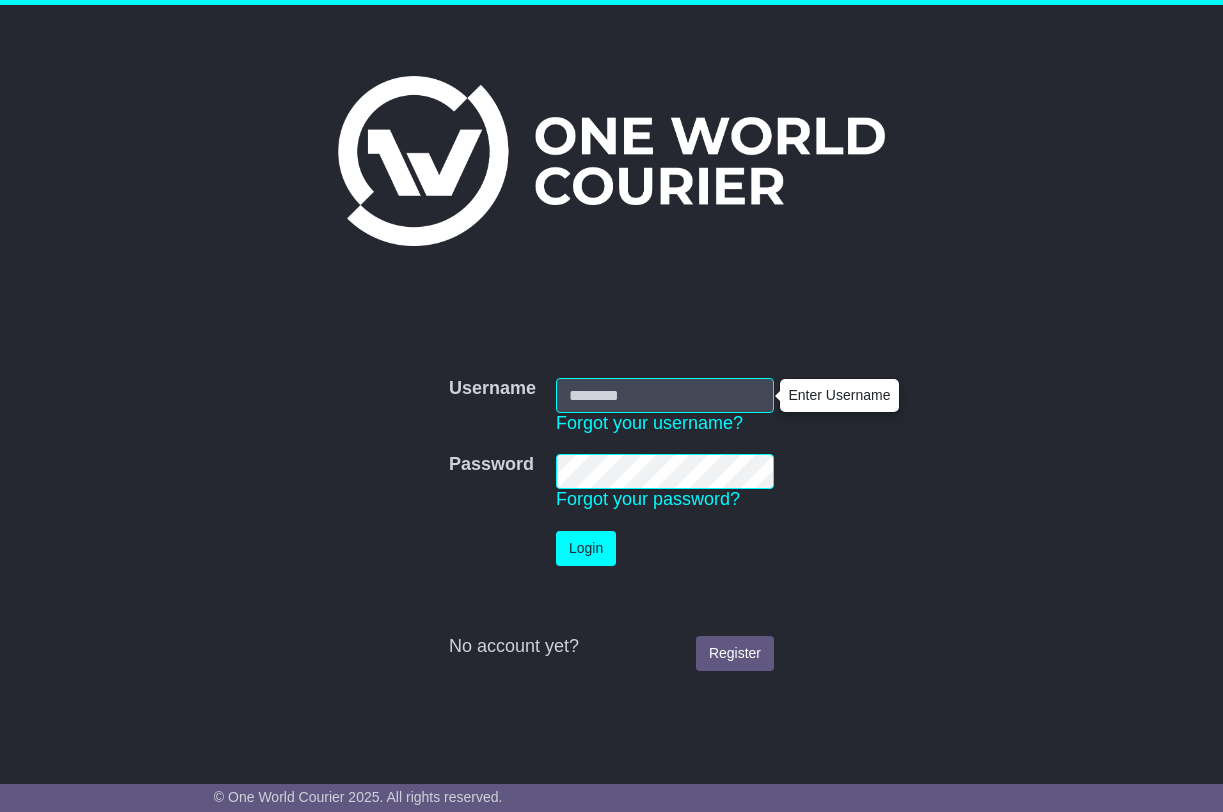 scroll, scrollTop: 0, scrollLeft: 0, axis: both 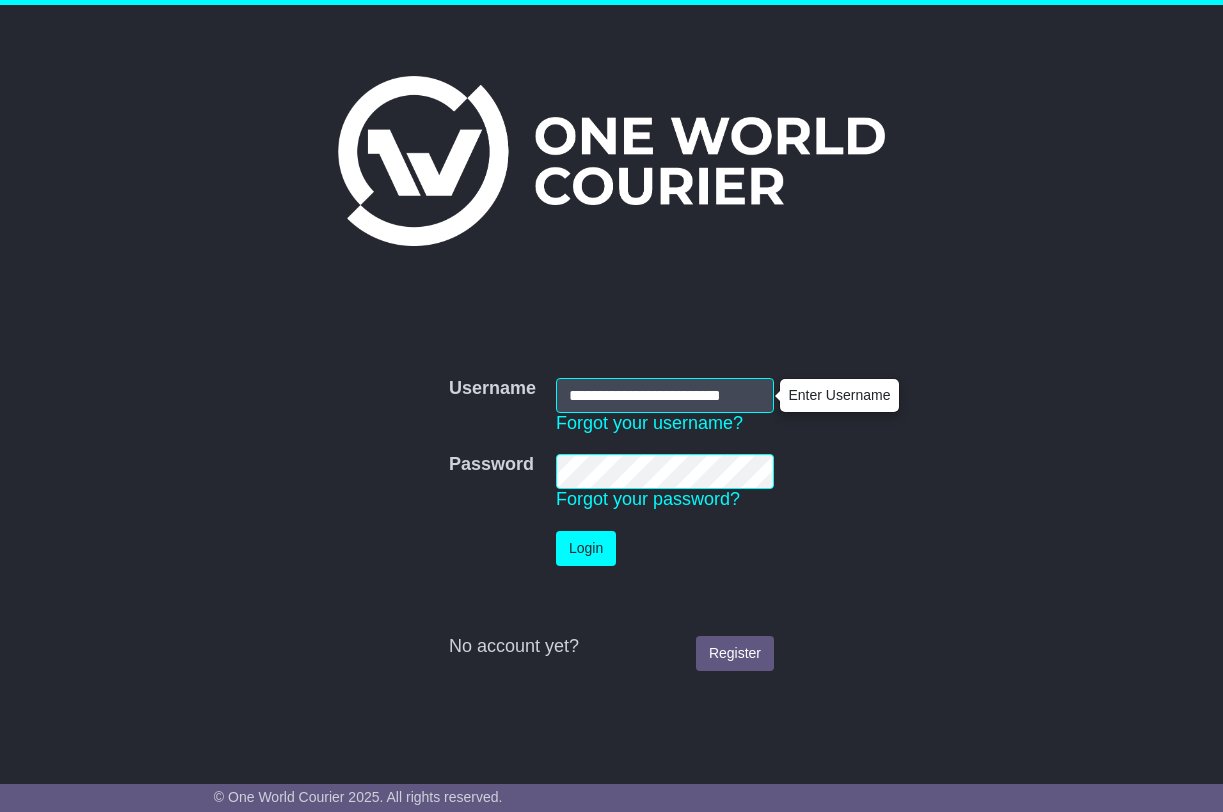 type on "**********" 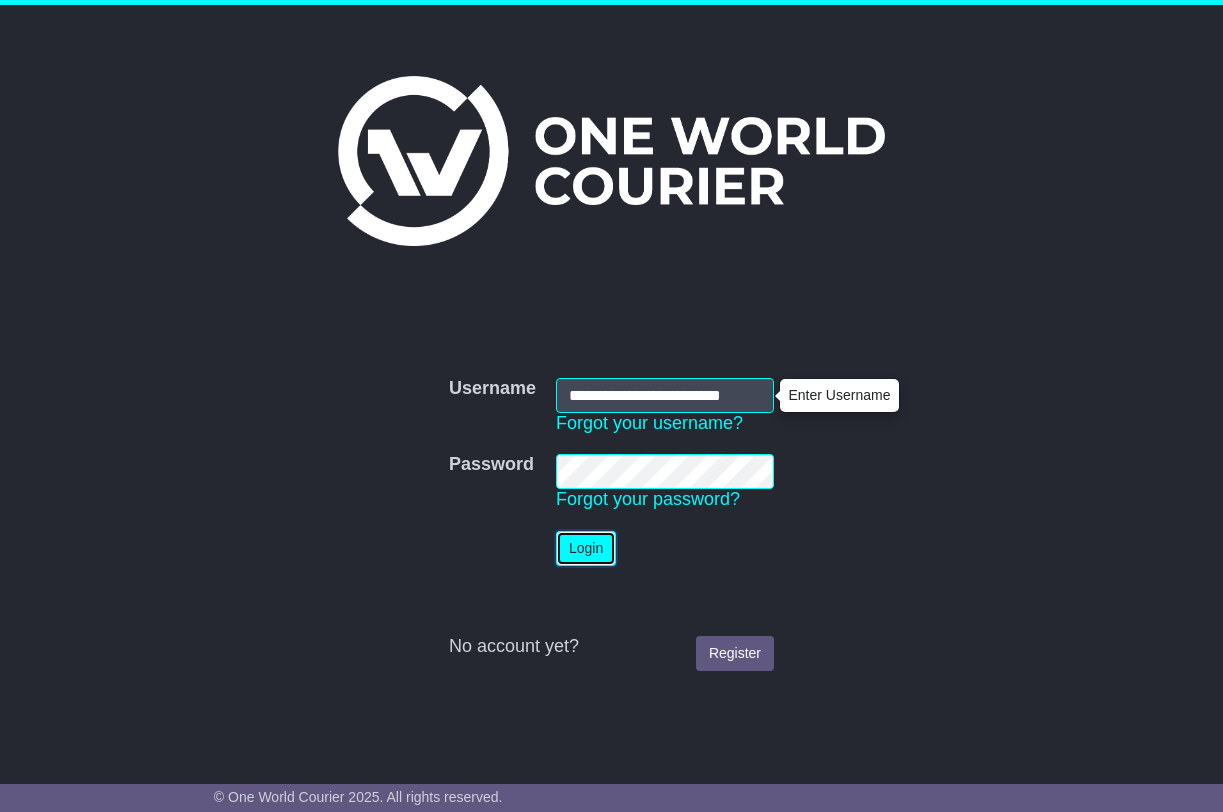 click on "Login" at bounding box center [586, 548] 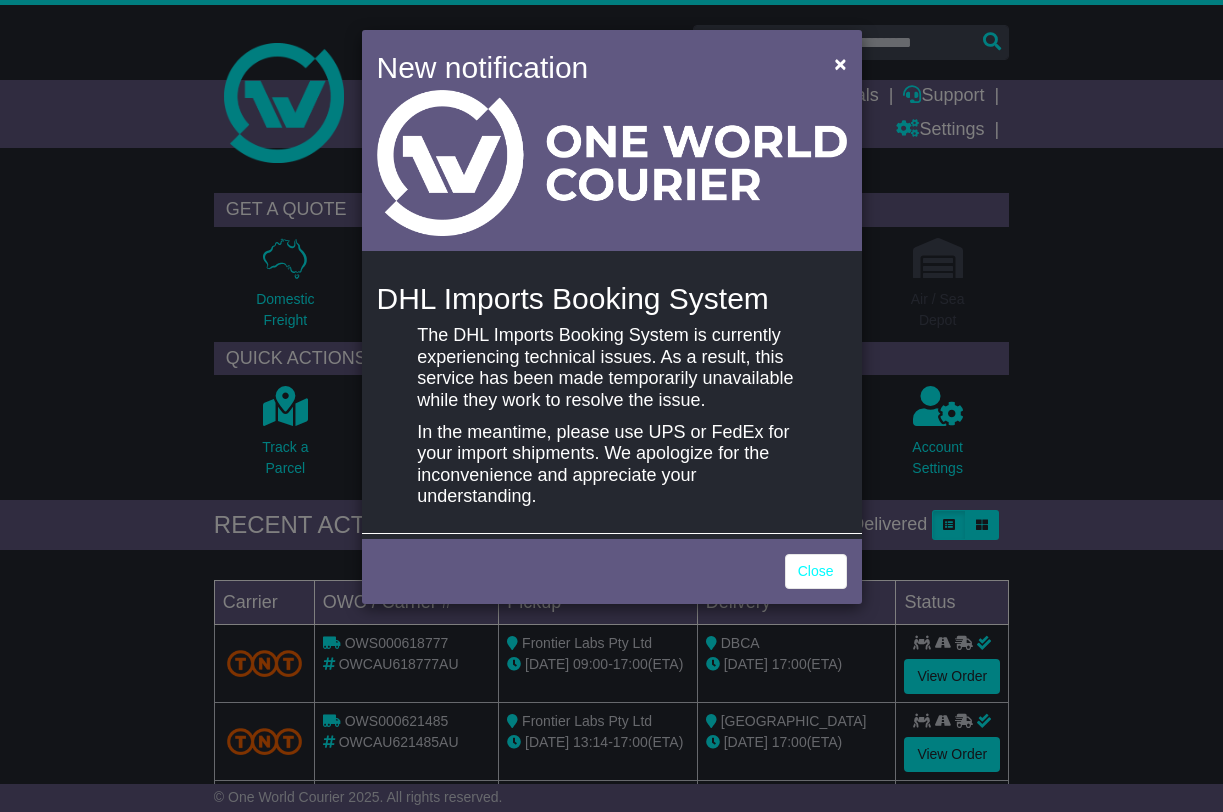 scroll, scrollTop: 0, scrollLeft: 0, axis: both 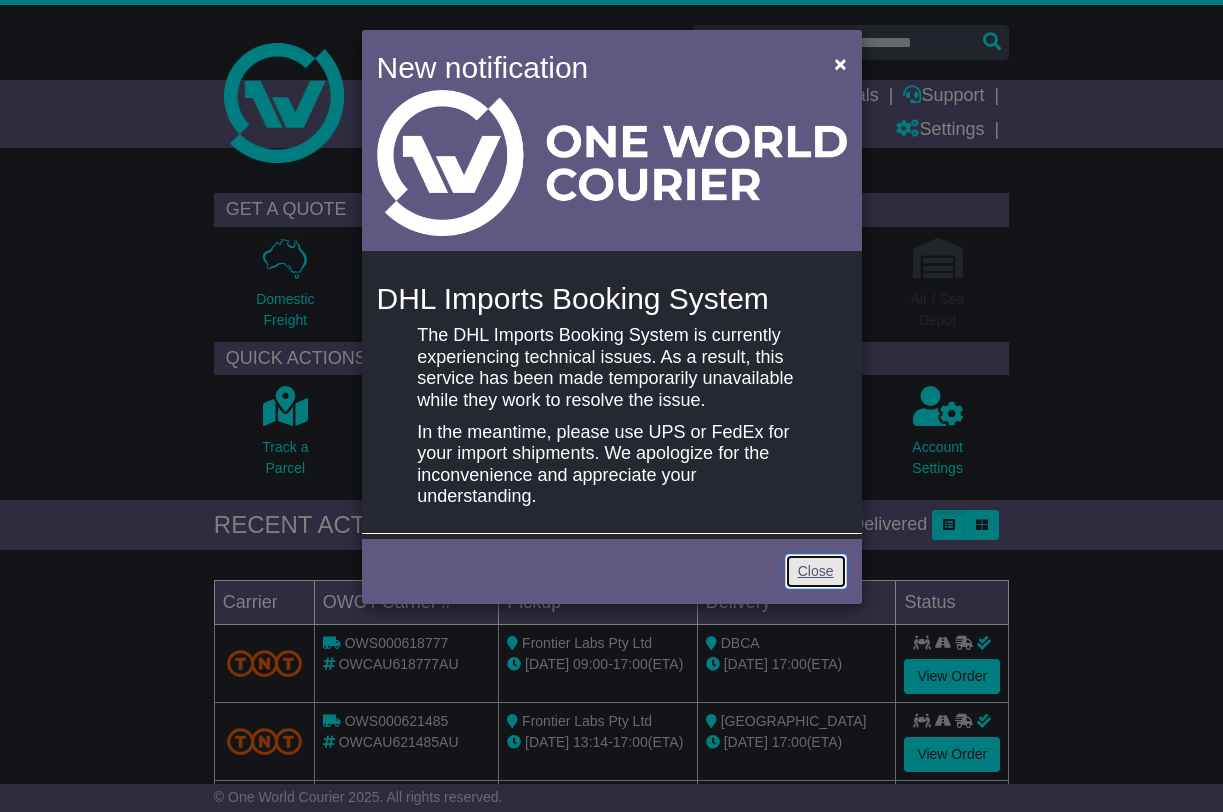 click on "Close" at bounding box center [816, 571] 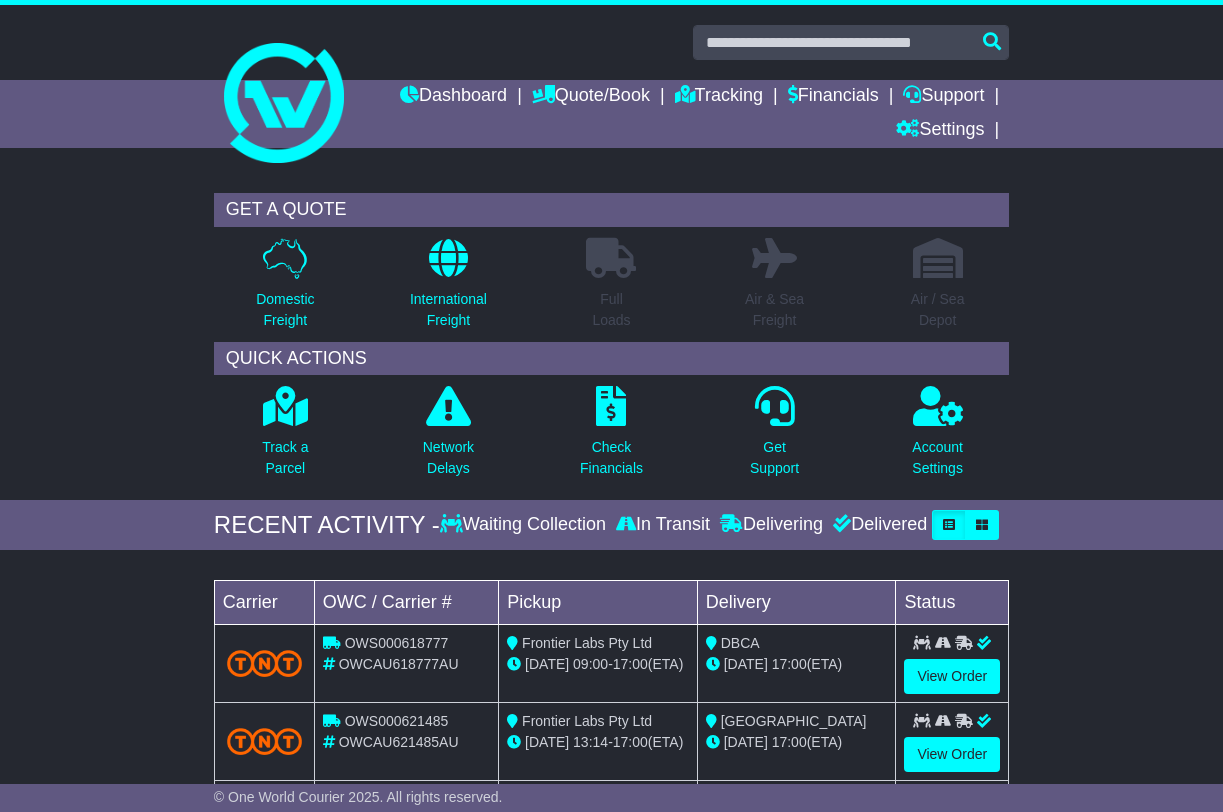 drag, startPoint x: 806, startPoint y: 572, endPoint x: 504, endPoint y: 400, distance: 347.5457 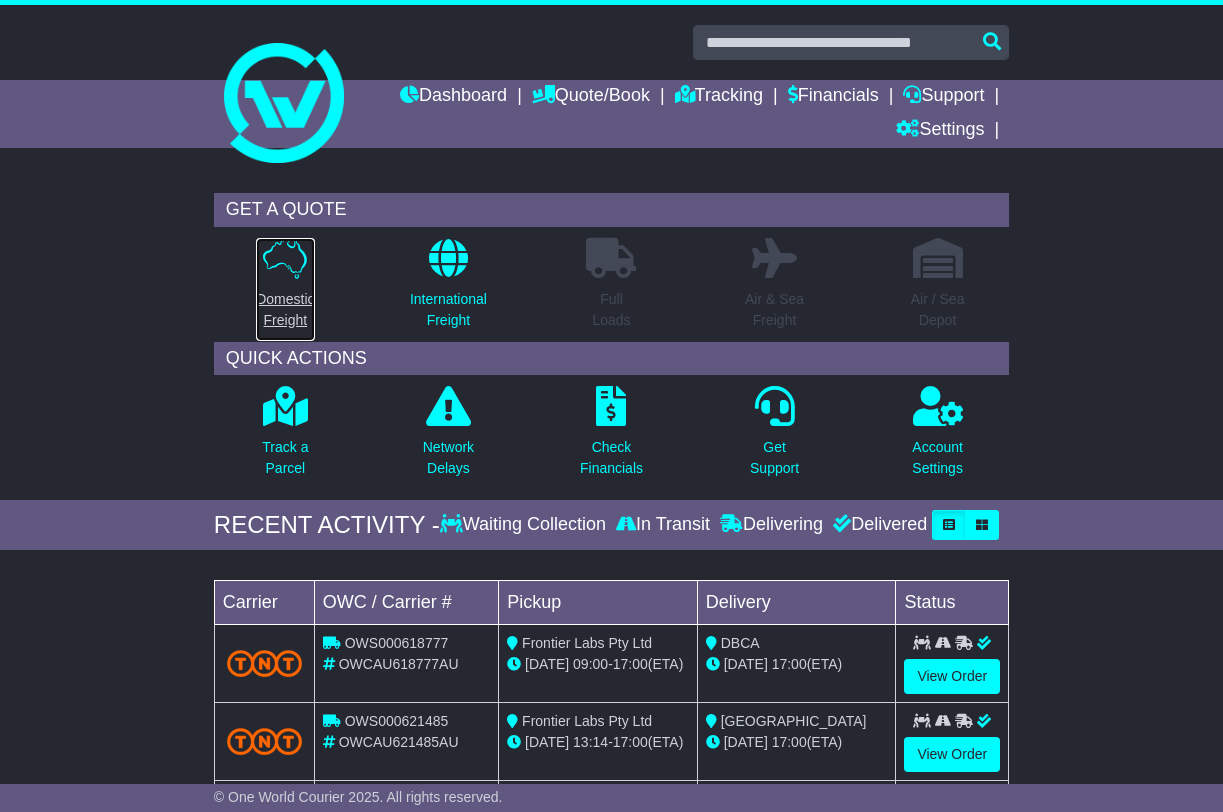 click at bounding box center [285, 258] 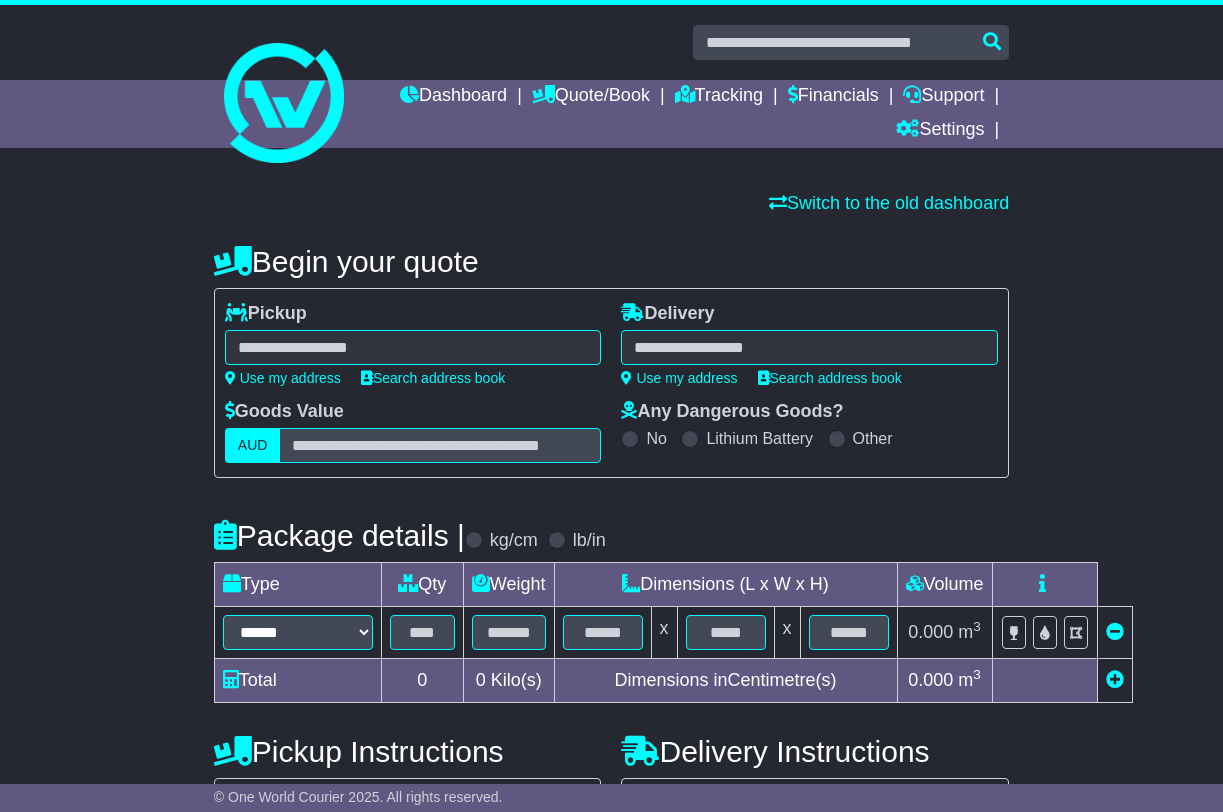 scroll, scrollTop: 0, scrollLeft: 0, axis: both 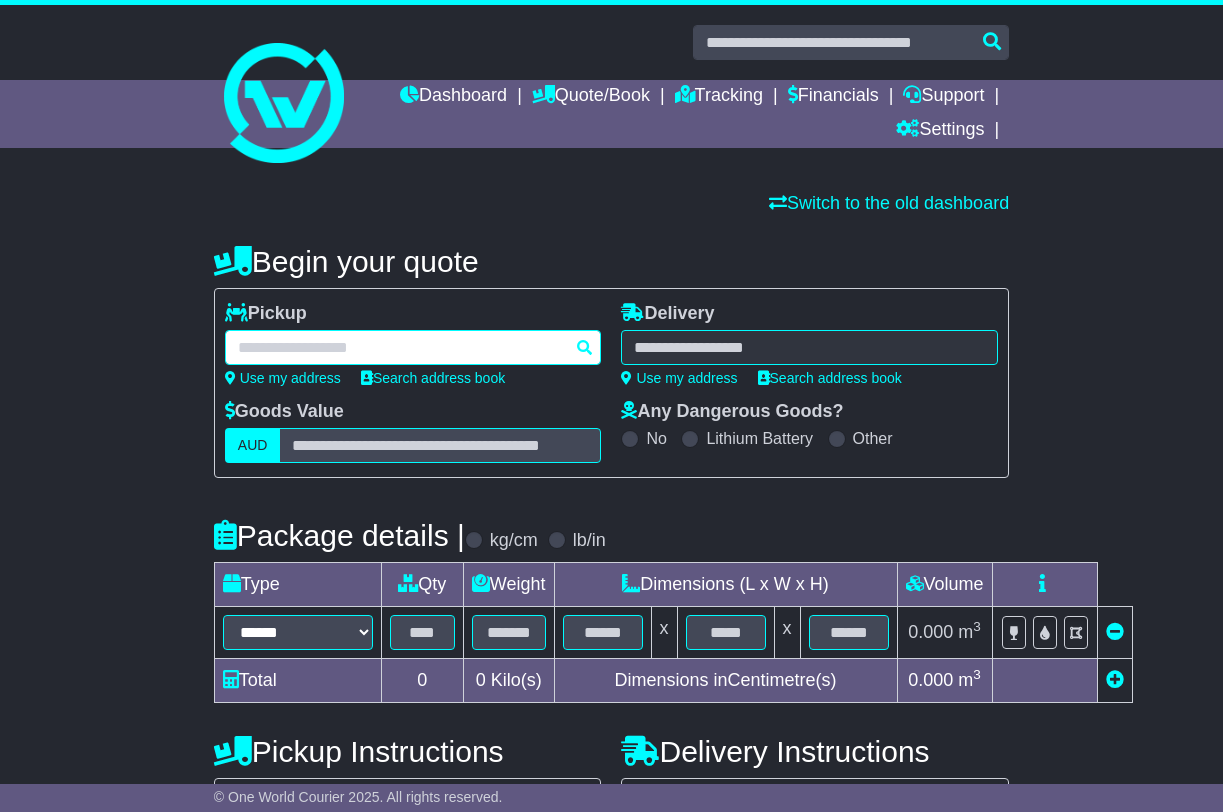click at bounding box center [413, 347] 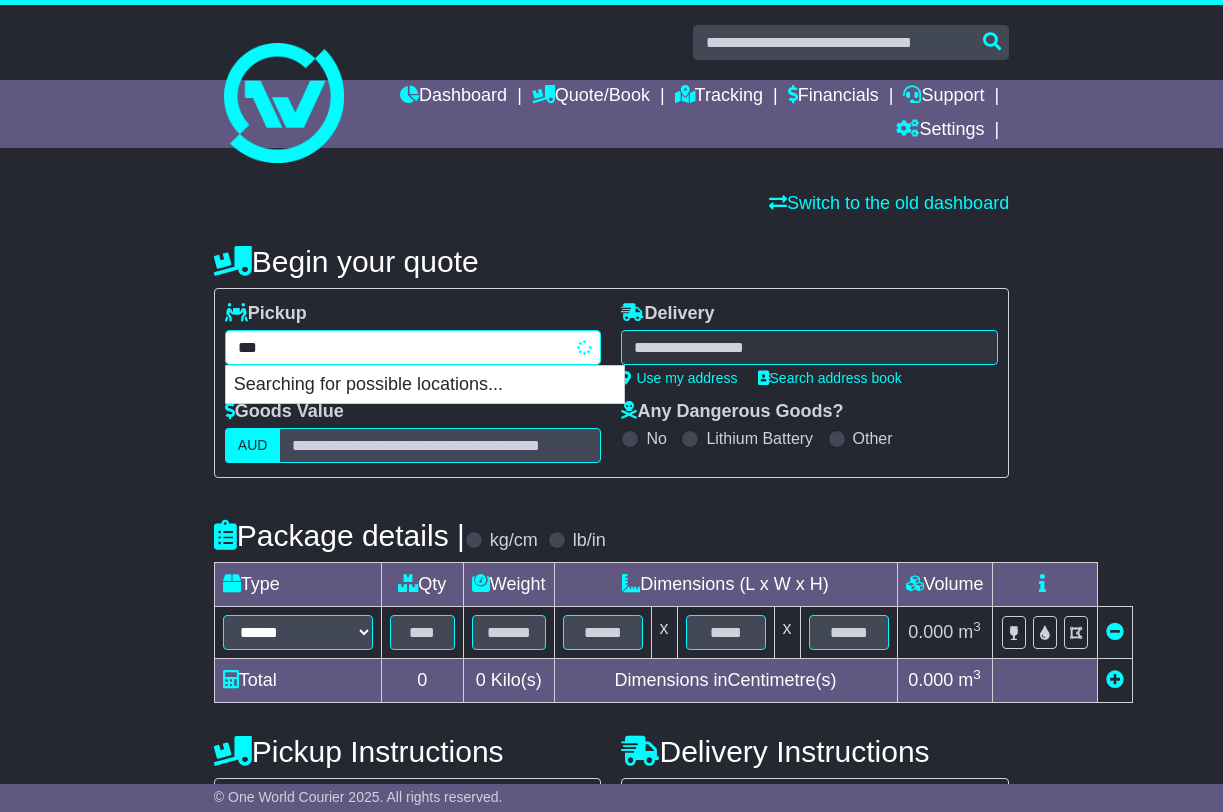 type on "****" 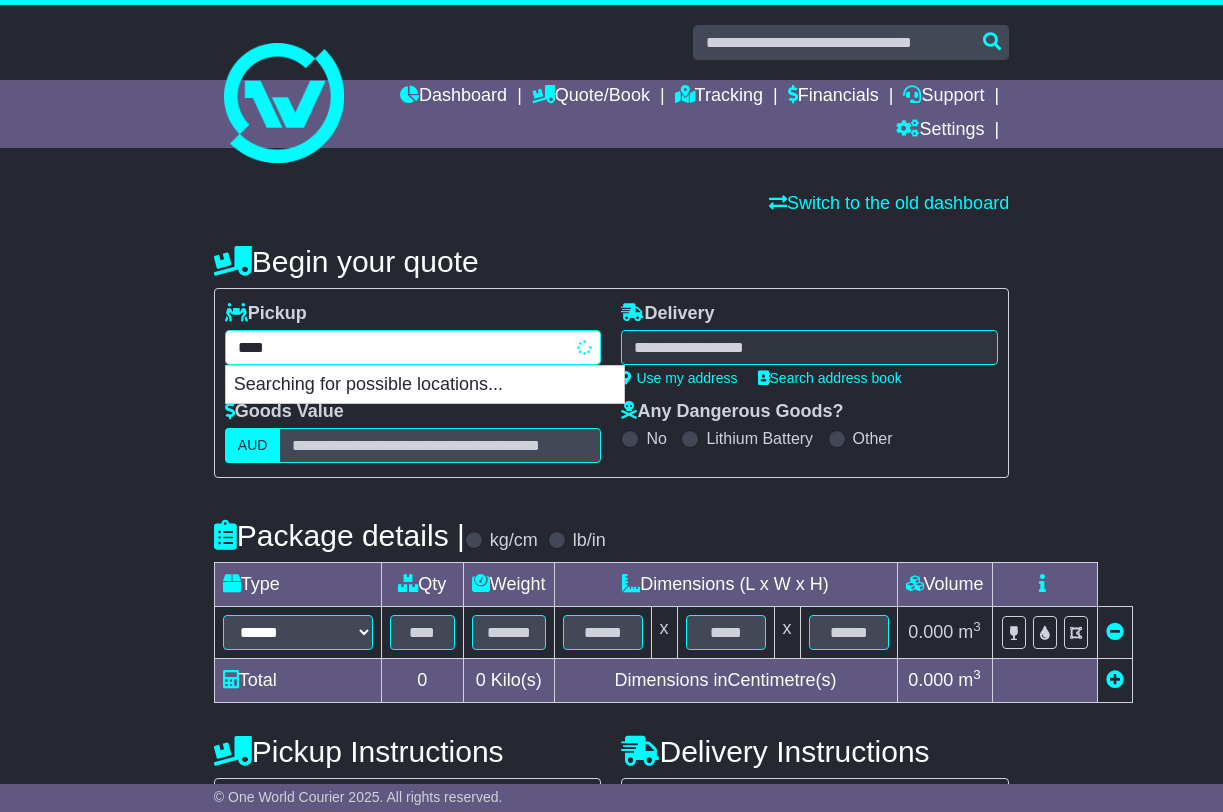 type on "**********" 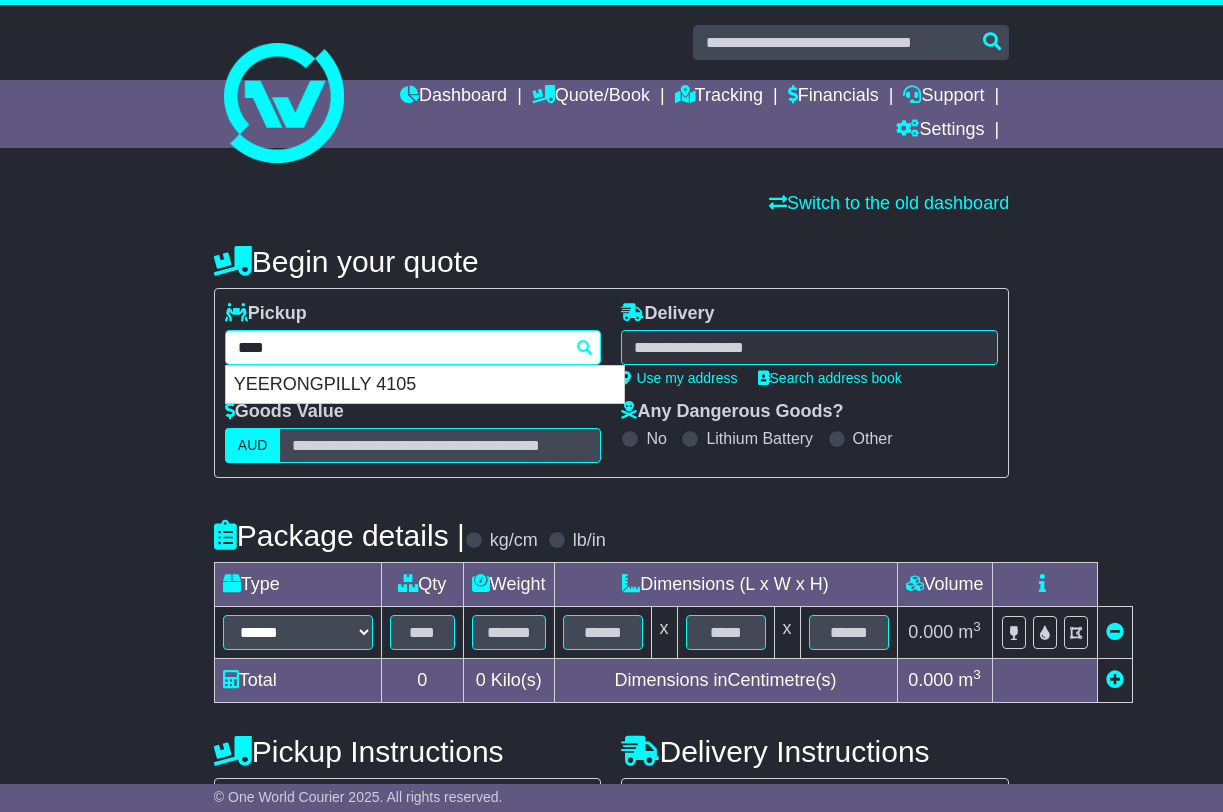 click on "YEERONGPILLY 4105" at bounding box center (425, 385) 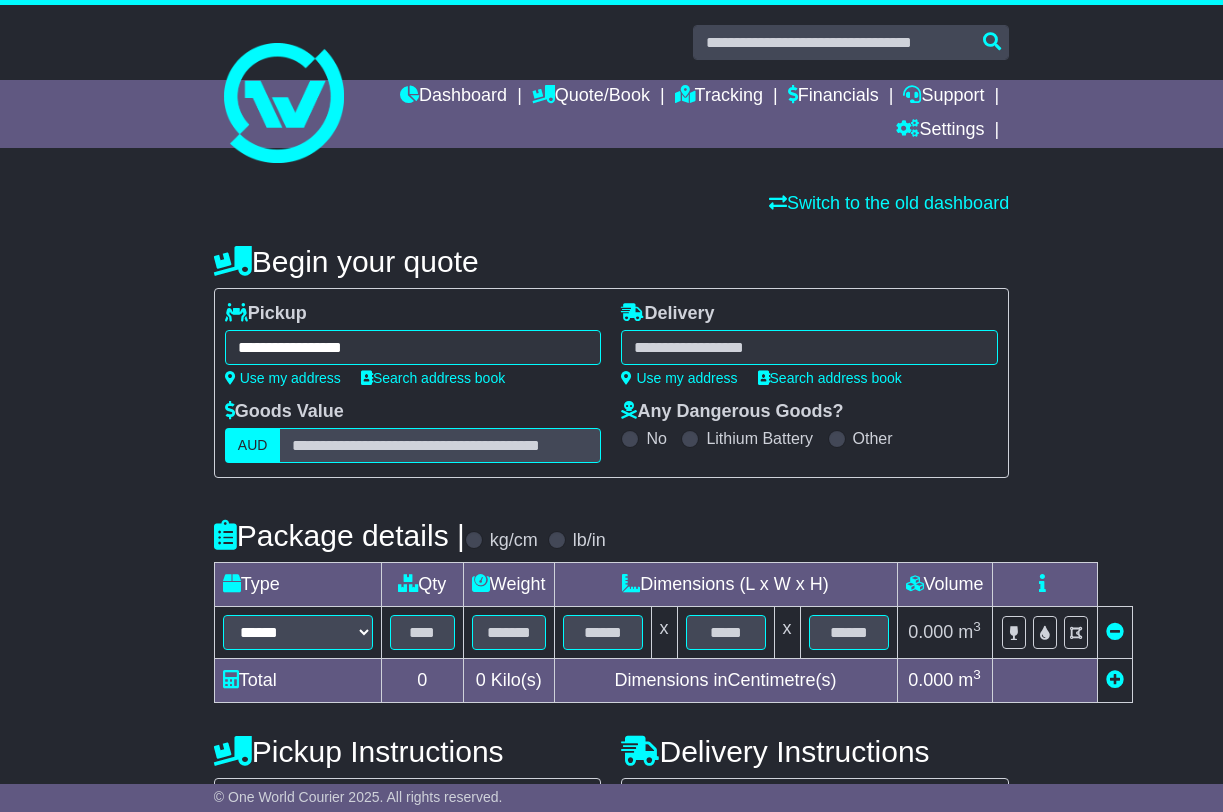 type on "**********" 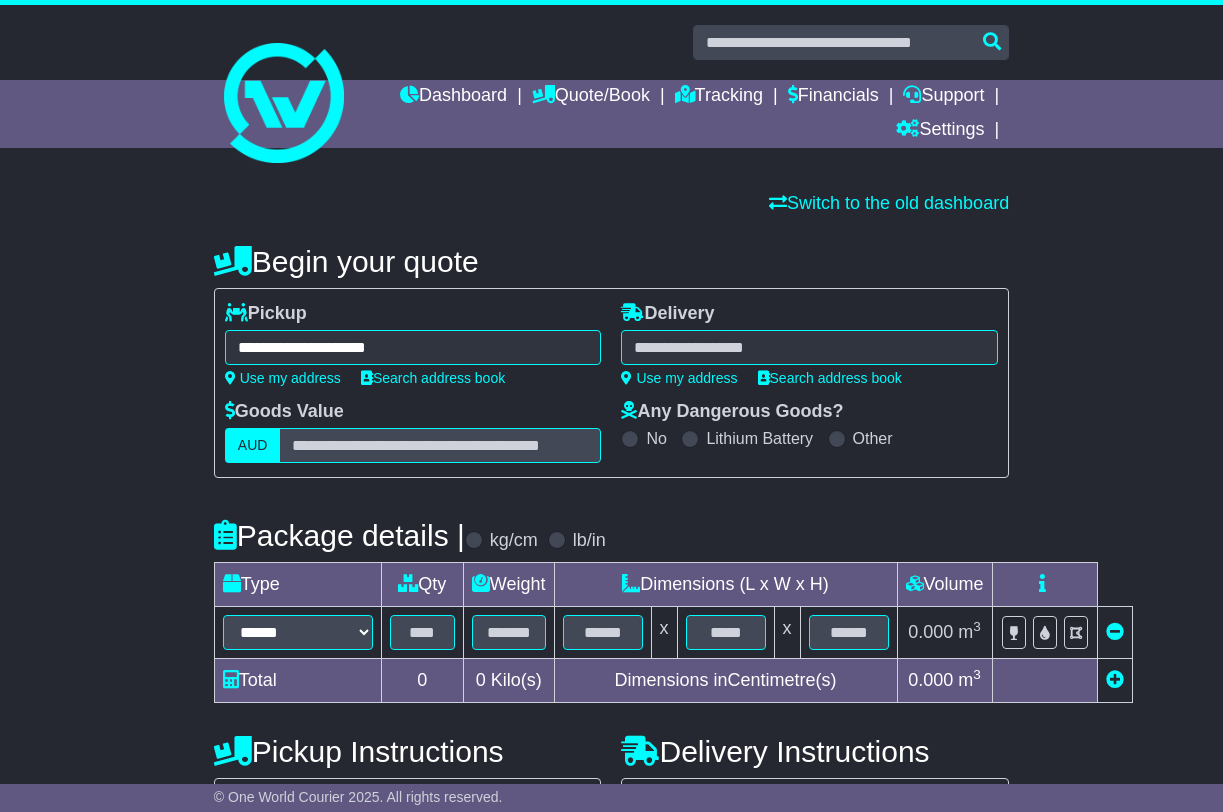click at bounding box center (809, 347) 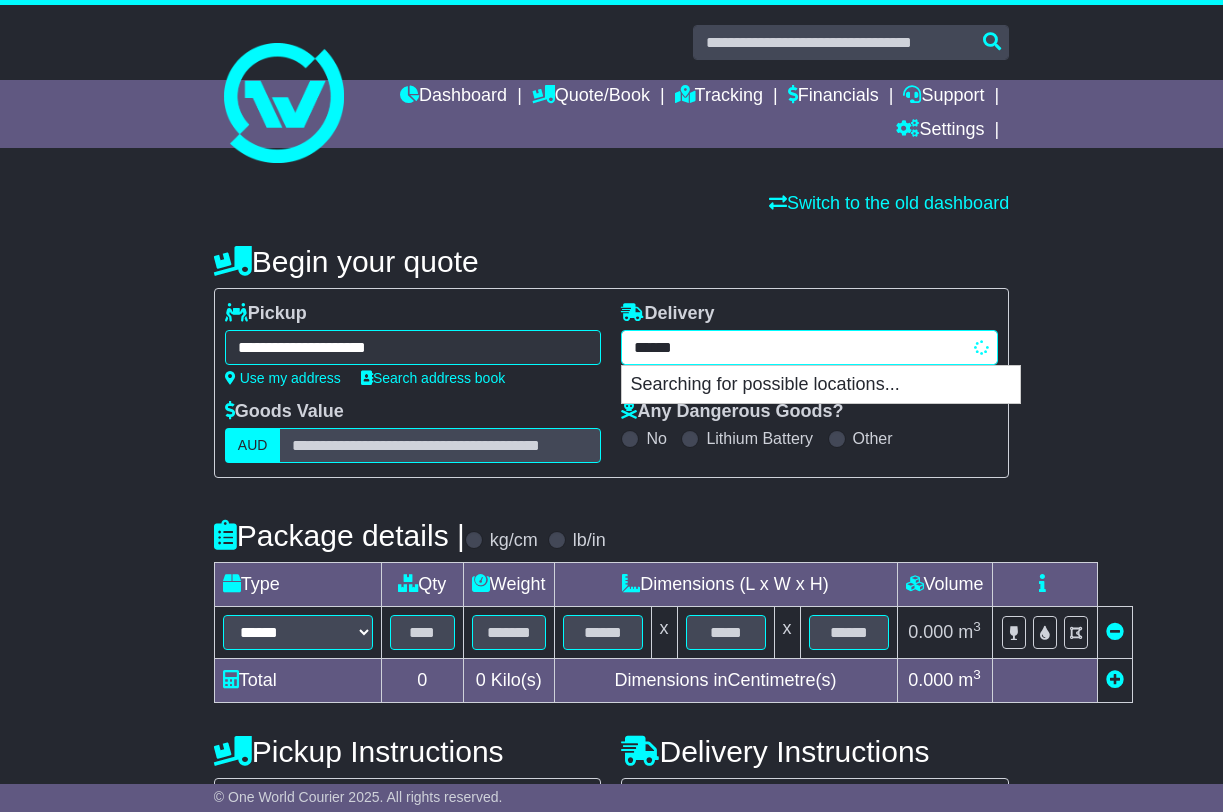 type on "*******" 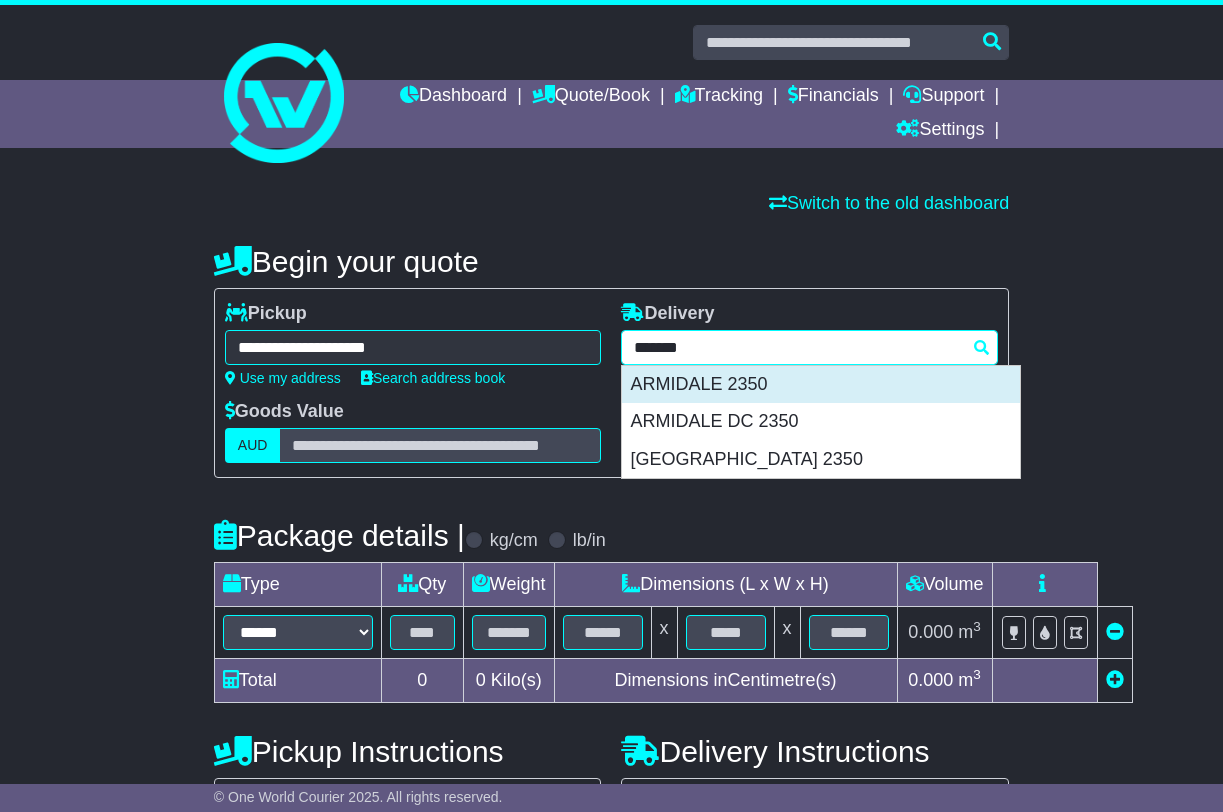 click on "ARMIDALE 2350" at bounding box center [821, 385] 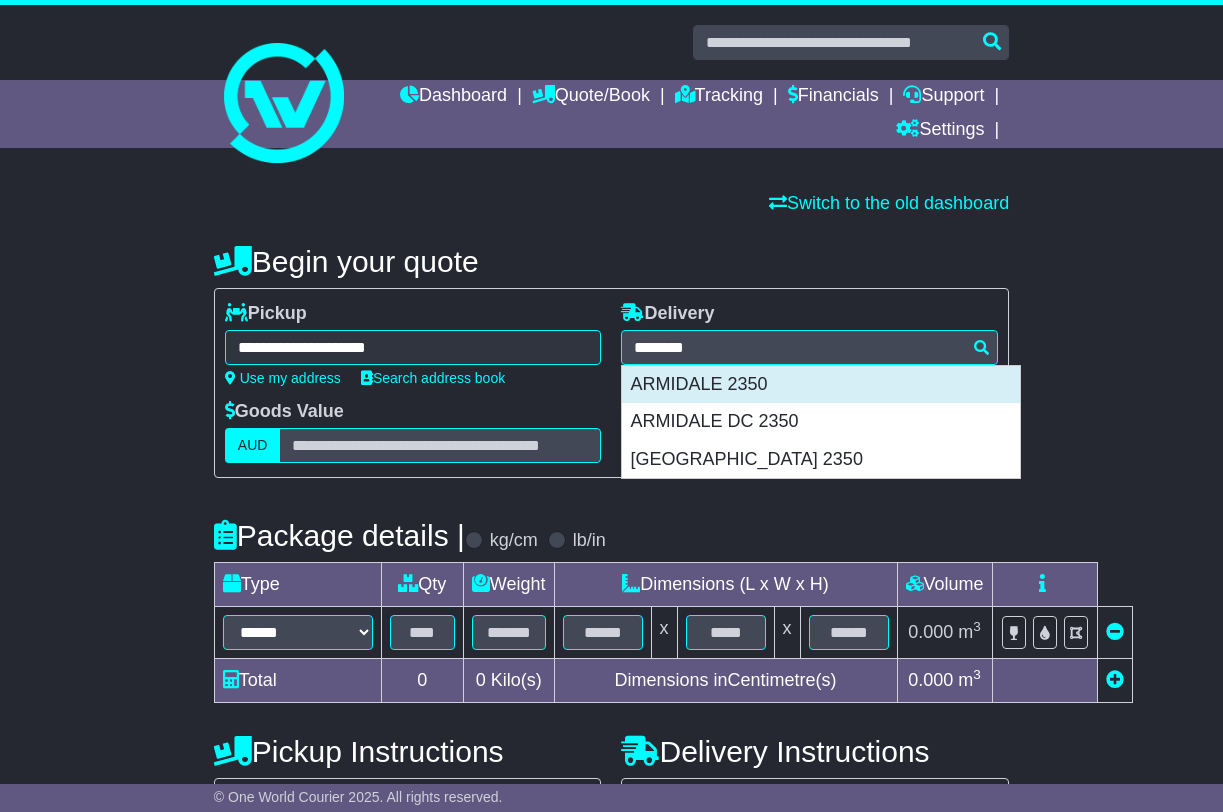 type on "**********" 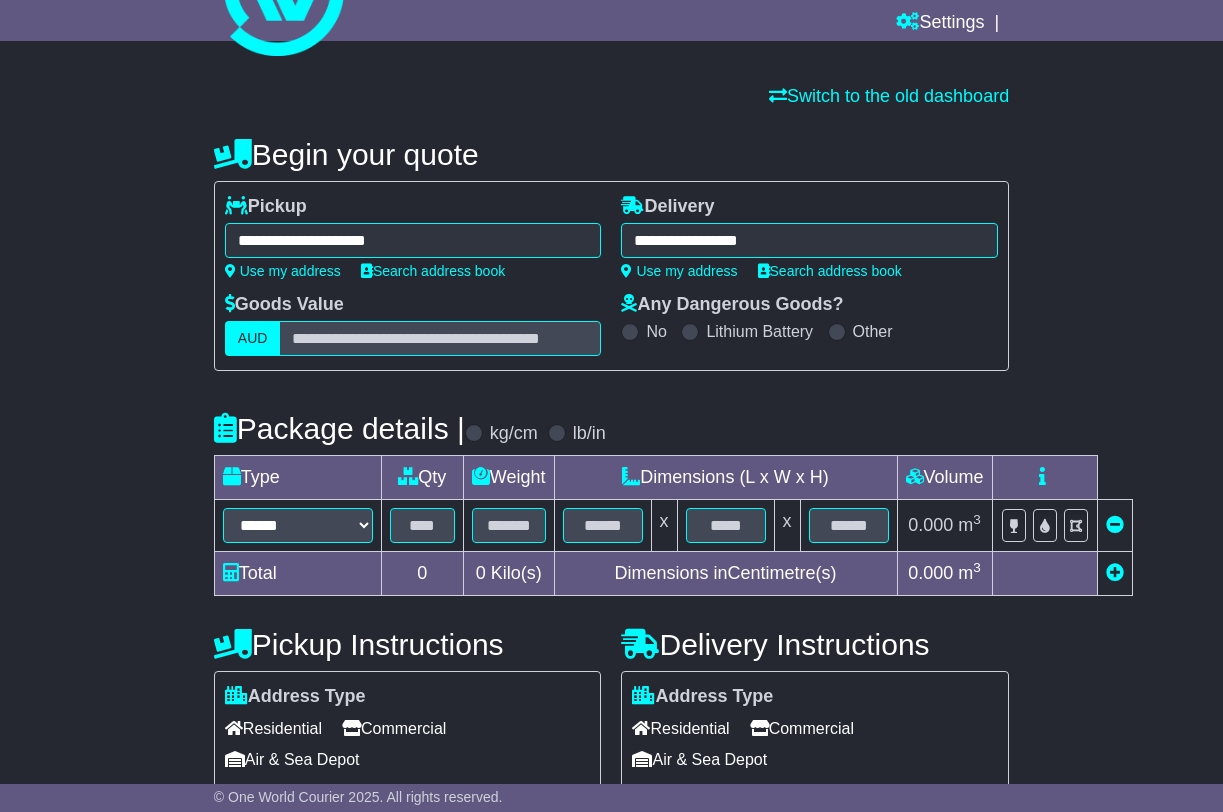 scroll, scrollTop: 124, scrollLeft: 0, axis: vertical 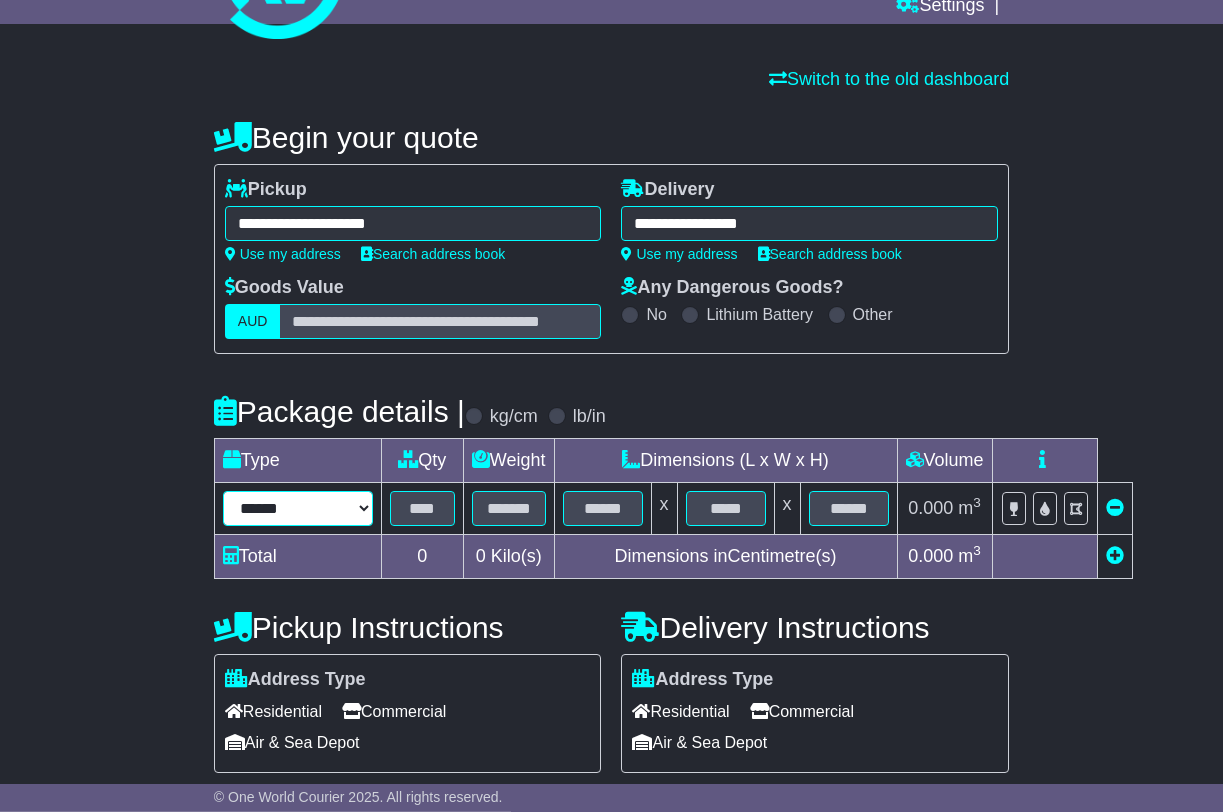 select on "*****" 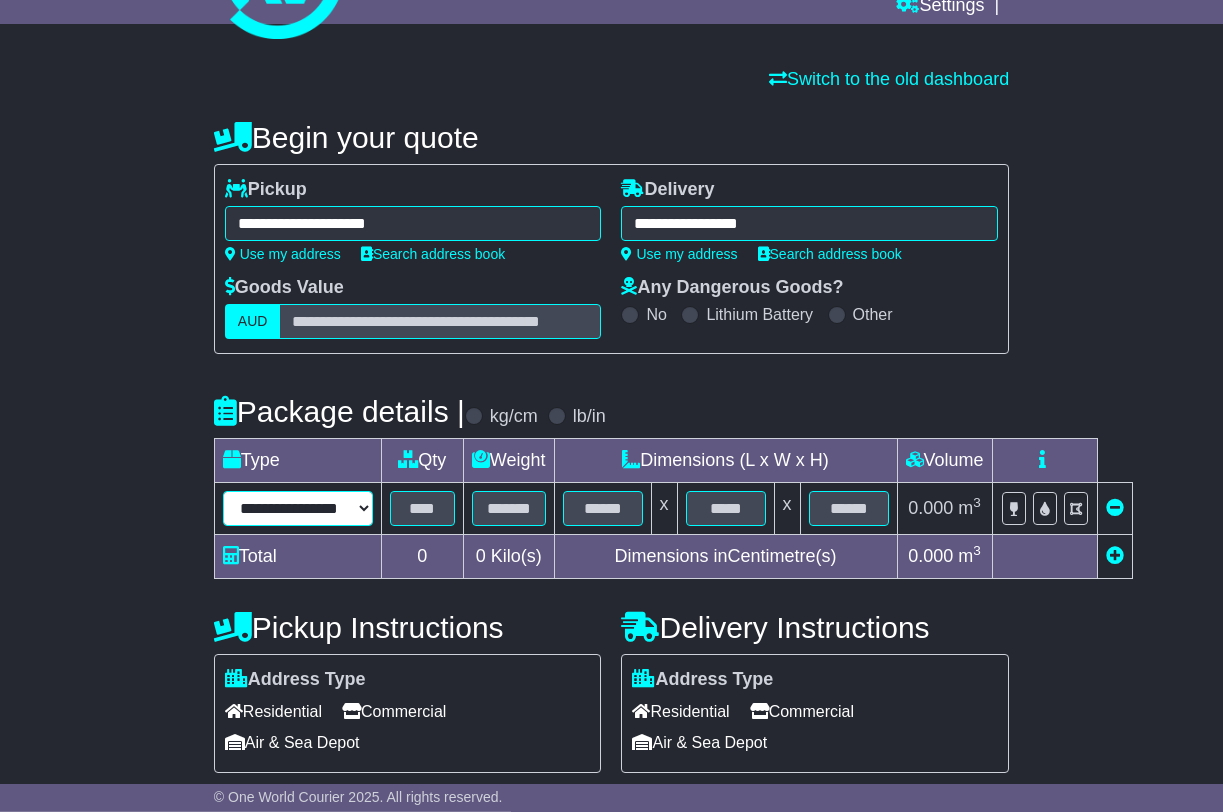 click on "**********" at bounding box center [0, 0] 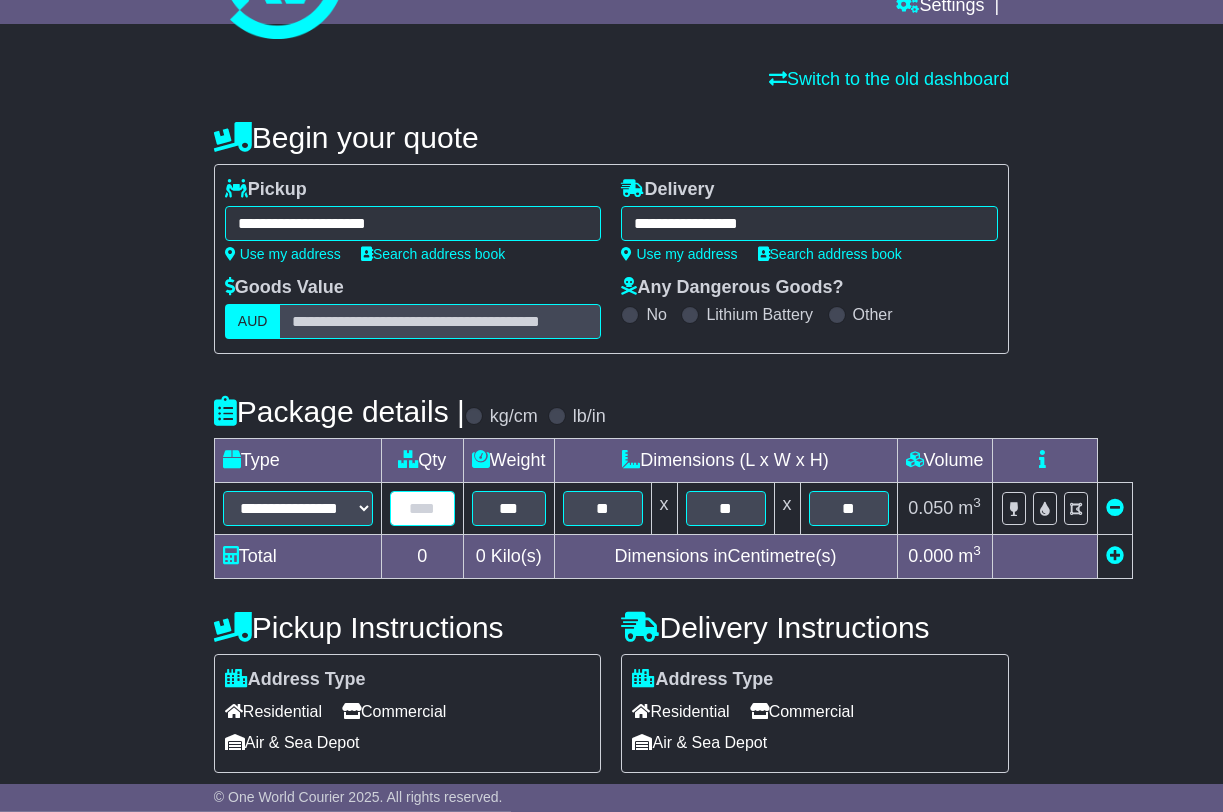 click at bounding box center [422, 508] 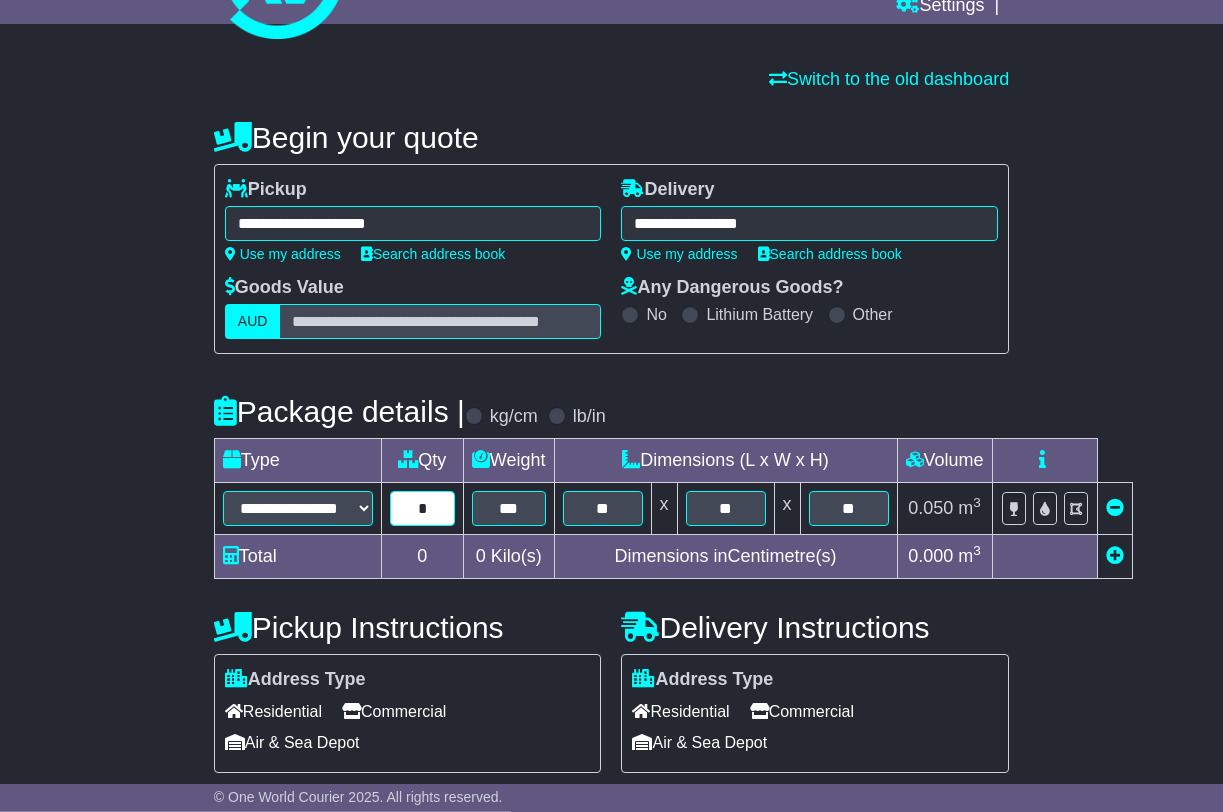 type on "*" 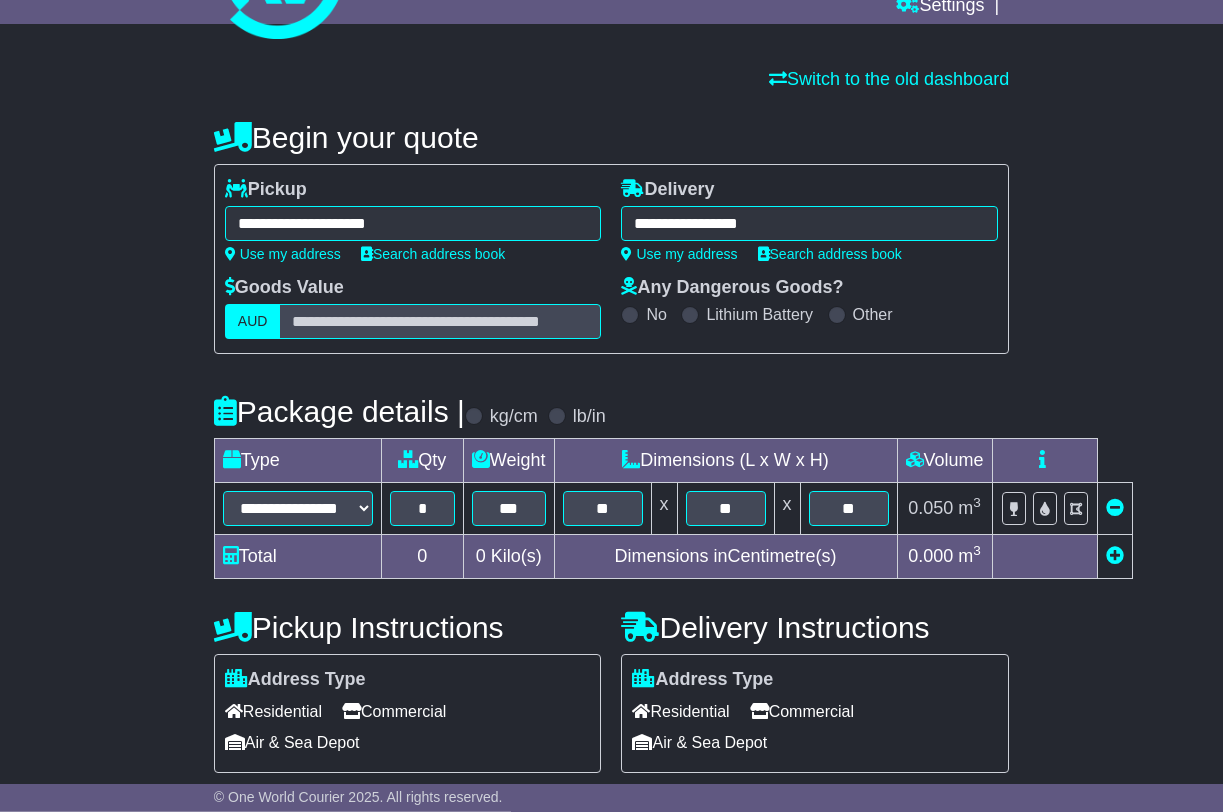 click at bounding box center [1114, 557] 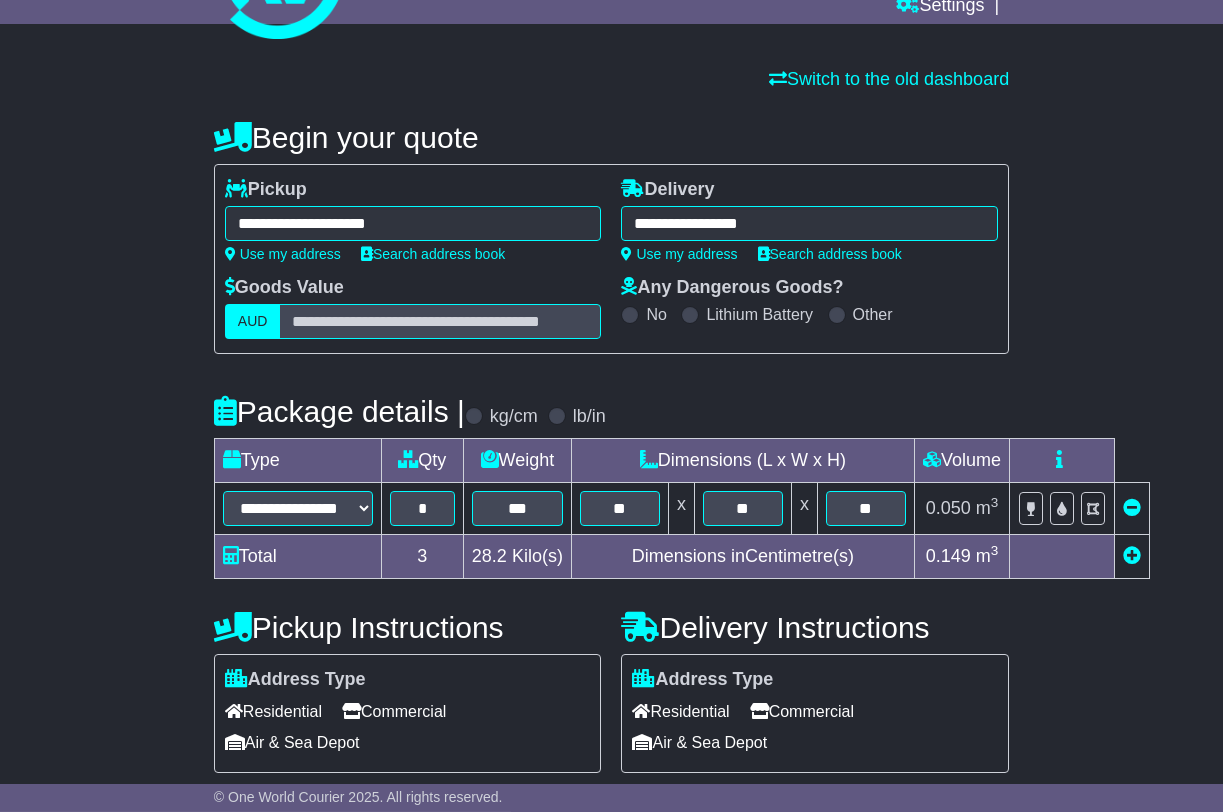 click at bounding box center [1132, 555] 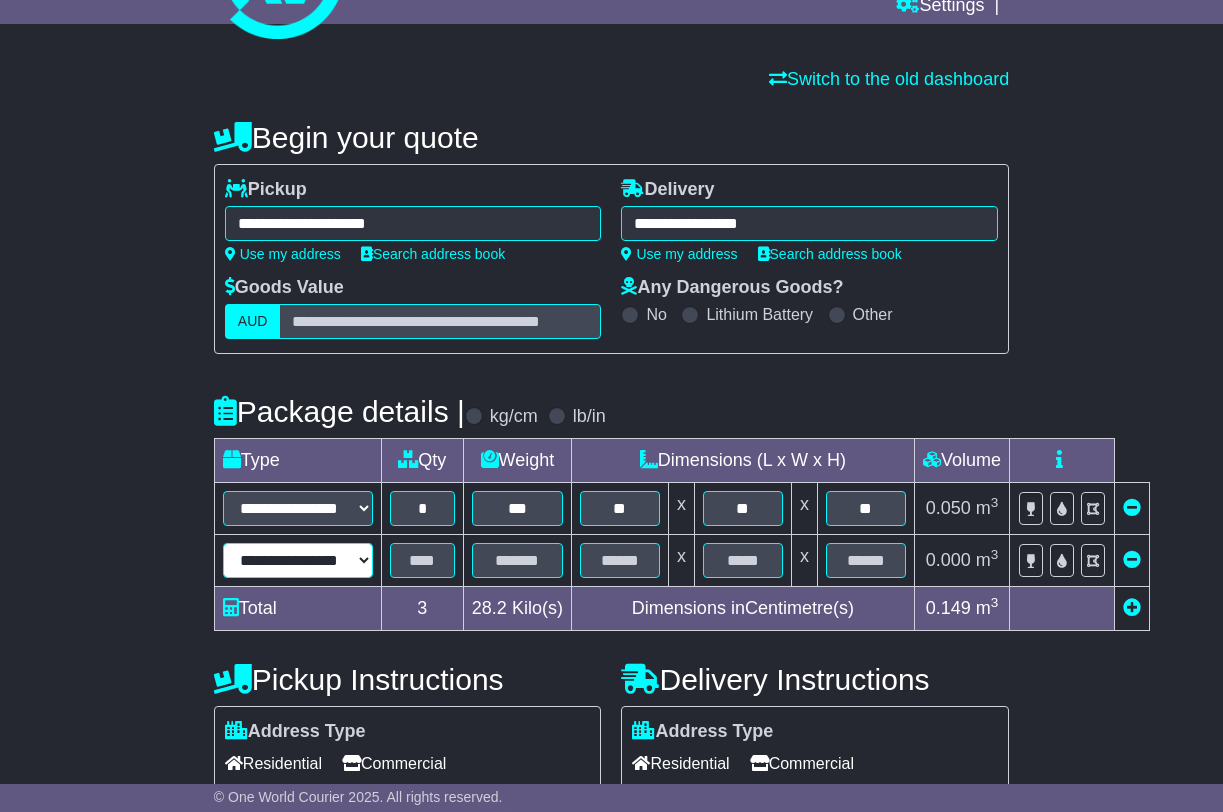 select on "****" 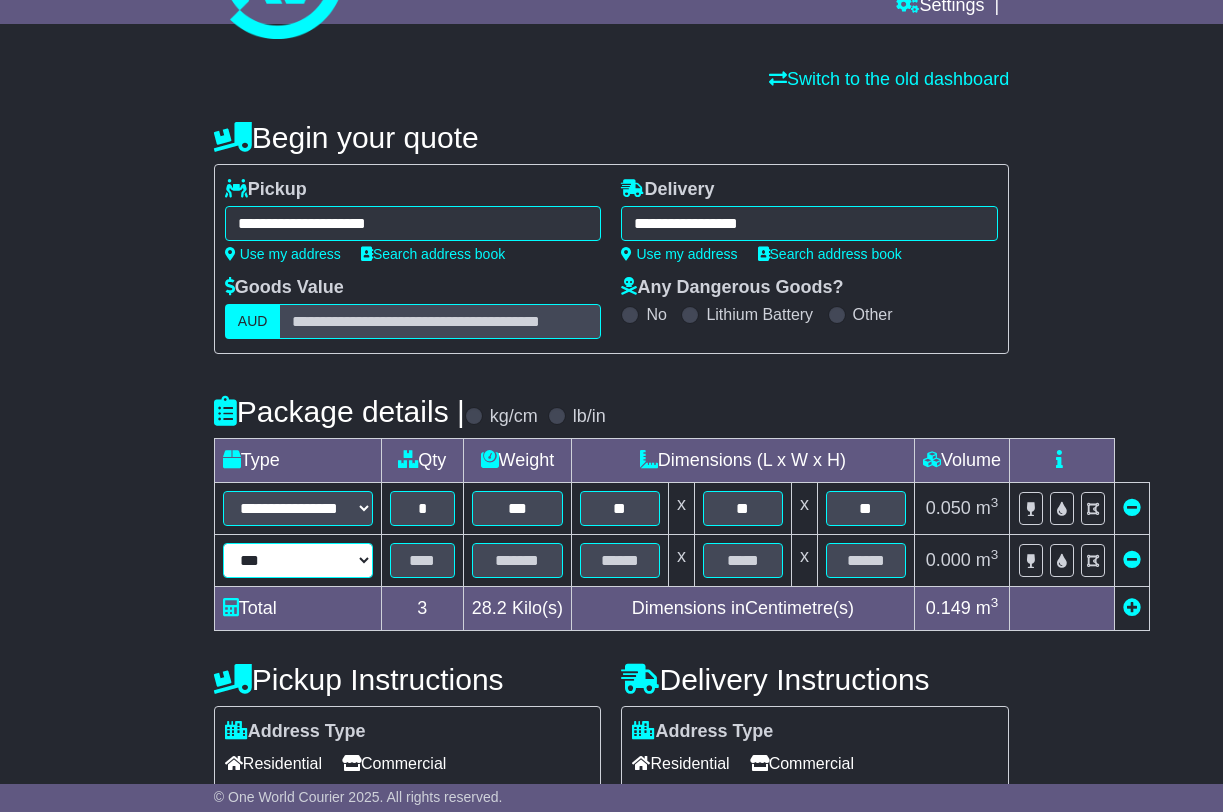 click on "***" at bounding box center (0, 0) 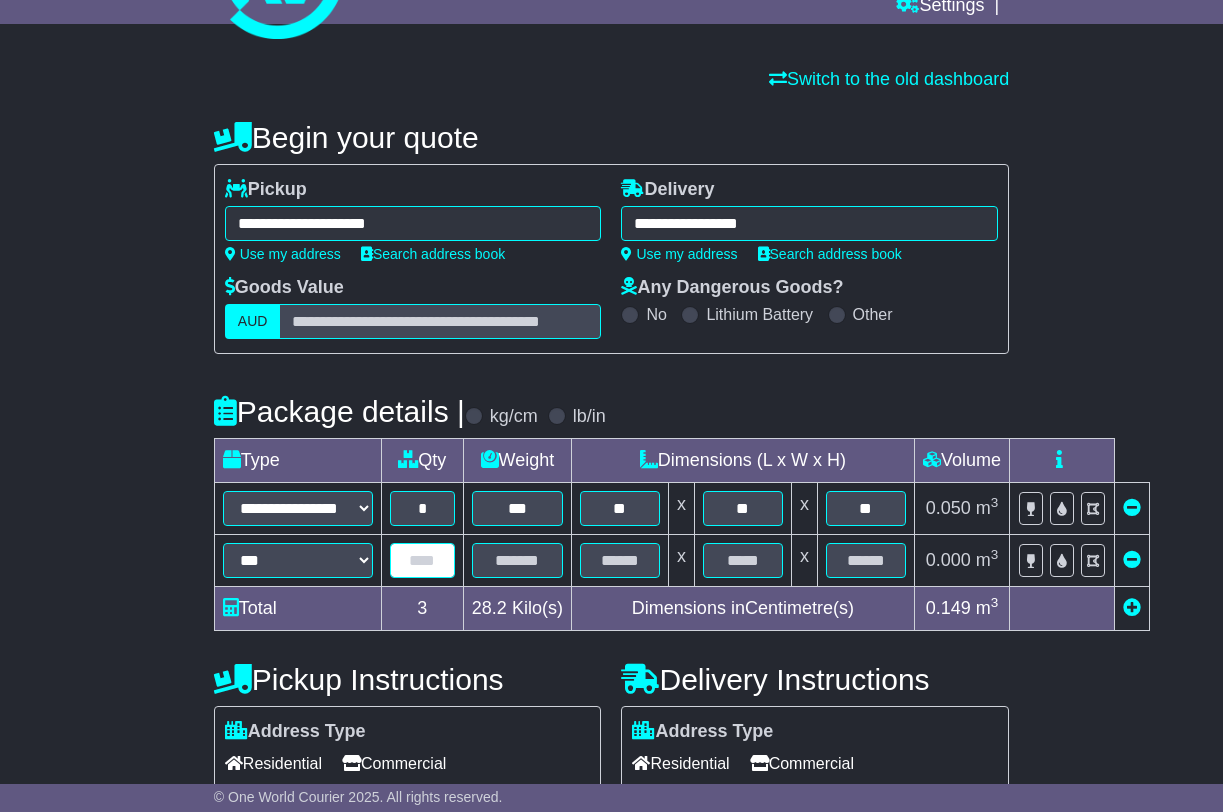 click at bounding box center (422, 560) 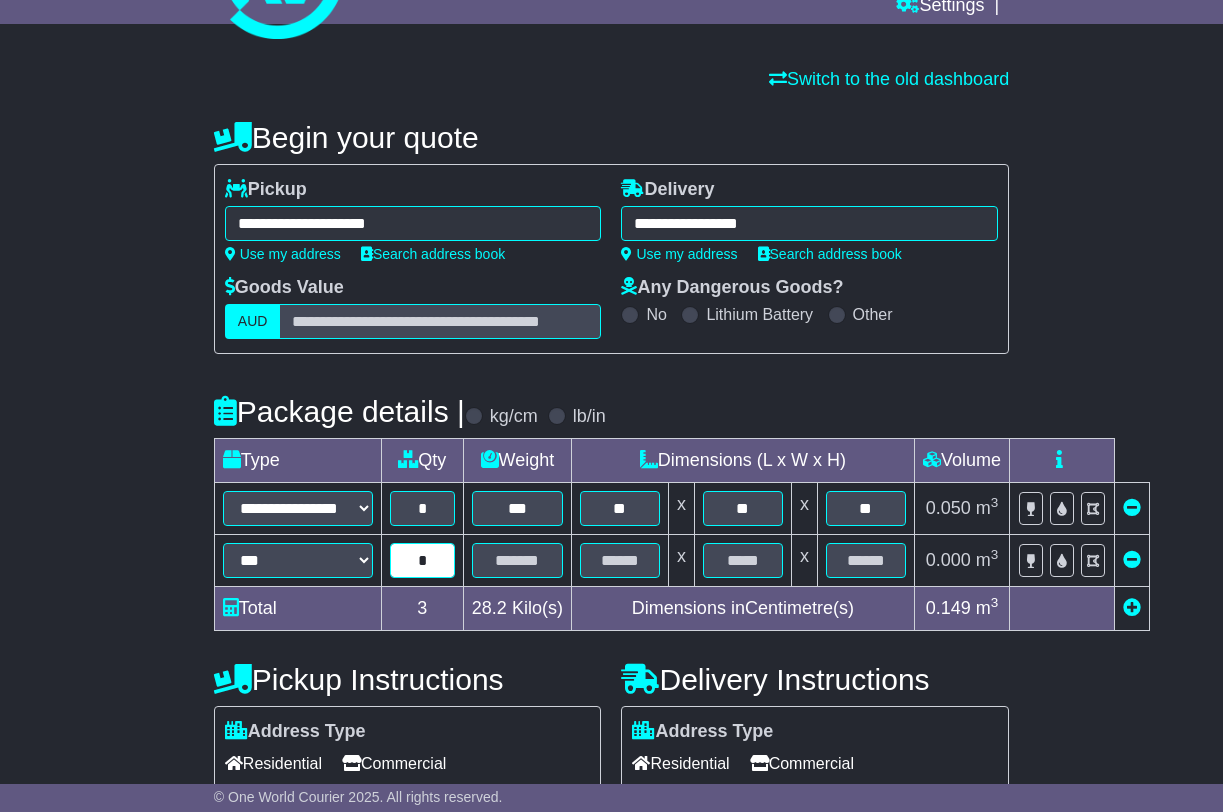 type on "*" 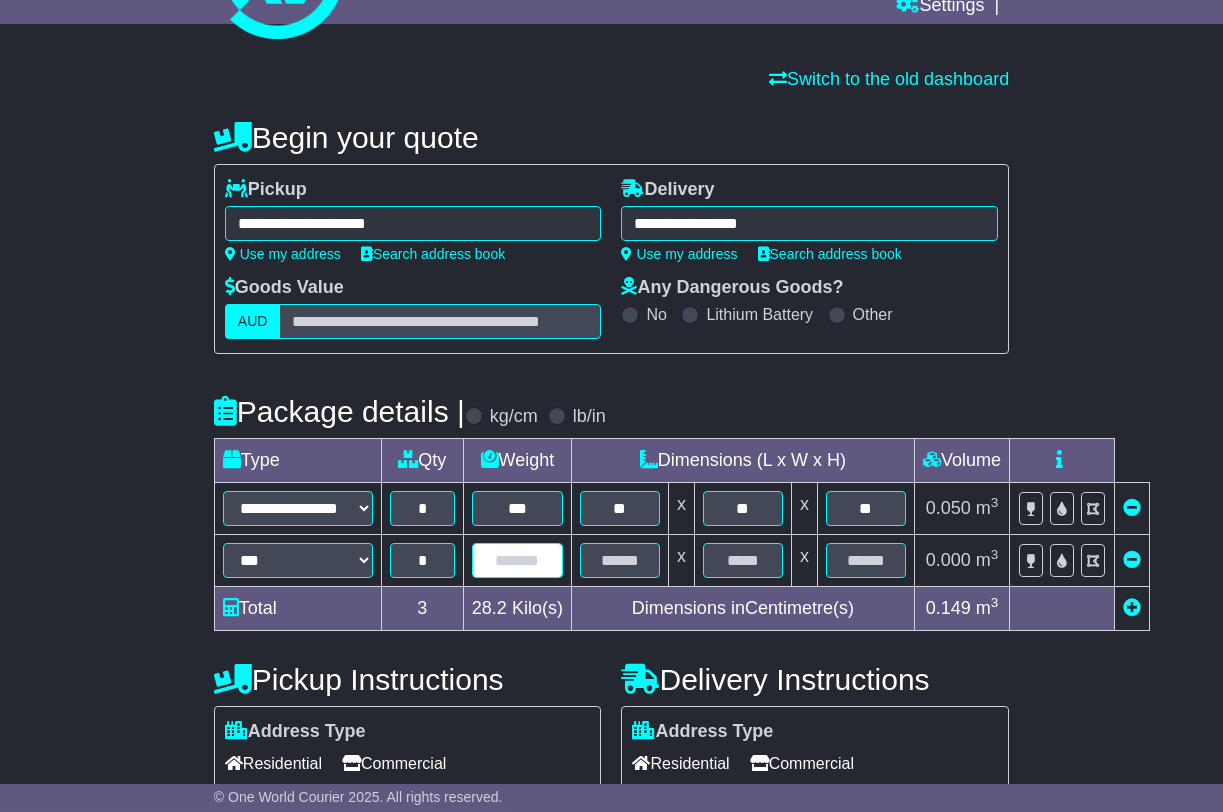 click at bounding box center (517, 560) 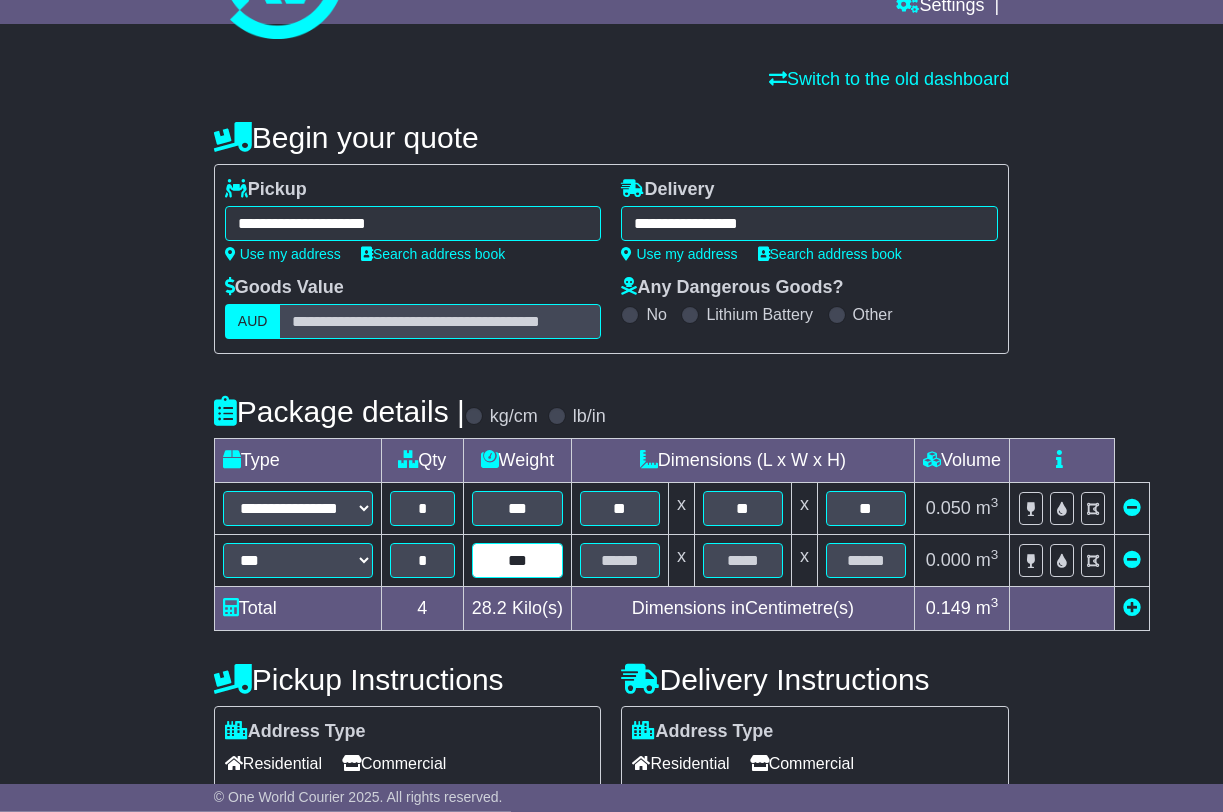 type on "***" 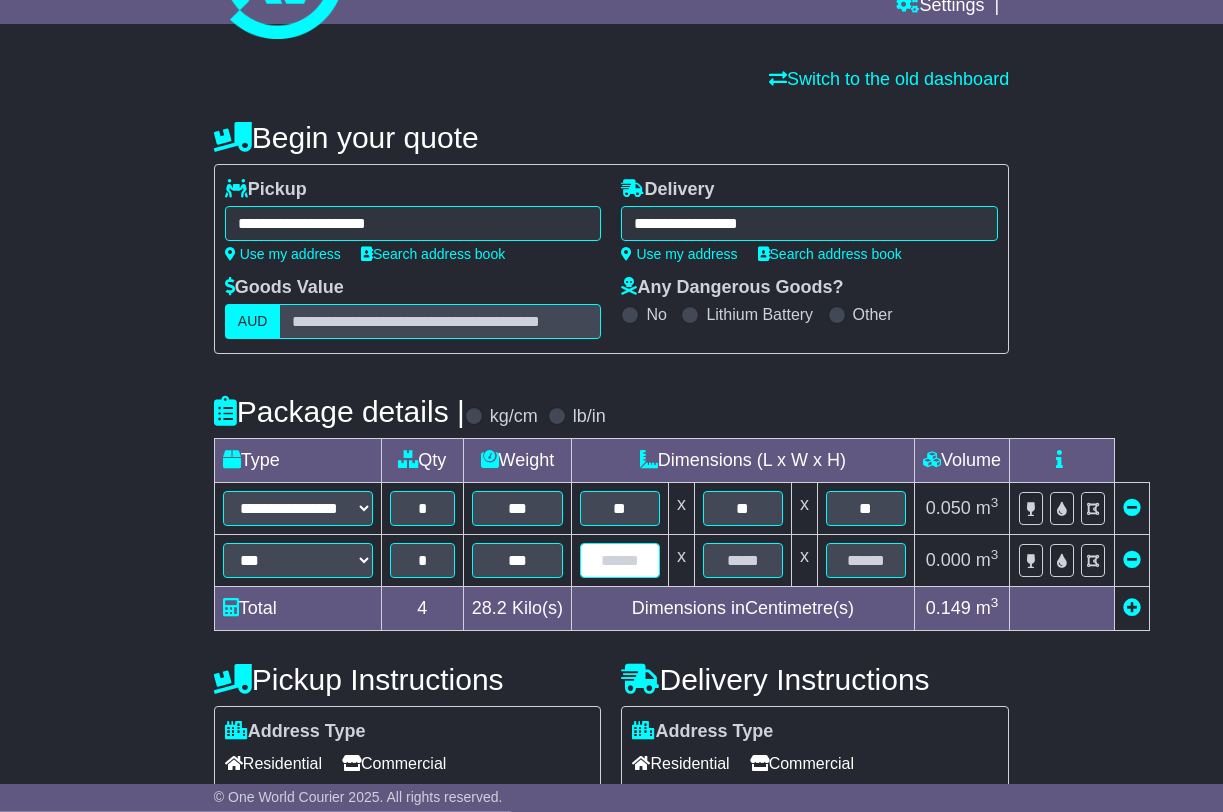 click at bounding box center (620, 560) 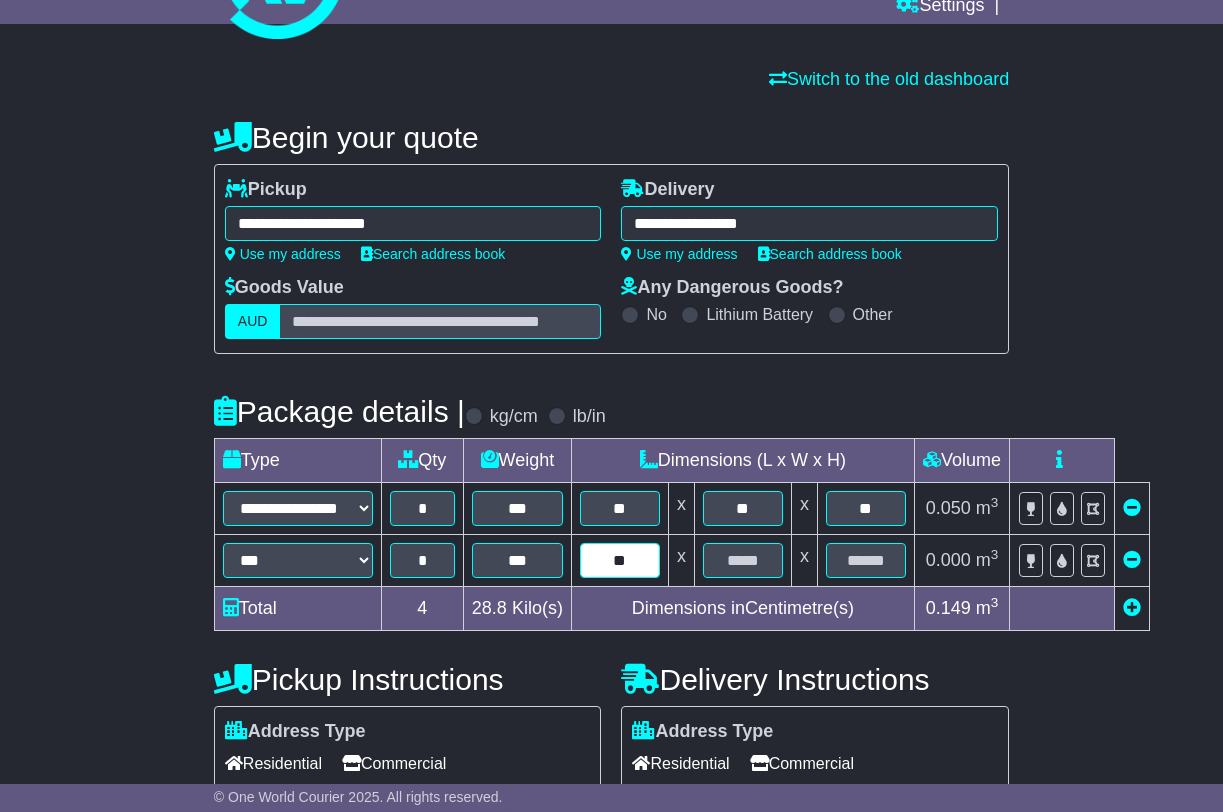 type on "**" 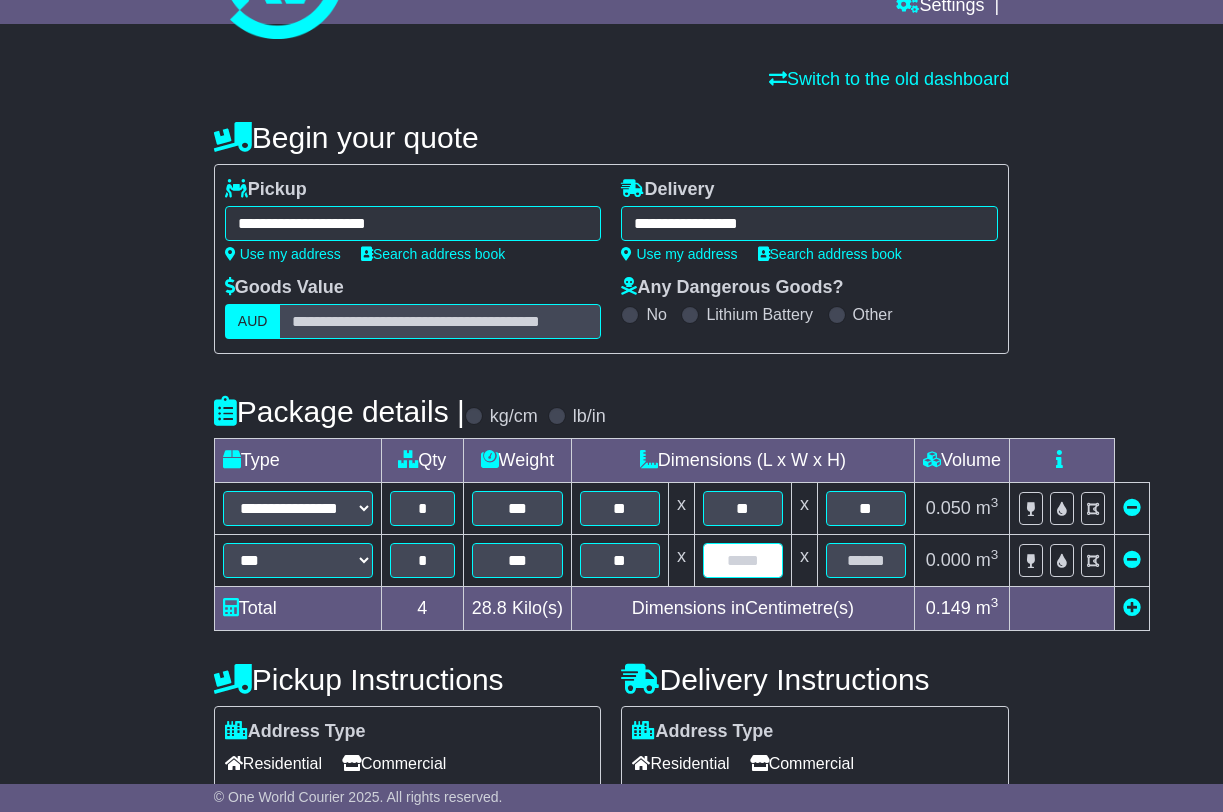 click at bounding box center [743, 560] 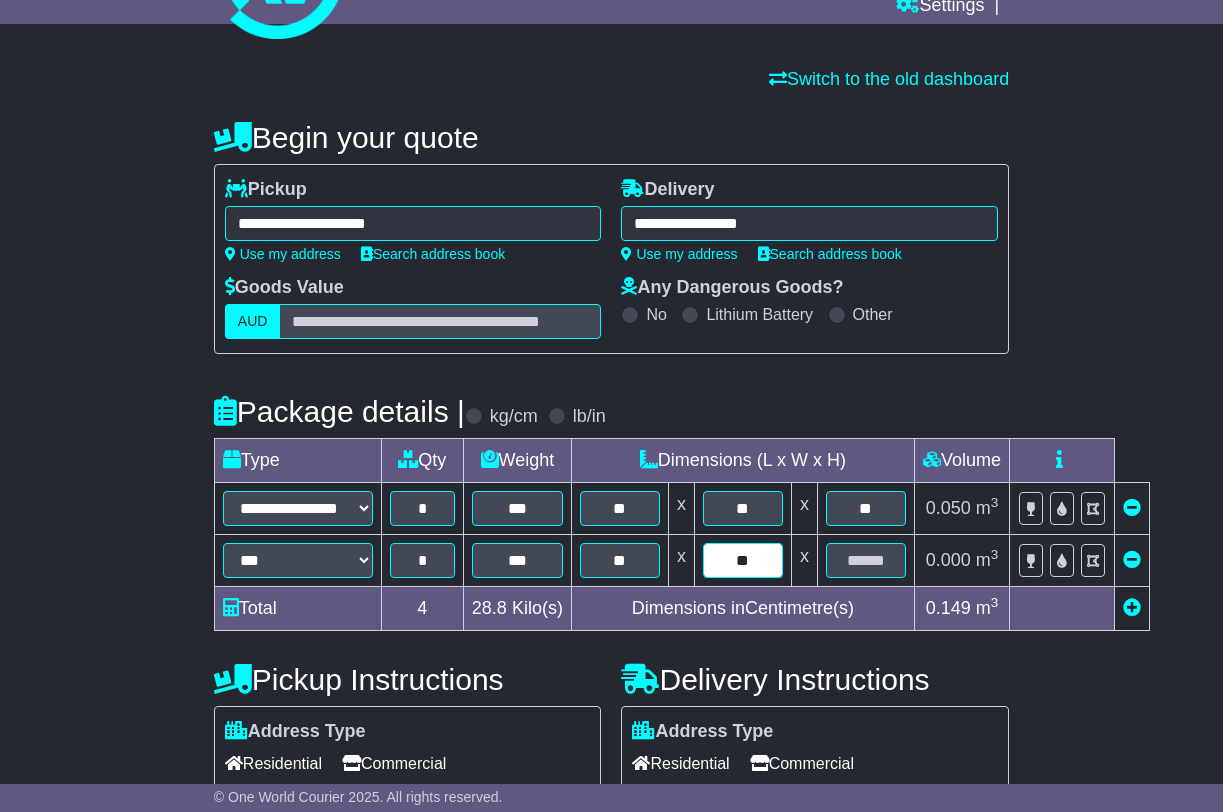 type on "**" 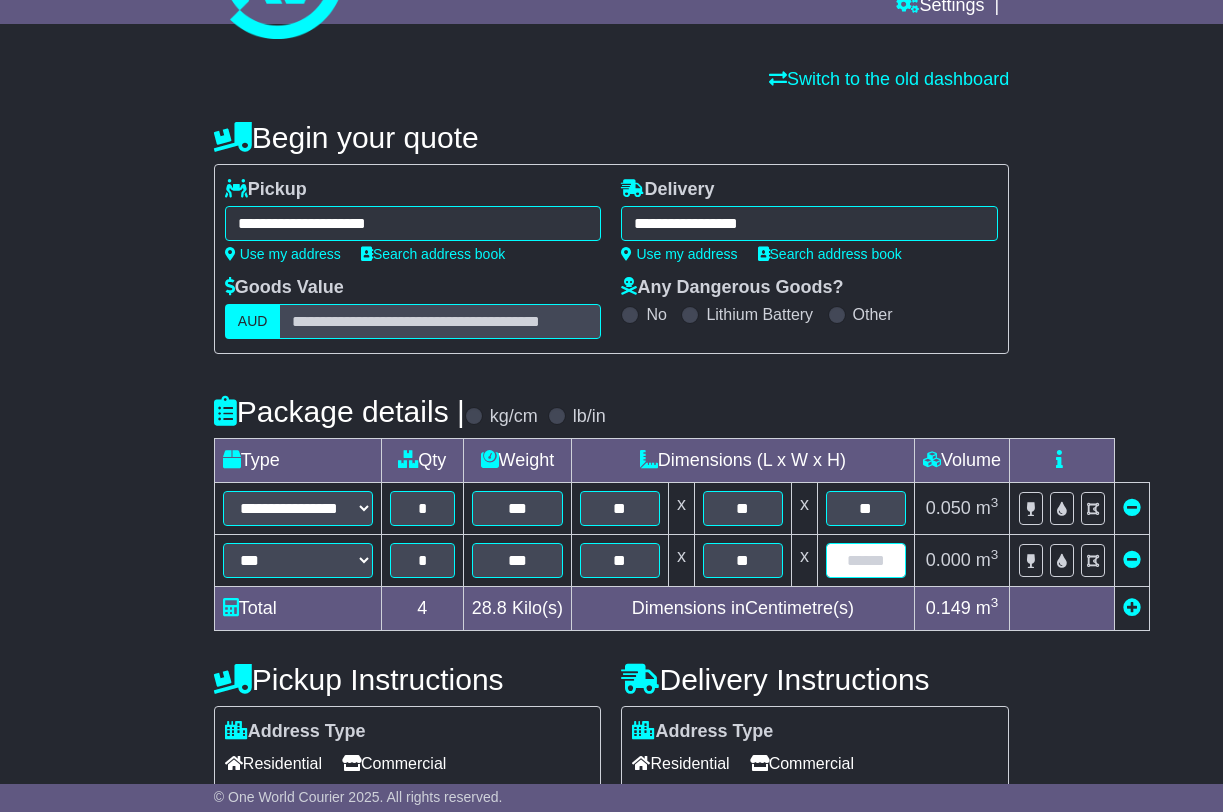 click at bounding box center [866, 560] 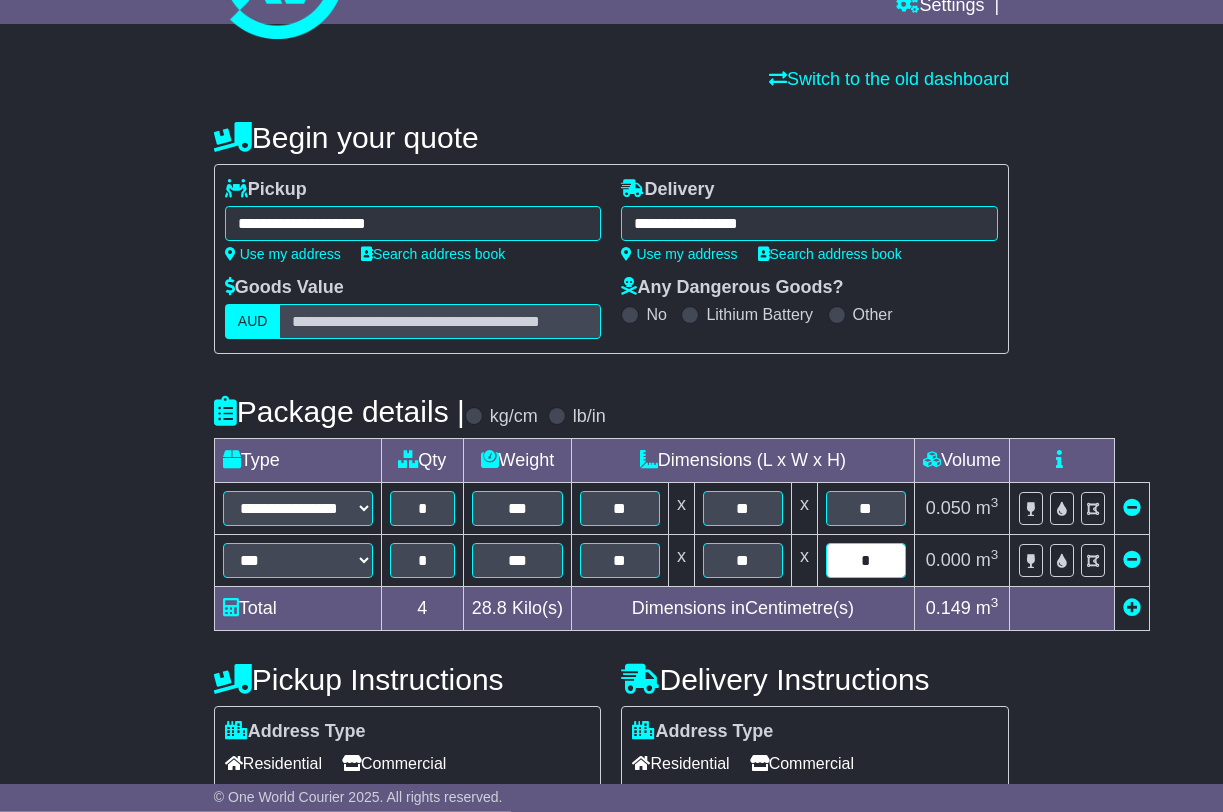 type on "*" 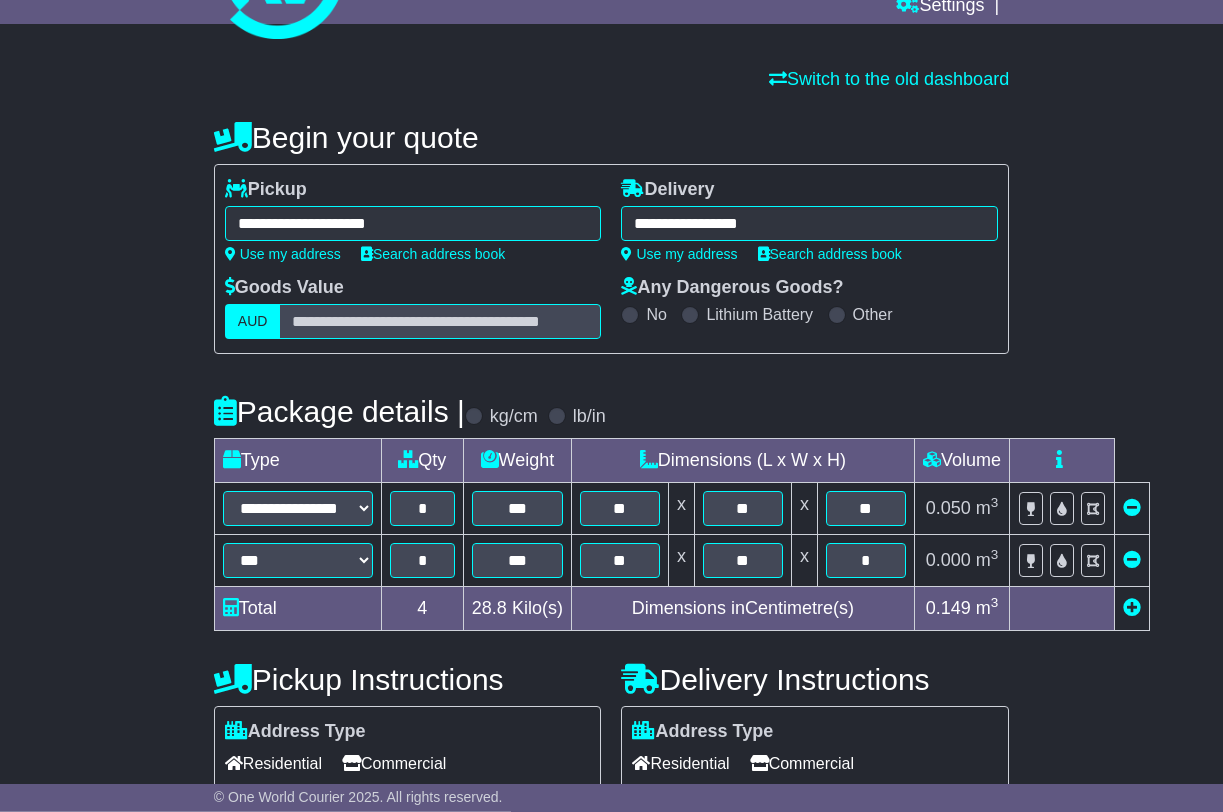 click on "Package details |
kg/cm
lb/in" at bounding box center (611, 411) 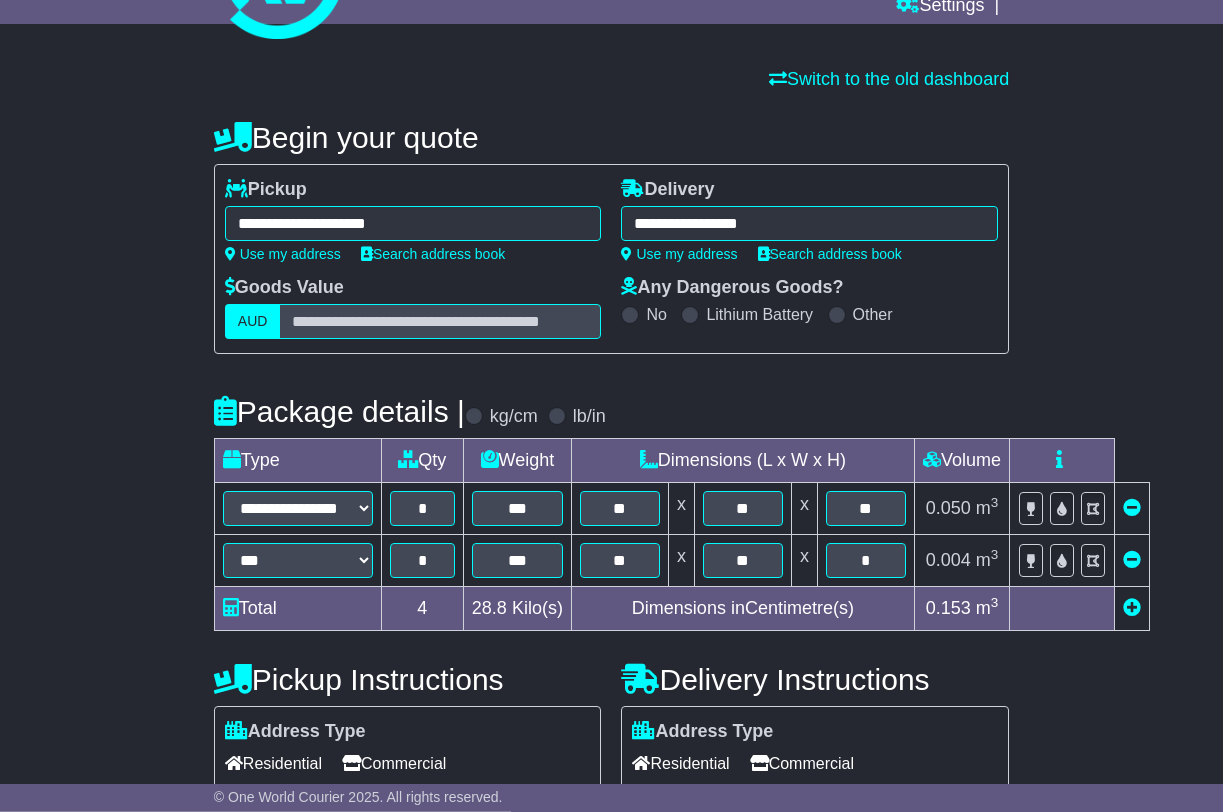 scroll, scrollTop: 362, scrollLeft: 0, axis: vertical 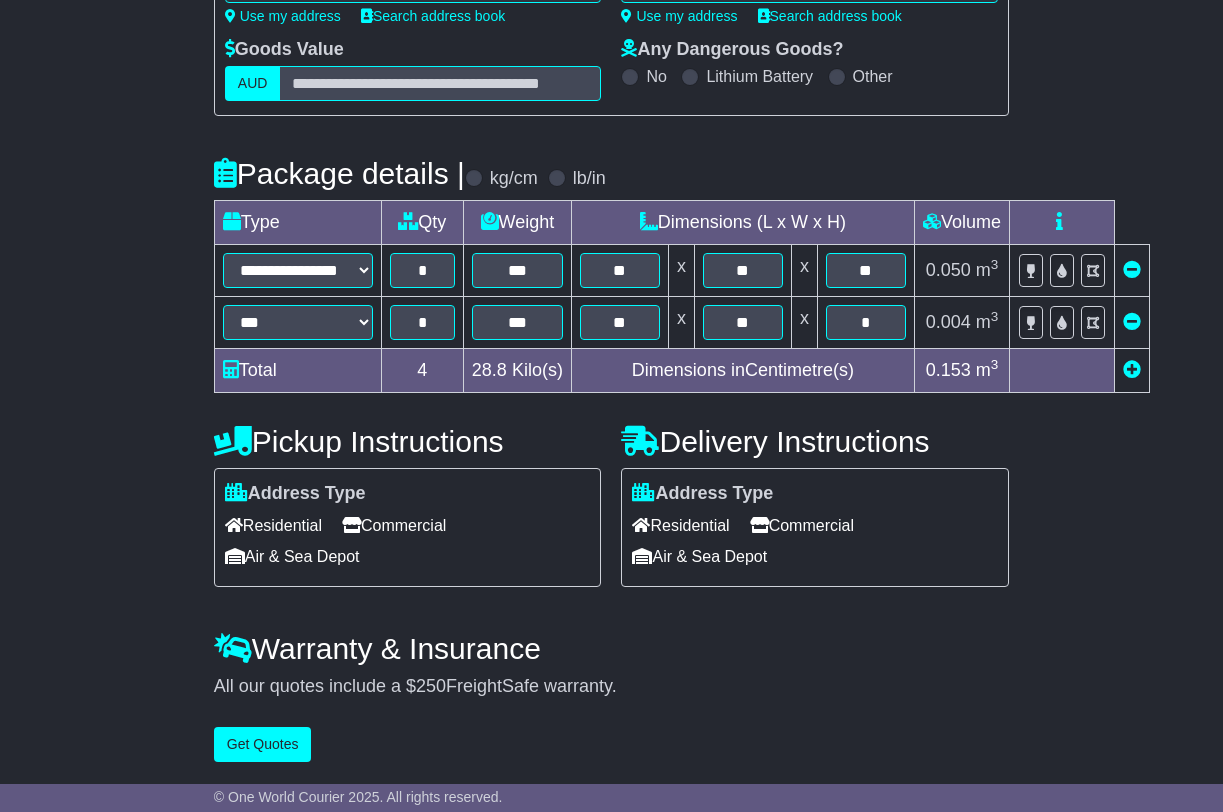 click on "Residential
Commercial
Air & Sea Depot" at bounding box center [408, 541] 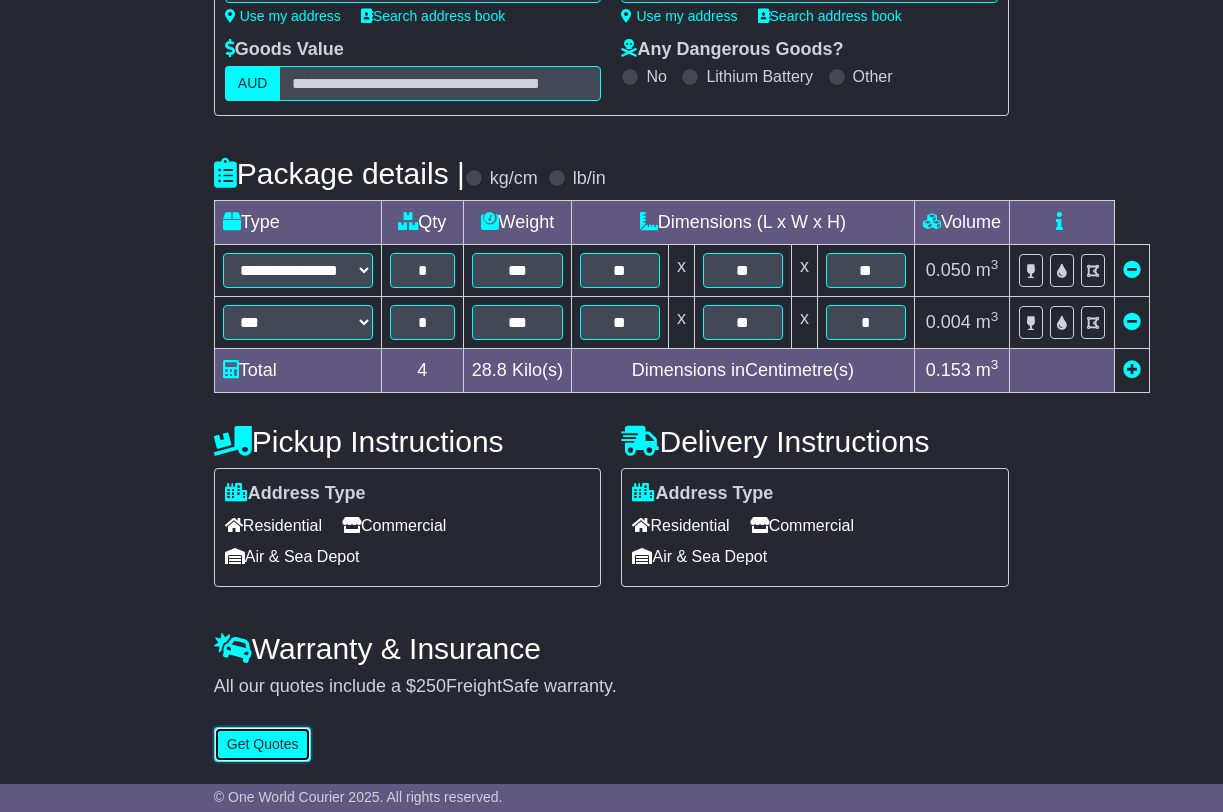 click on "Get Quotes" at bounding box center (263, 744) 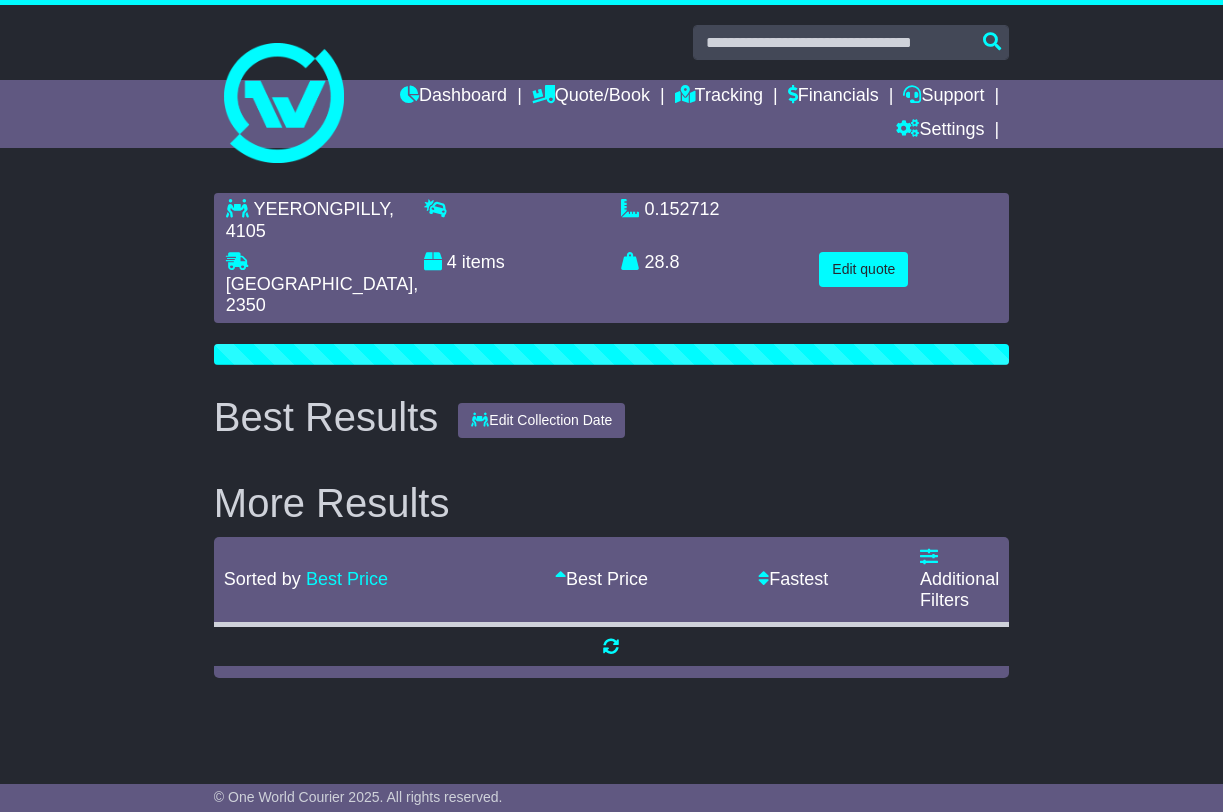 scroll, scrollTop: 0, scrollLeft: 0, axis: both 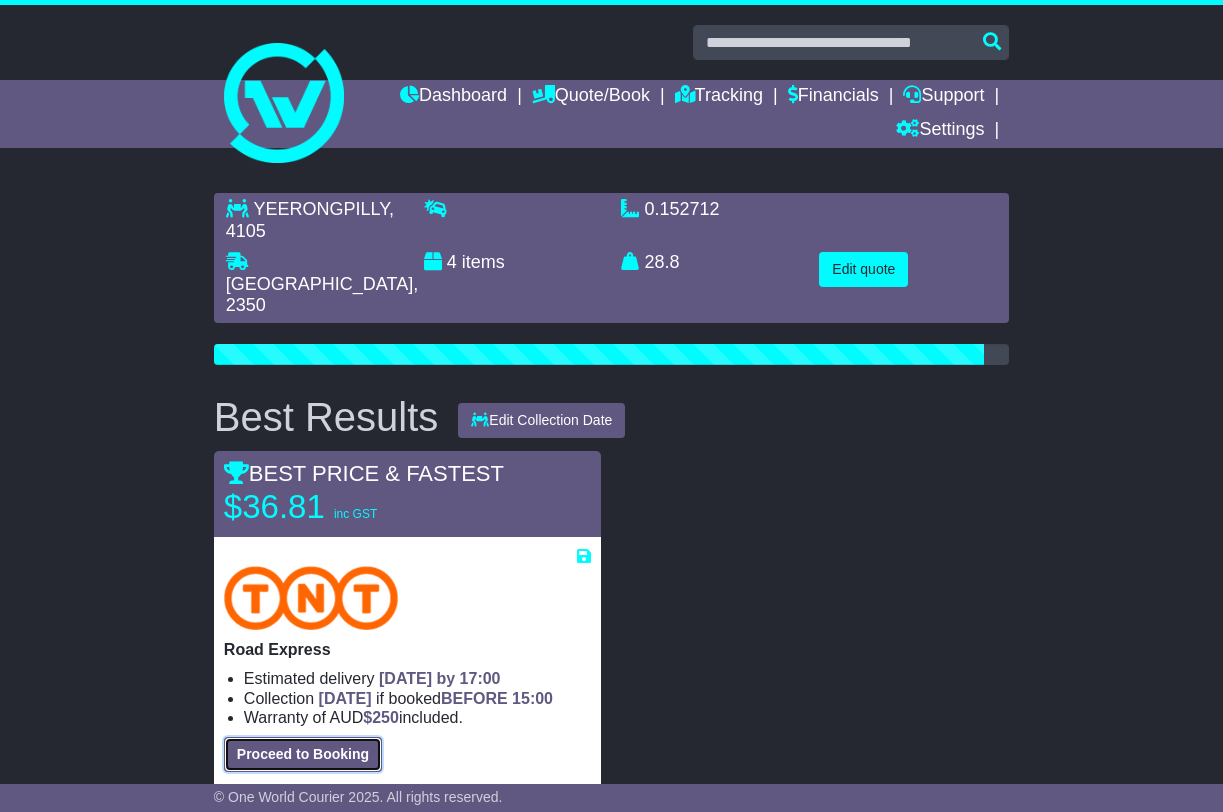 click on "Proceed to Booking" at bounding box center [303, 754] 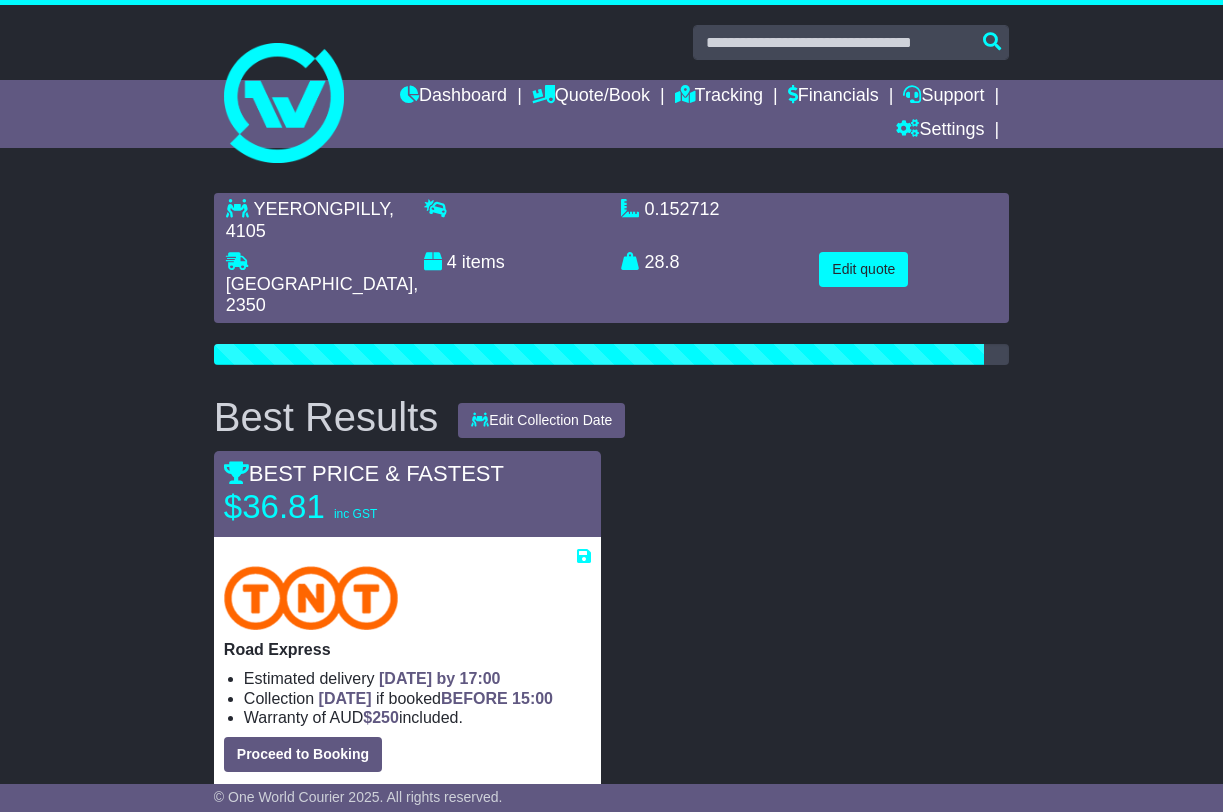 select on "*****" 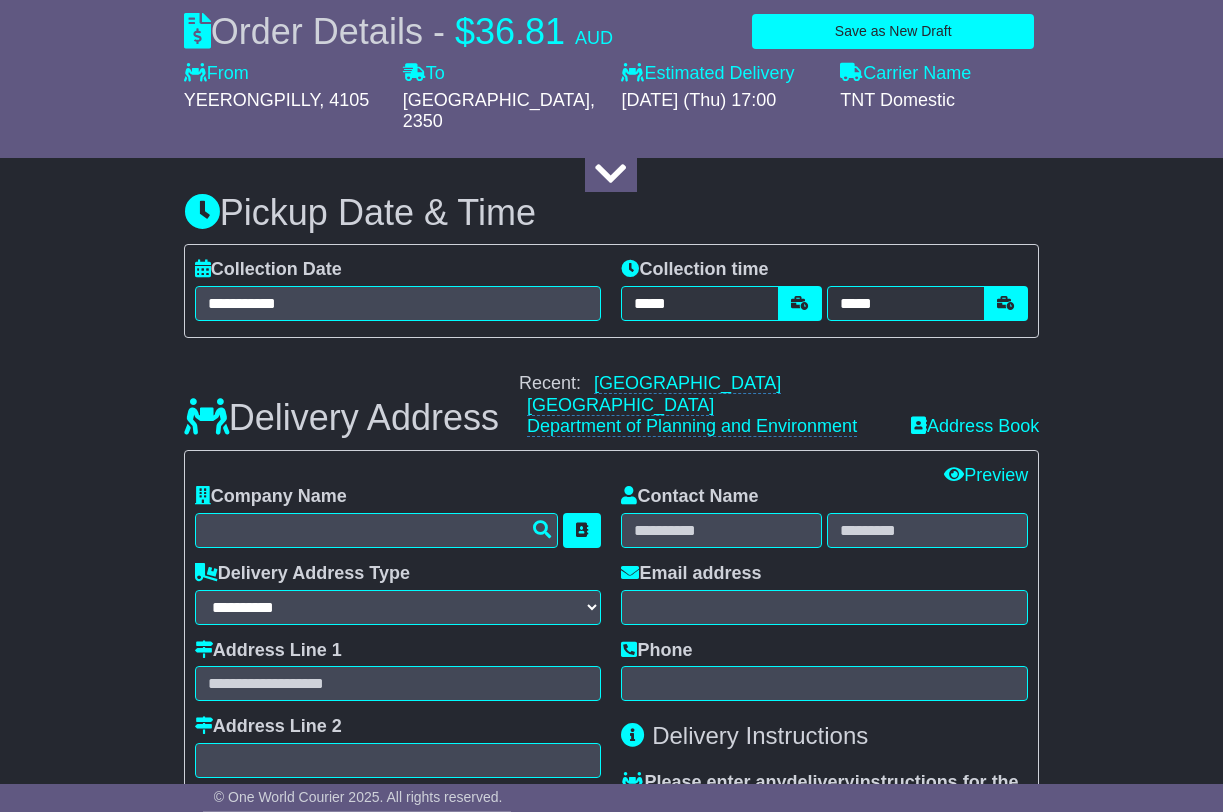 scroll, scrollTop: 1214, scrollLeft: 0, axis: vertical 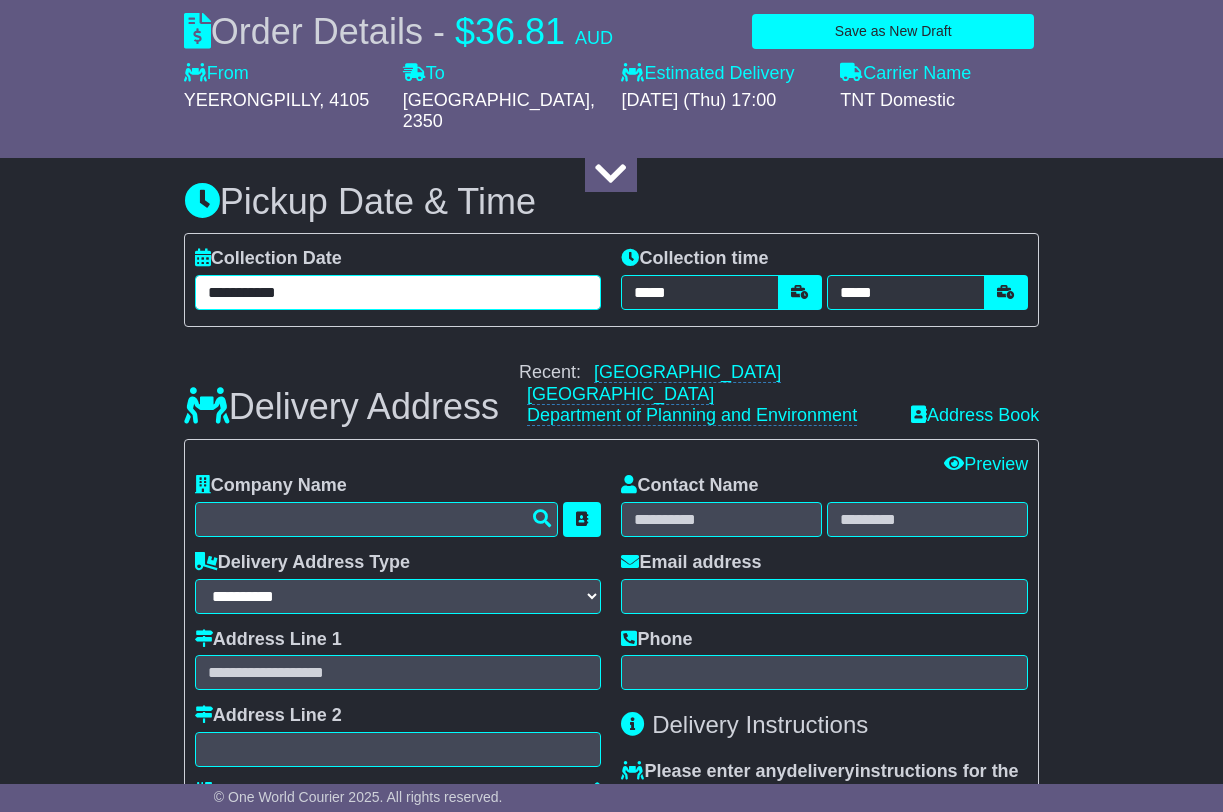 click on "**********" at bounding box center [398, 292] 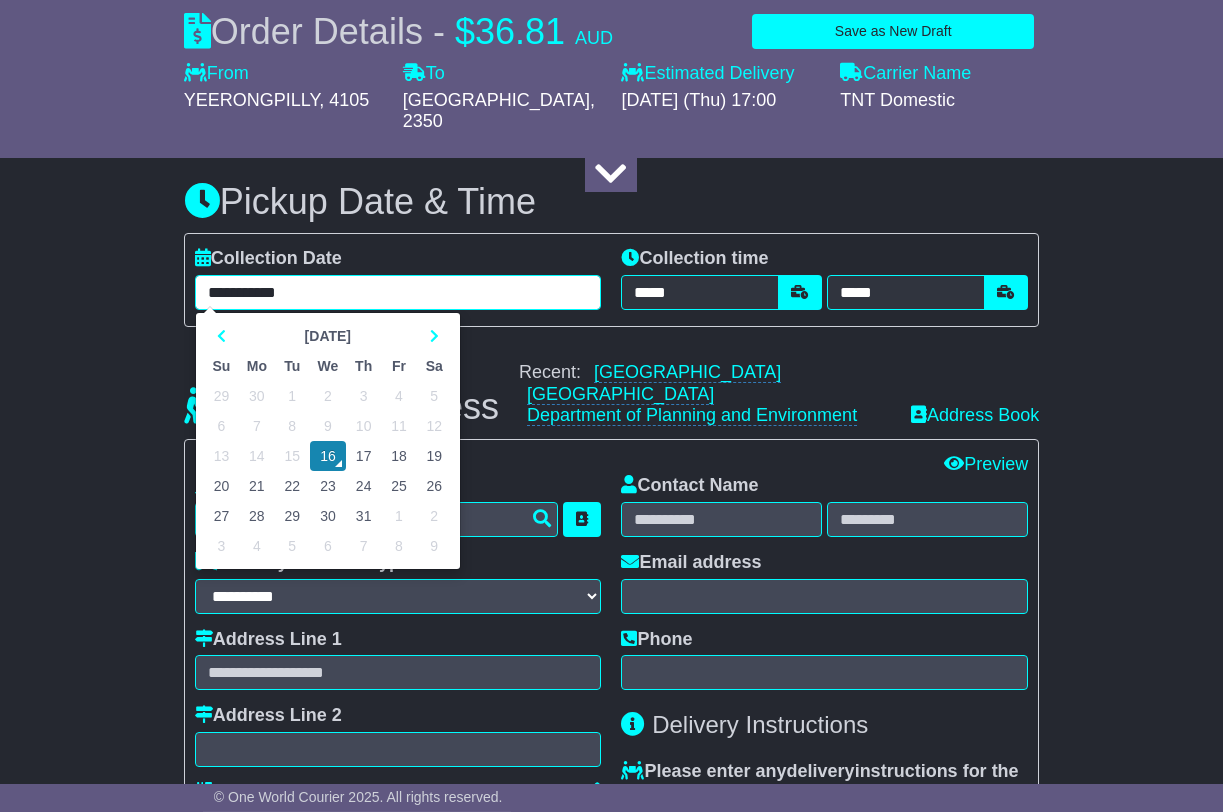 click on "17" at bounding box center [363, 456] 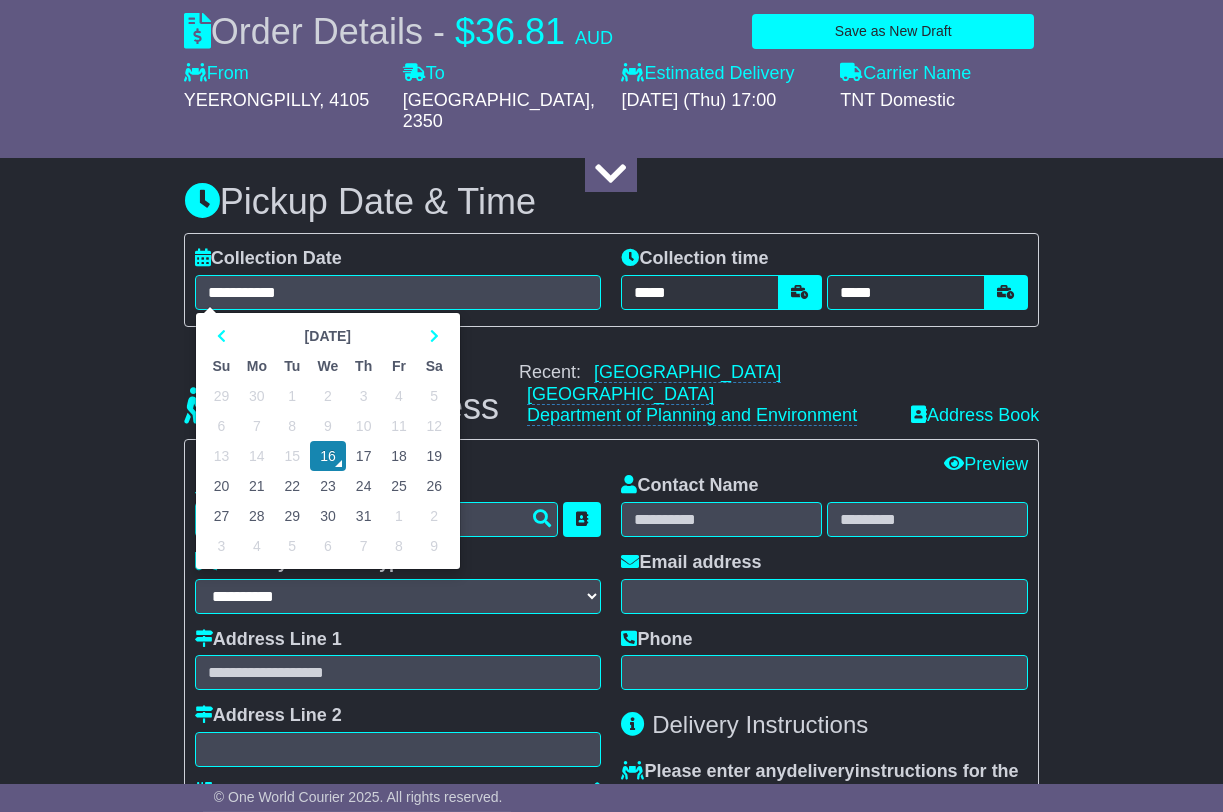 type on "**********" 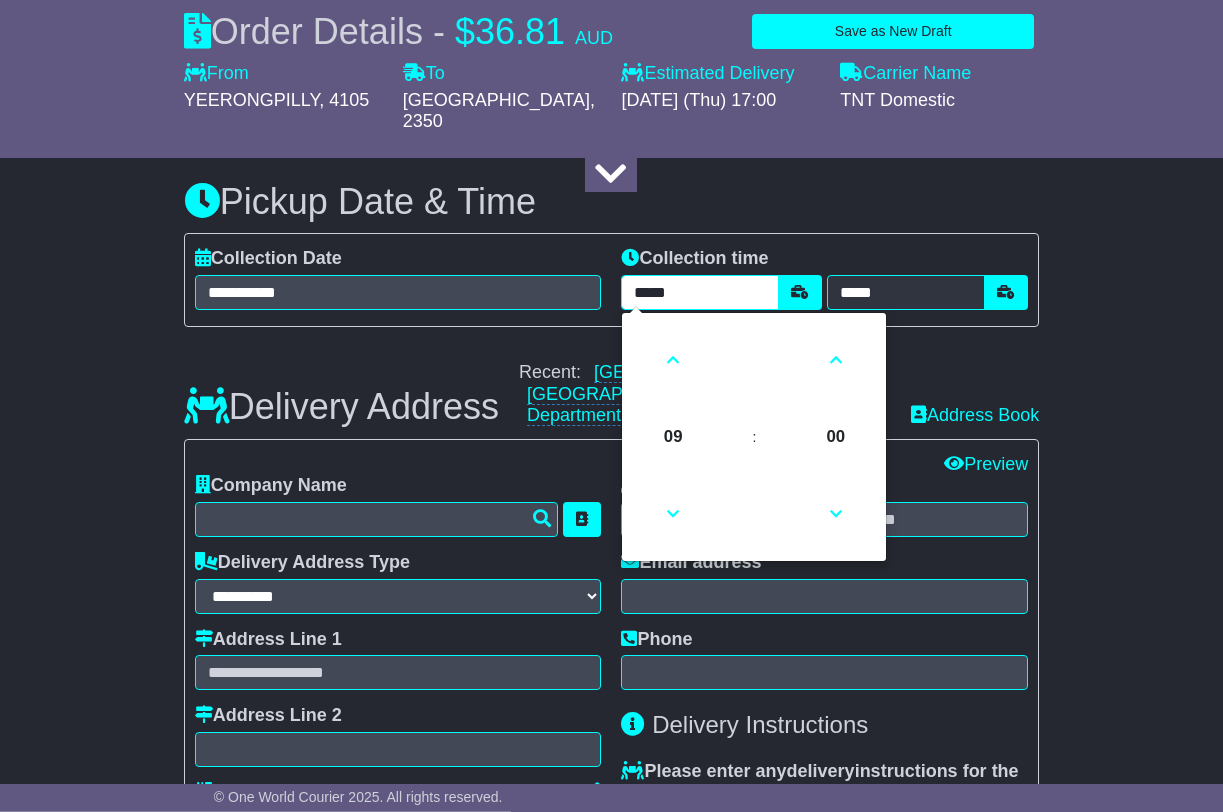 click on "*****" at bounding box center (700, 292) 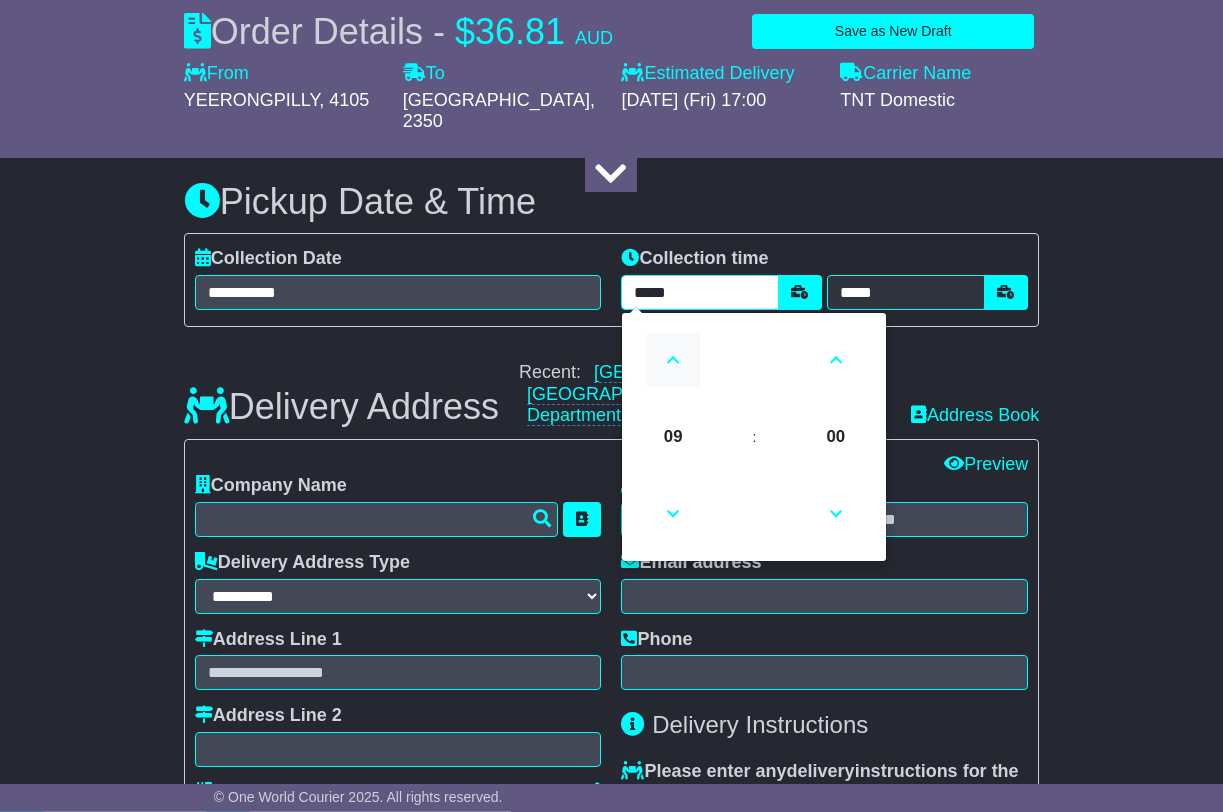 click at bounding box center [673, 360] 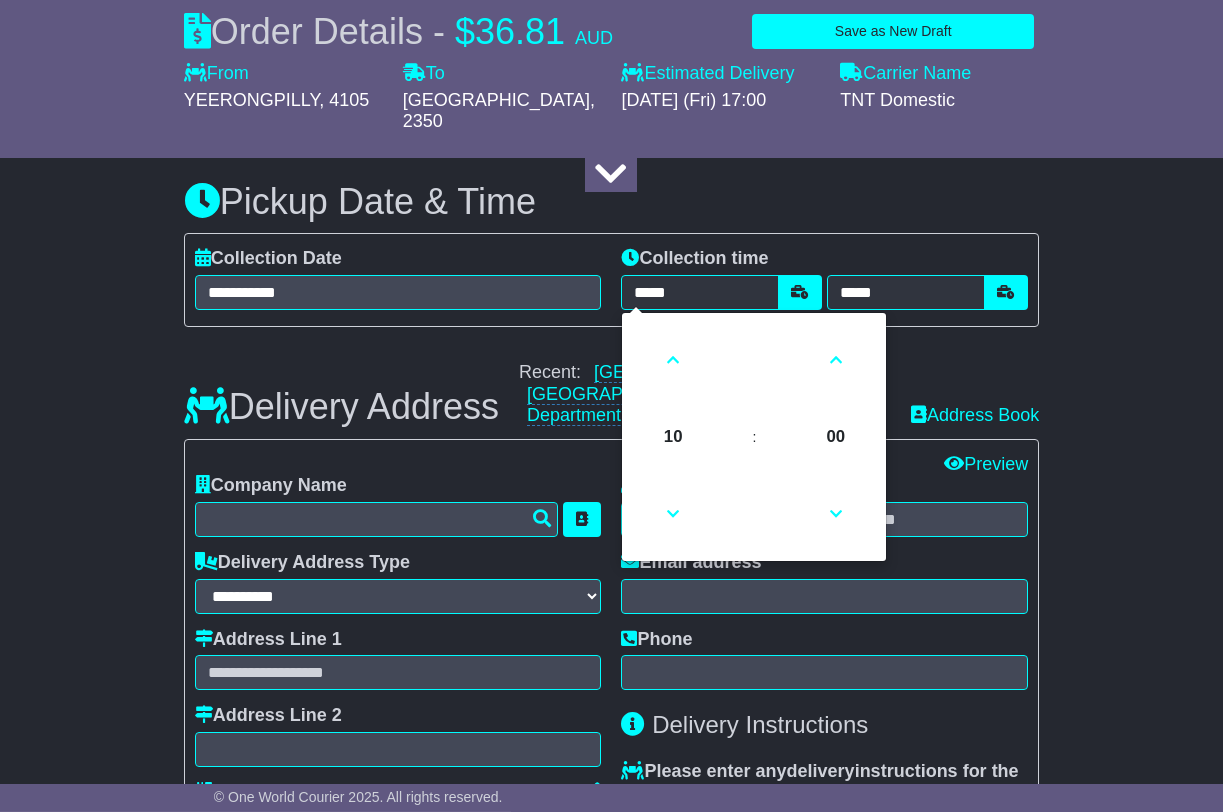 click on "**********" at bounding box center (611, 240) 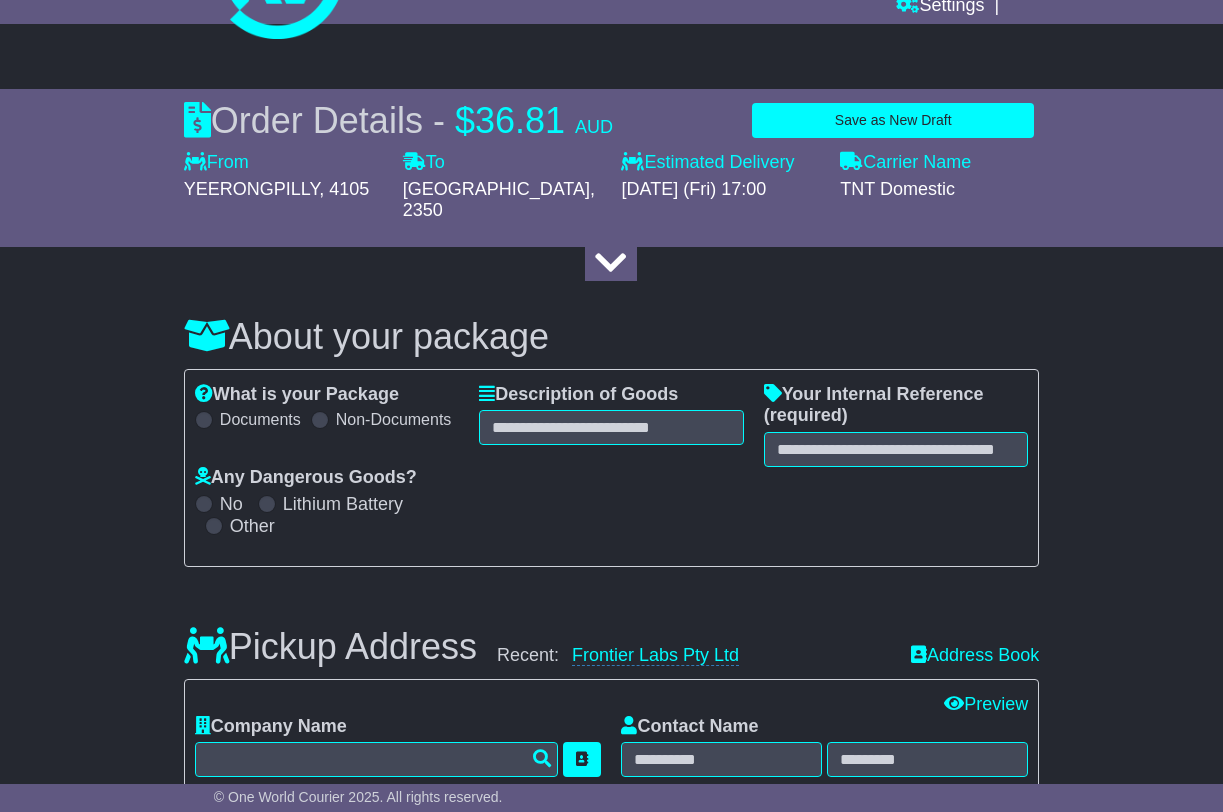 scroll, scrollTop: 0, scrollLeft: 0, axis: both 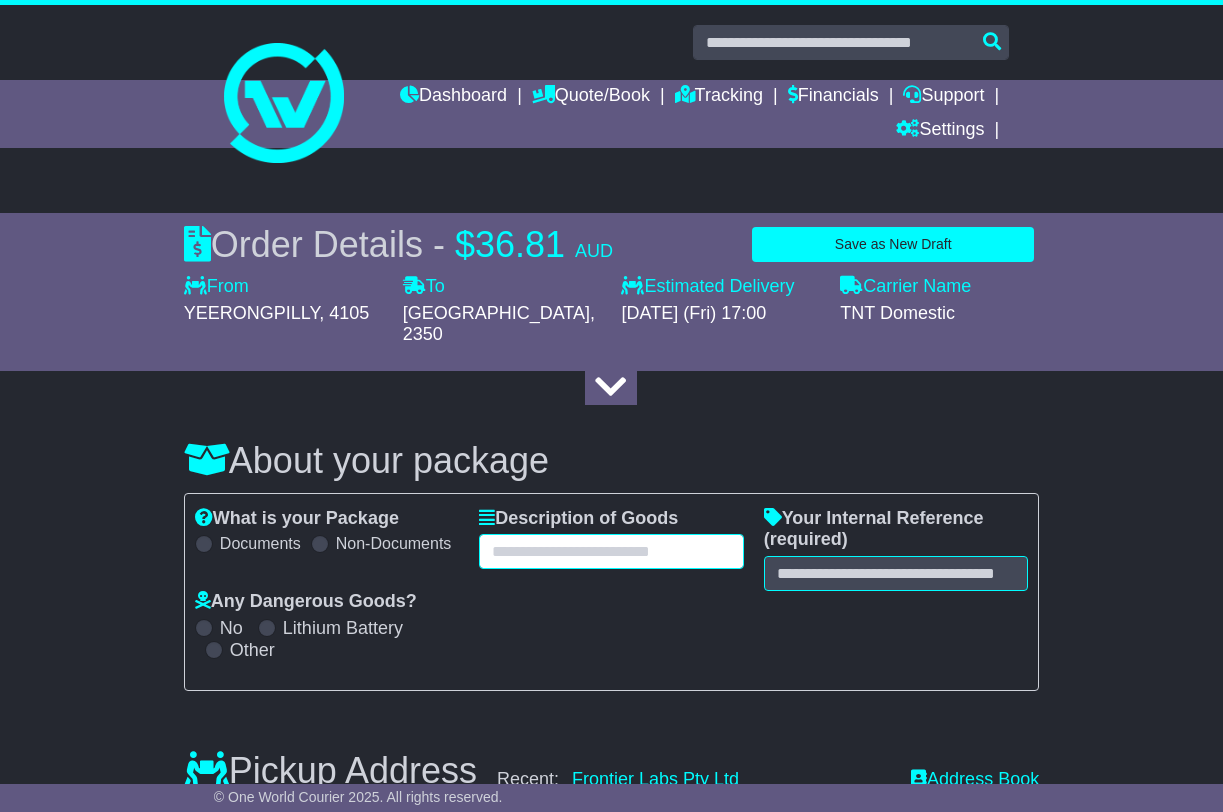 click at bounding box center [611, 551] 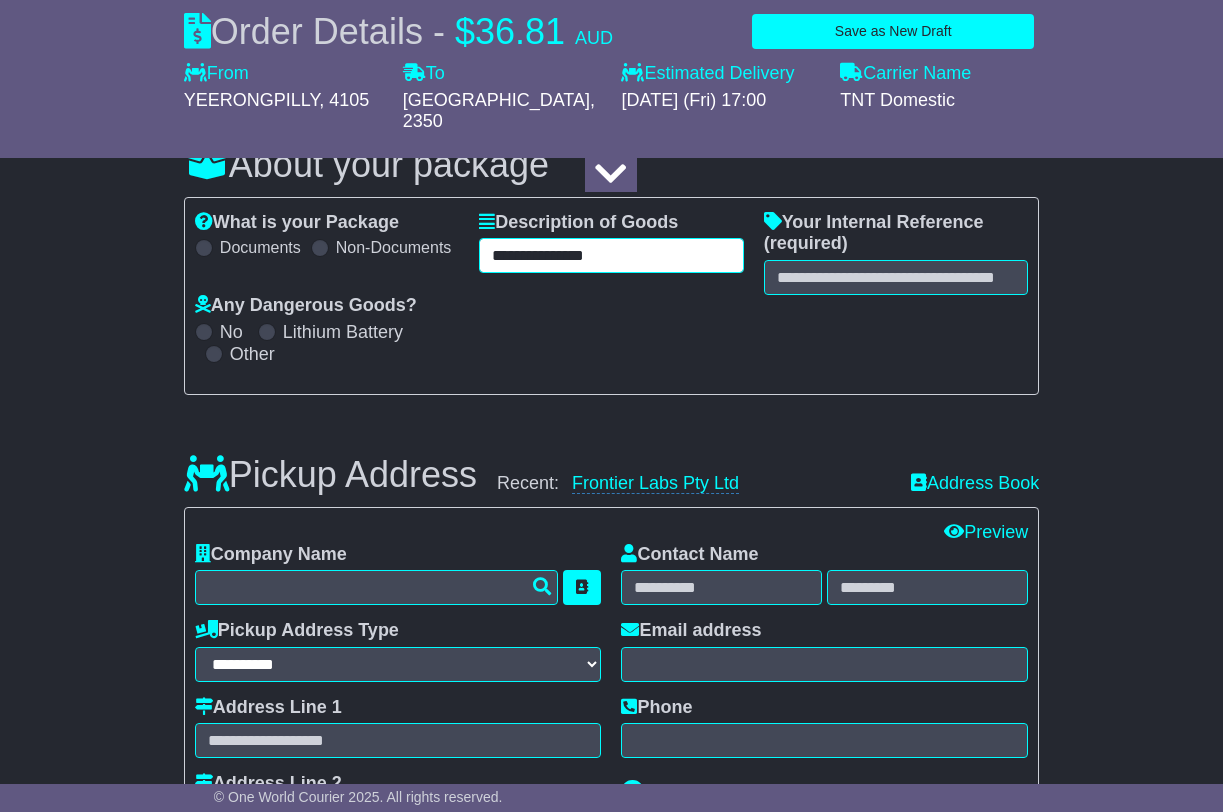 scroll, scrollTop: 308, scrollLeft: 0, axis: vertical 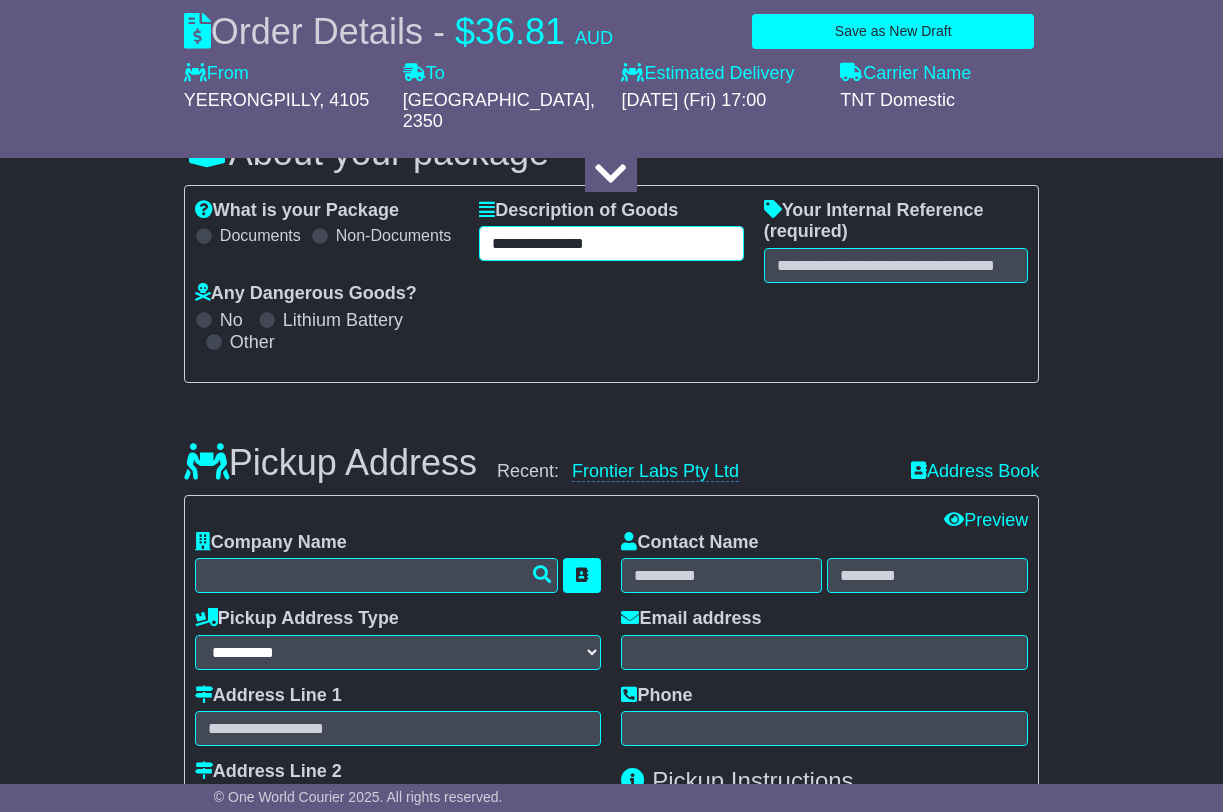 type on "**********" 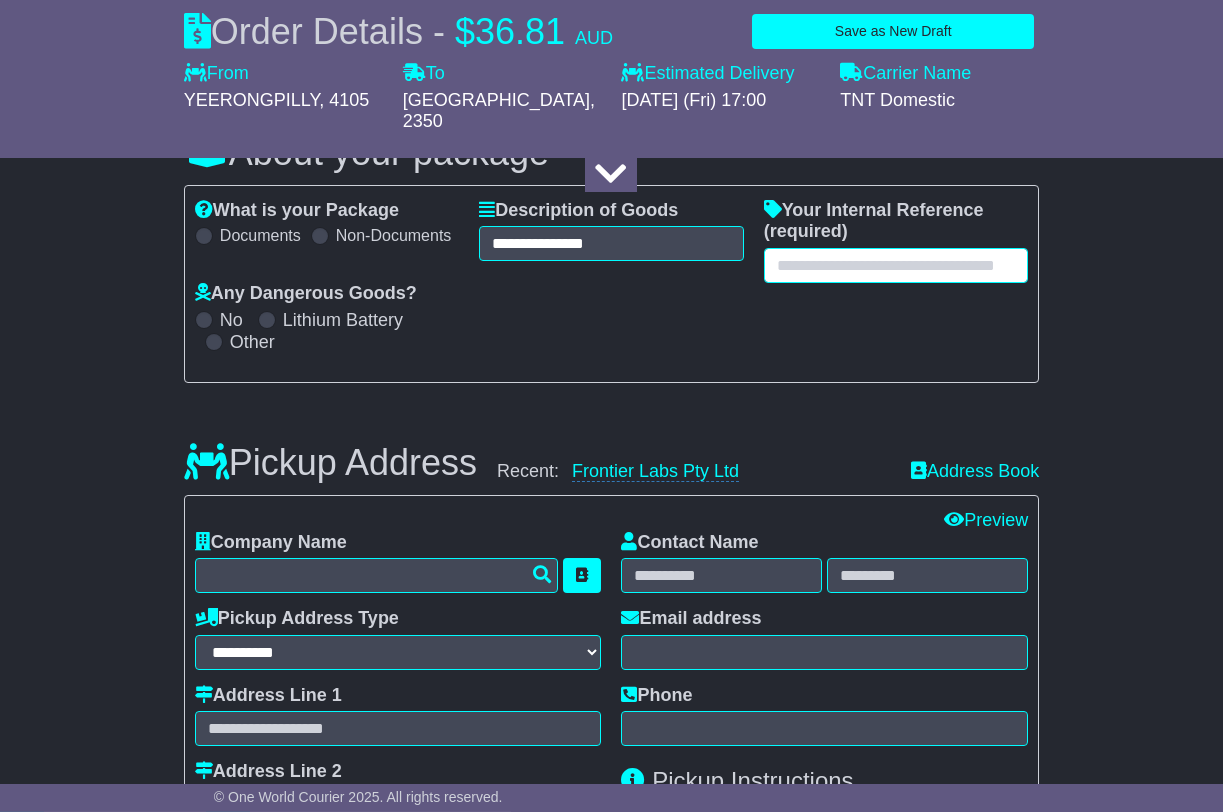 click at bounding box center [896, 265] 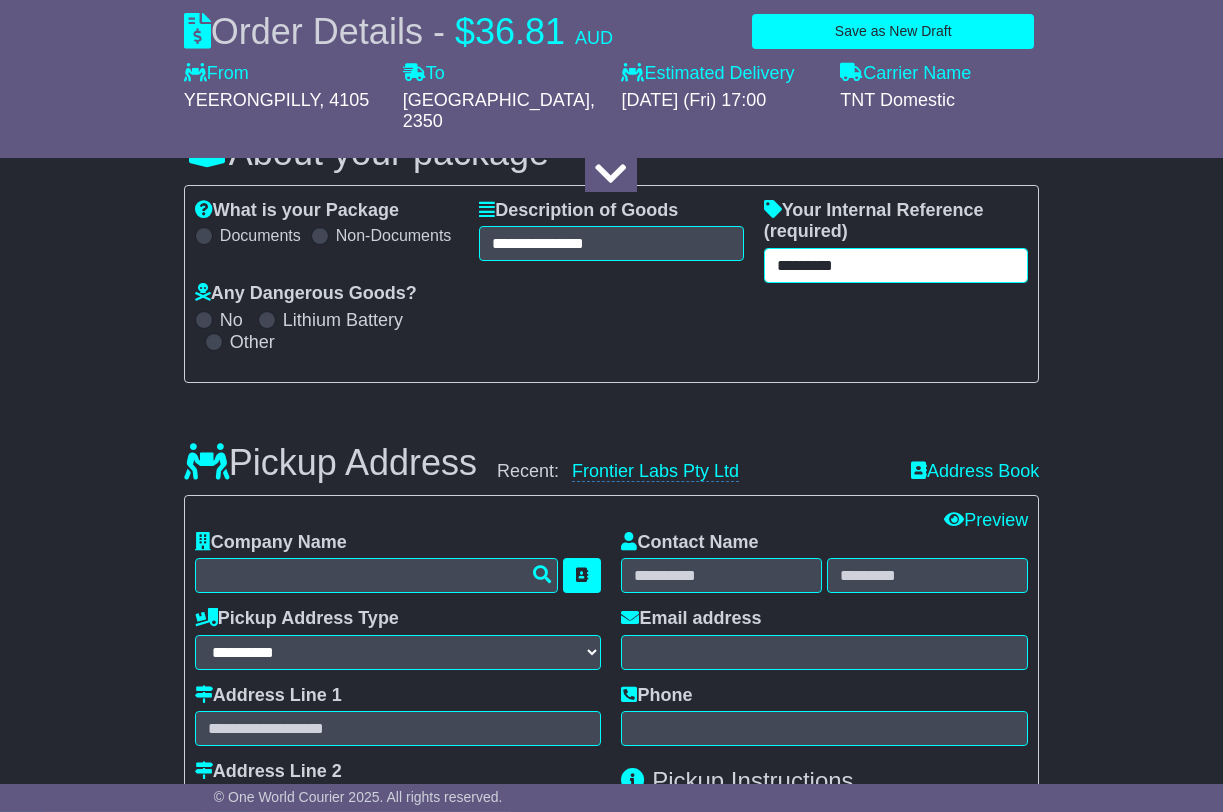 type on "*********" 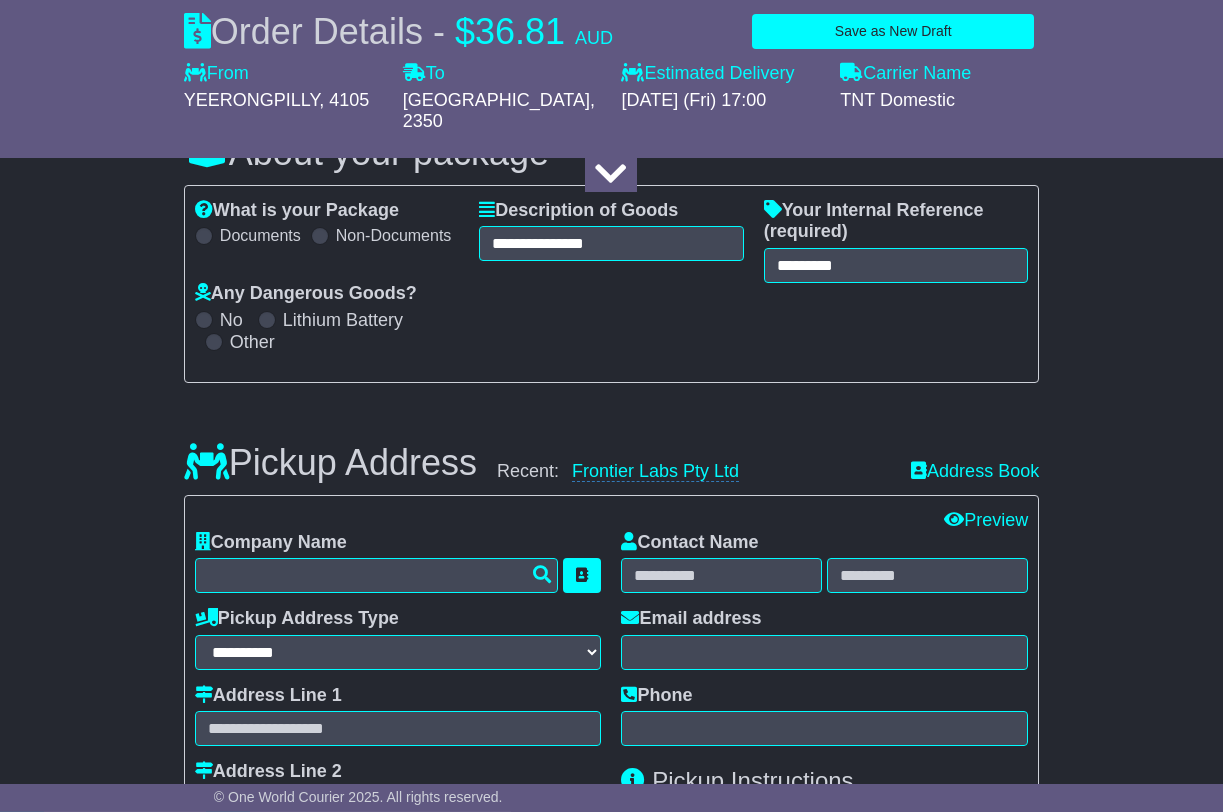 click on "**********" at bounding box center [611, 284] 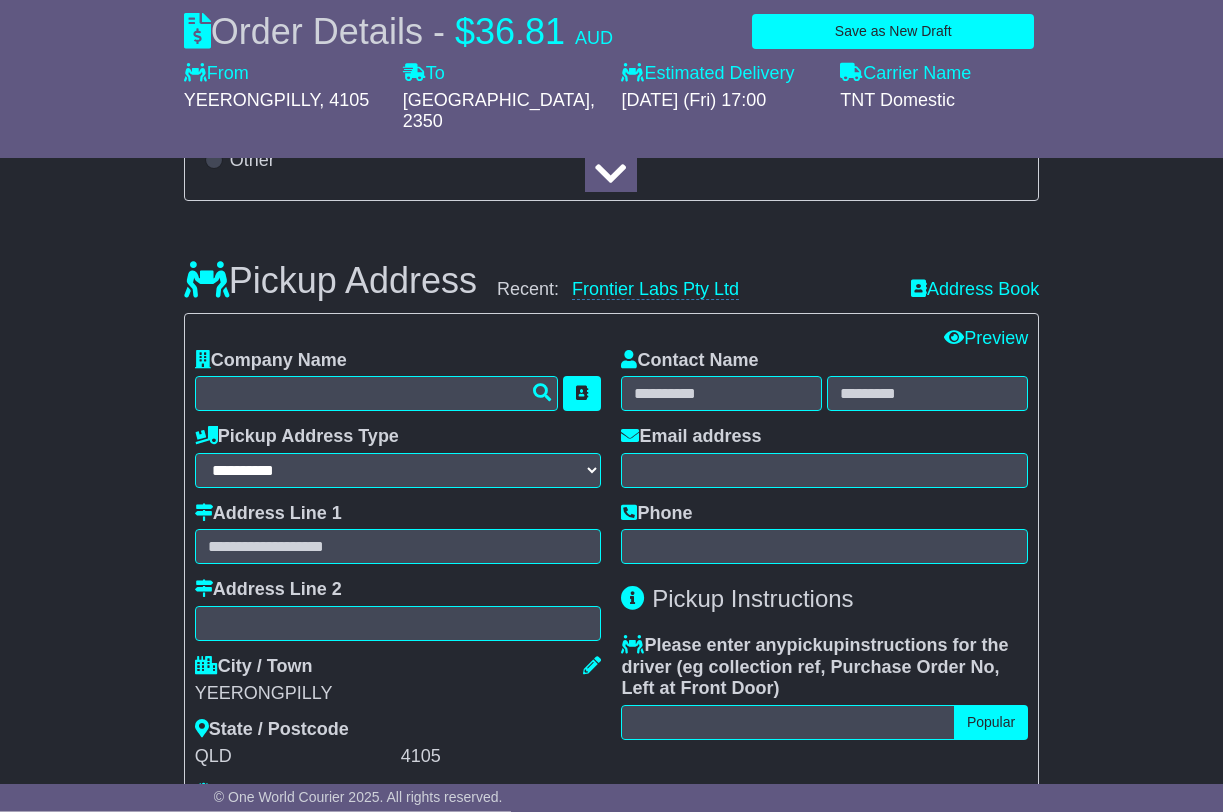 scroll, scrollTop: 493, scrollLeft: 0, axis: vertical 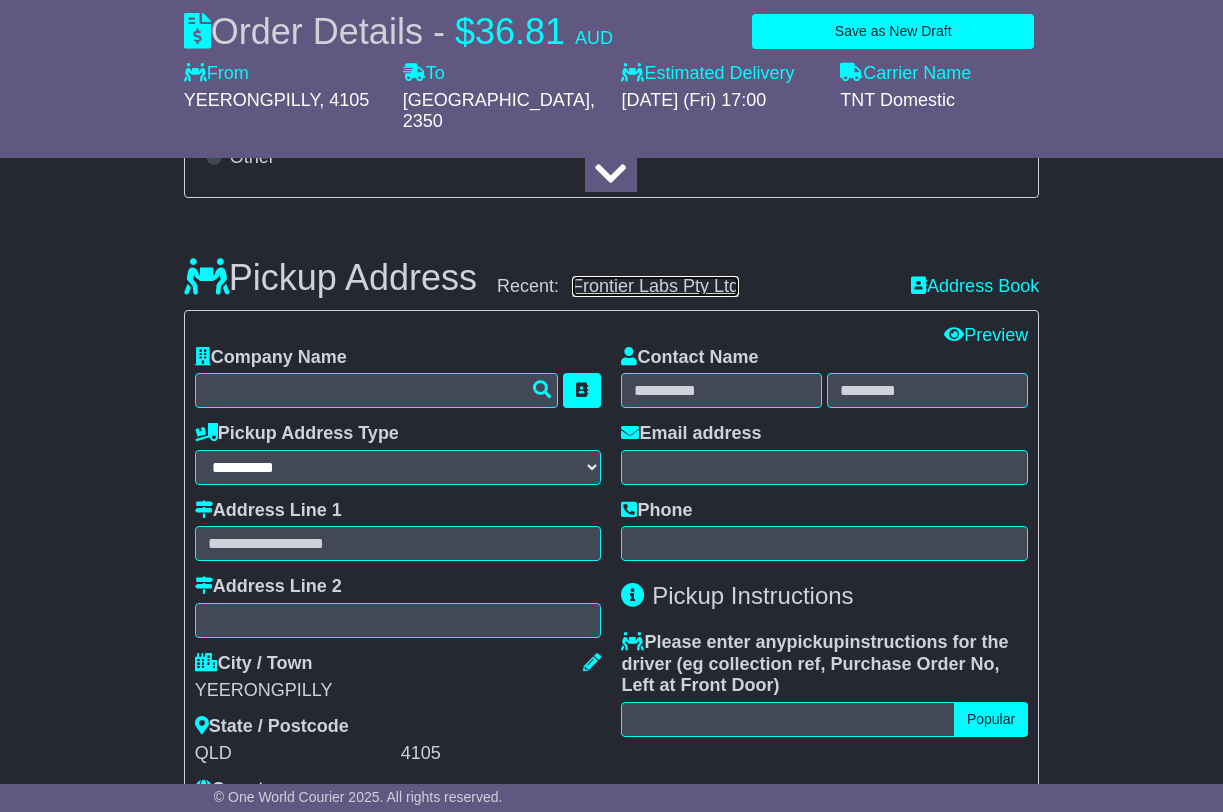 click on "Frontier Labs Pty Ltd" at bounding box center [655, 286] 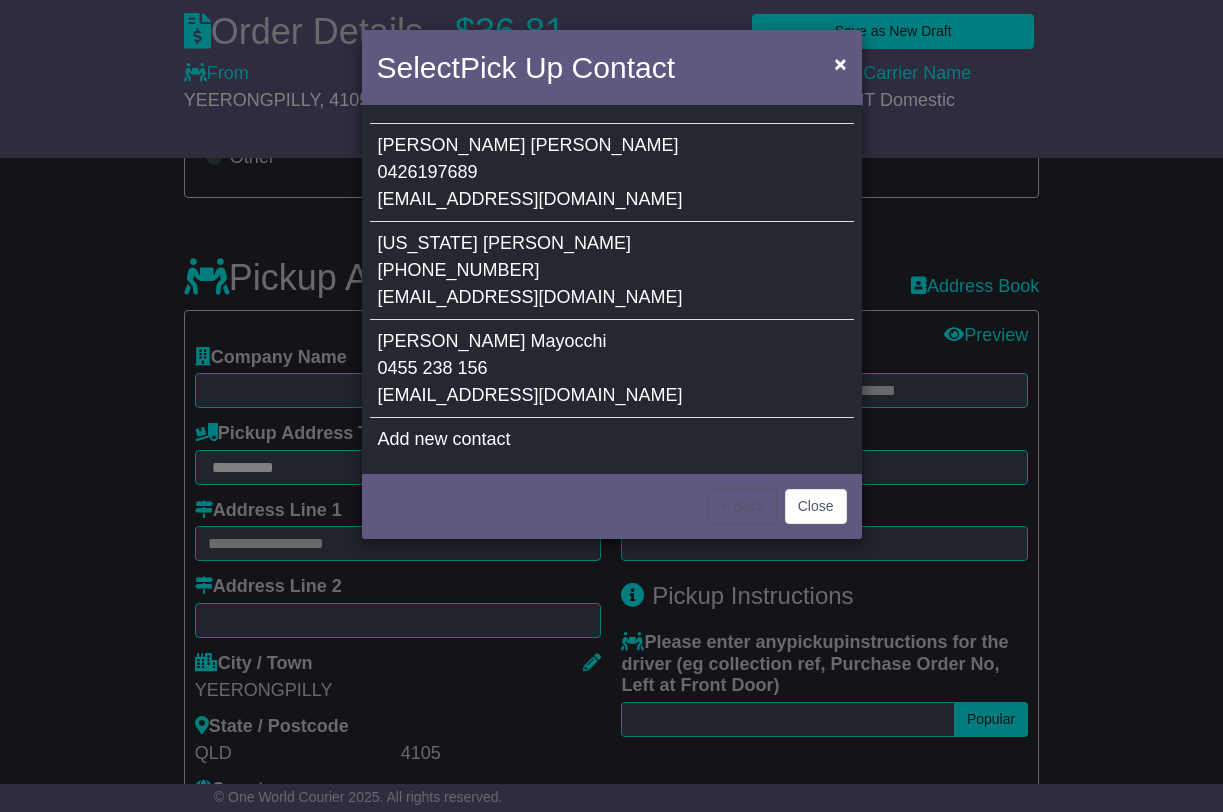 click on "Otis   Mayocchi
0455 238 156
sales@frontierlabs.com.au" at bounding box center [612, 369] 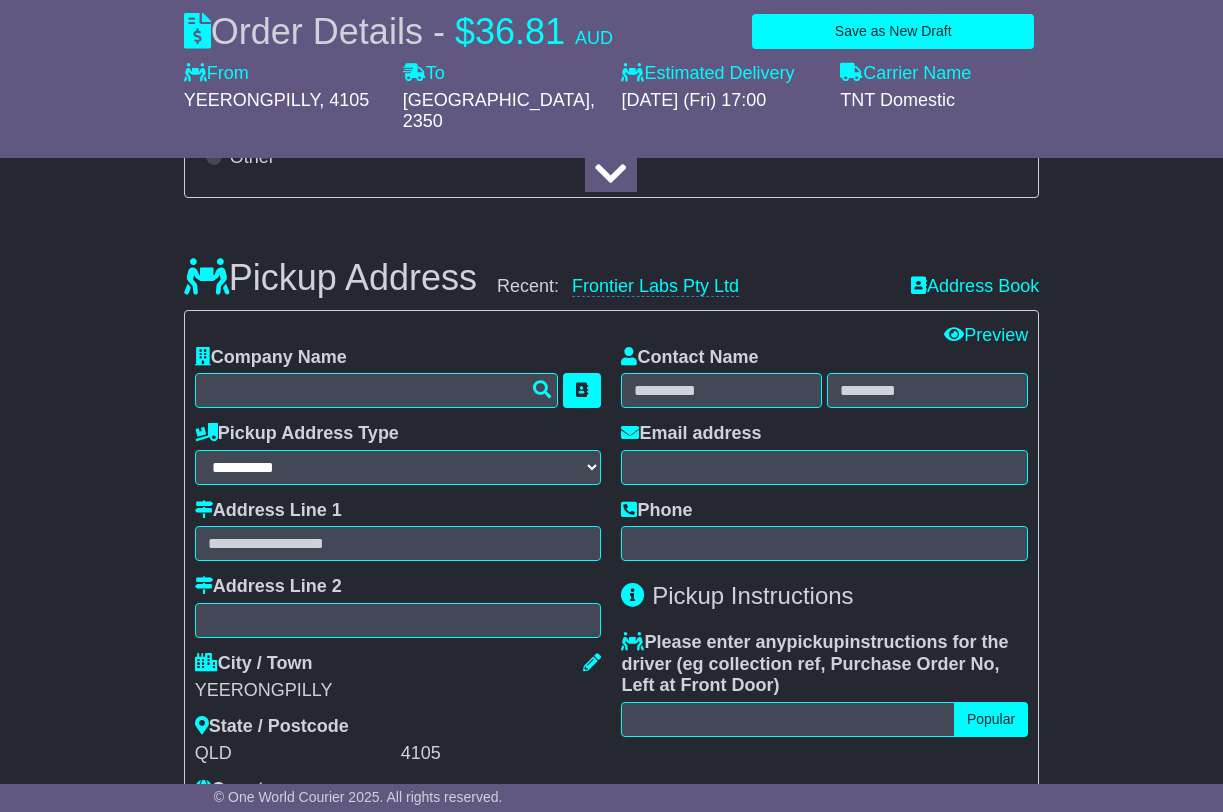 type on "**********" 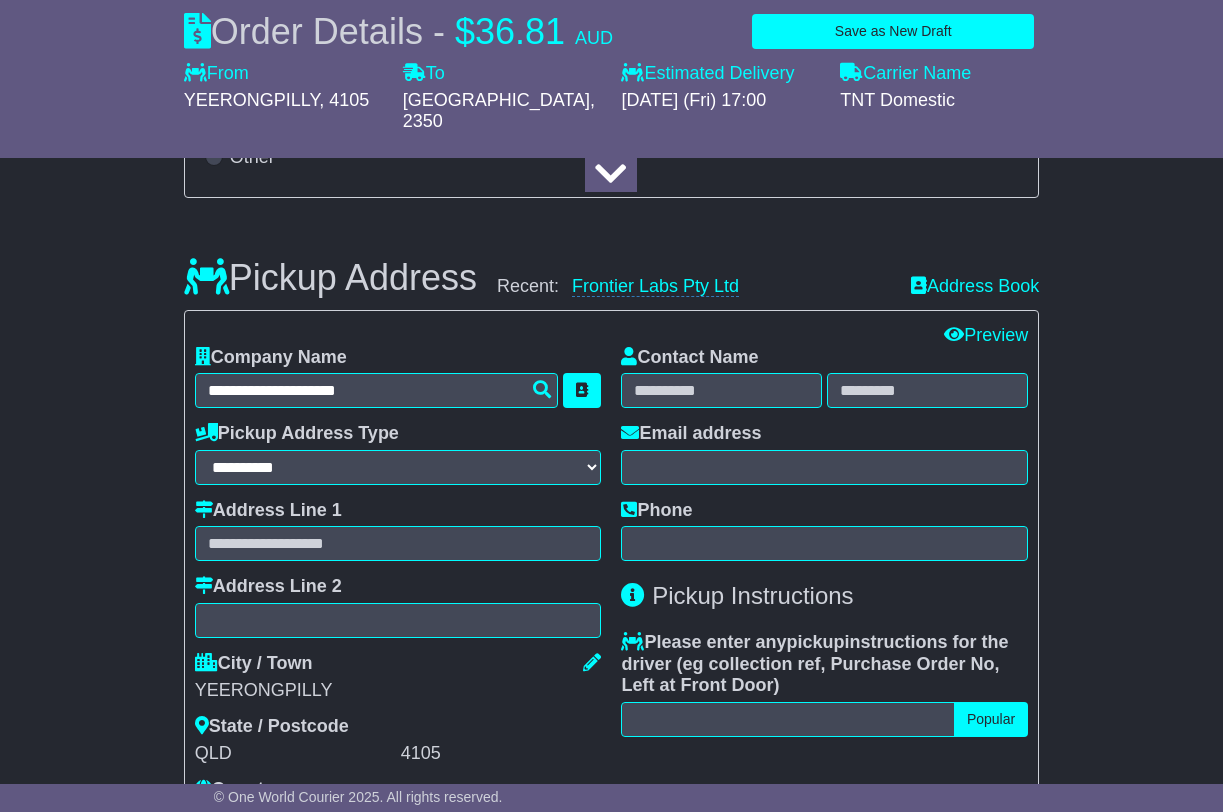 type on "**********" 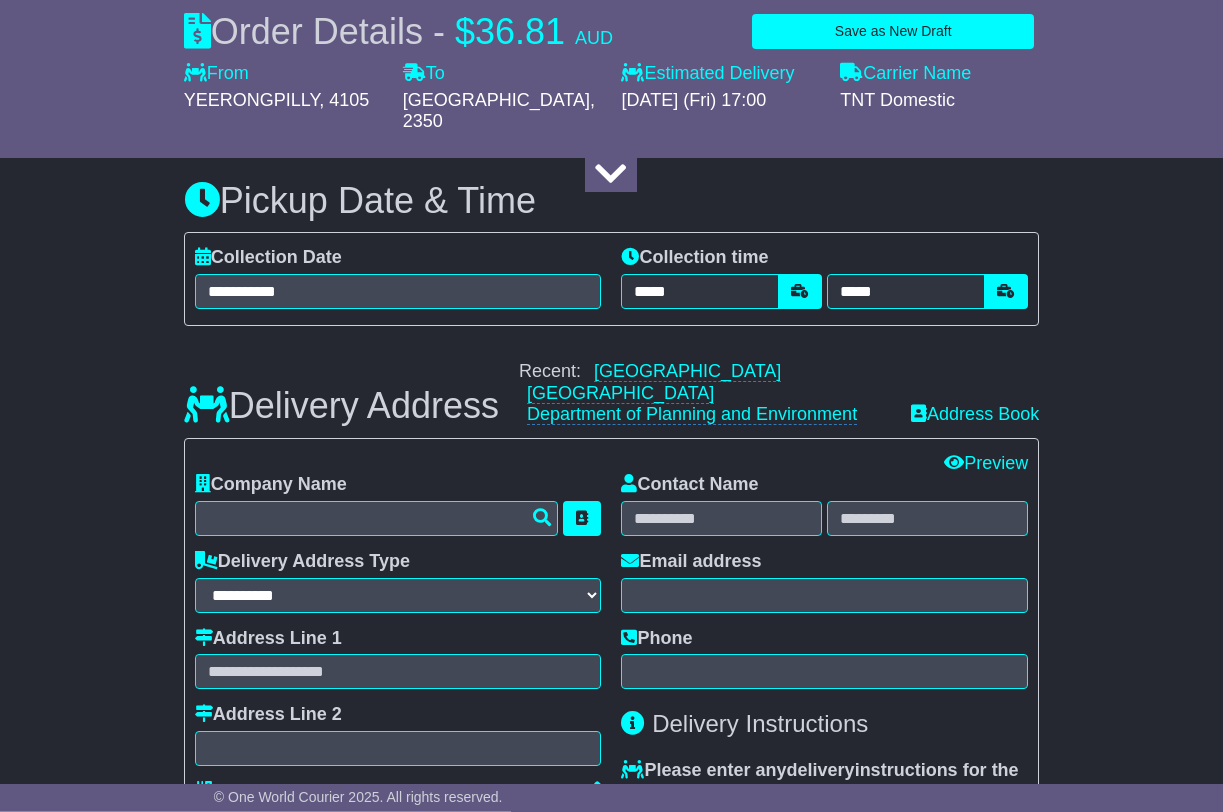 scroll, scrollTop: 1221, scrollLeft: 0, axis: vertical 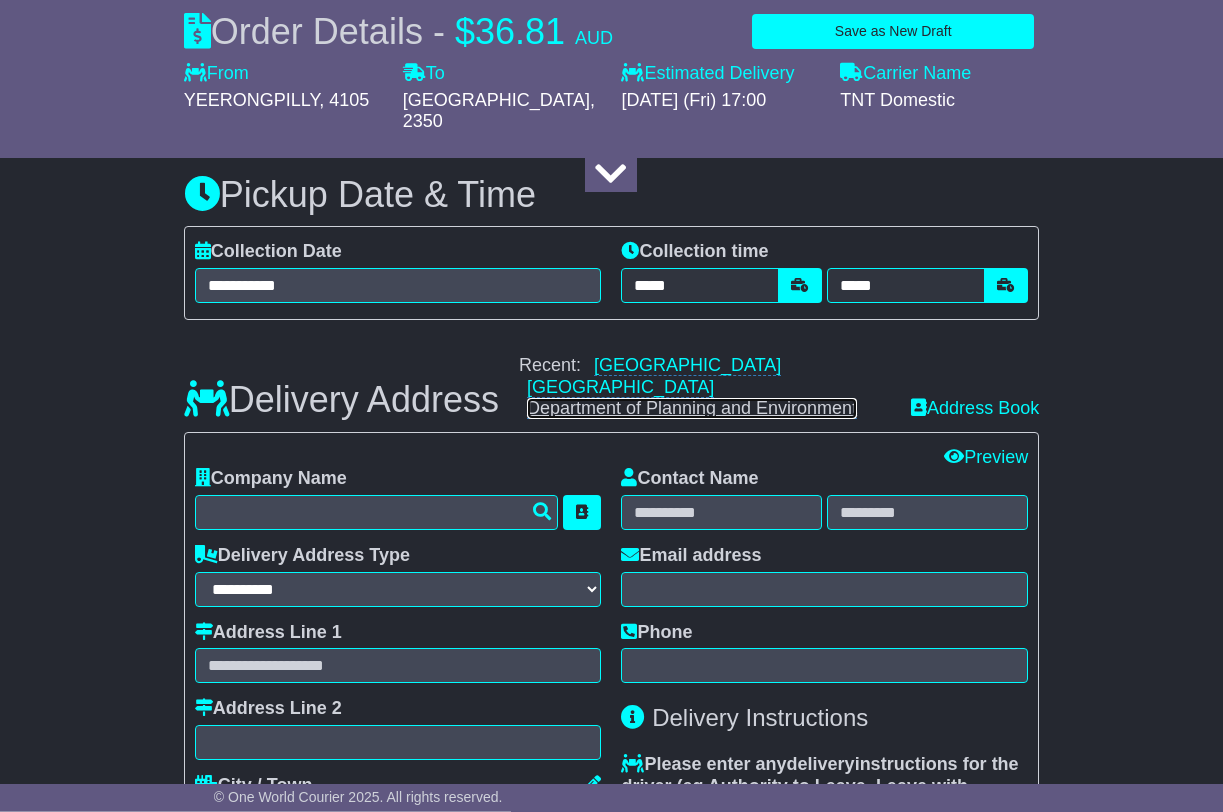 click on "Department of Planning and Environment" at bounding box center [692, 408] 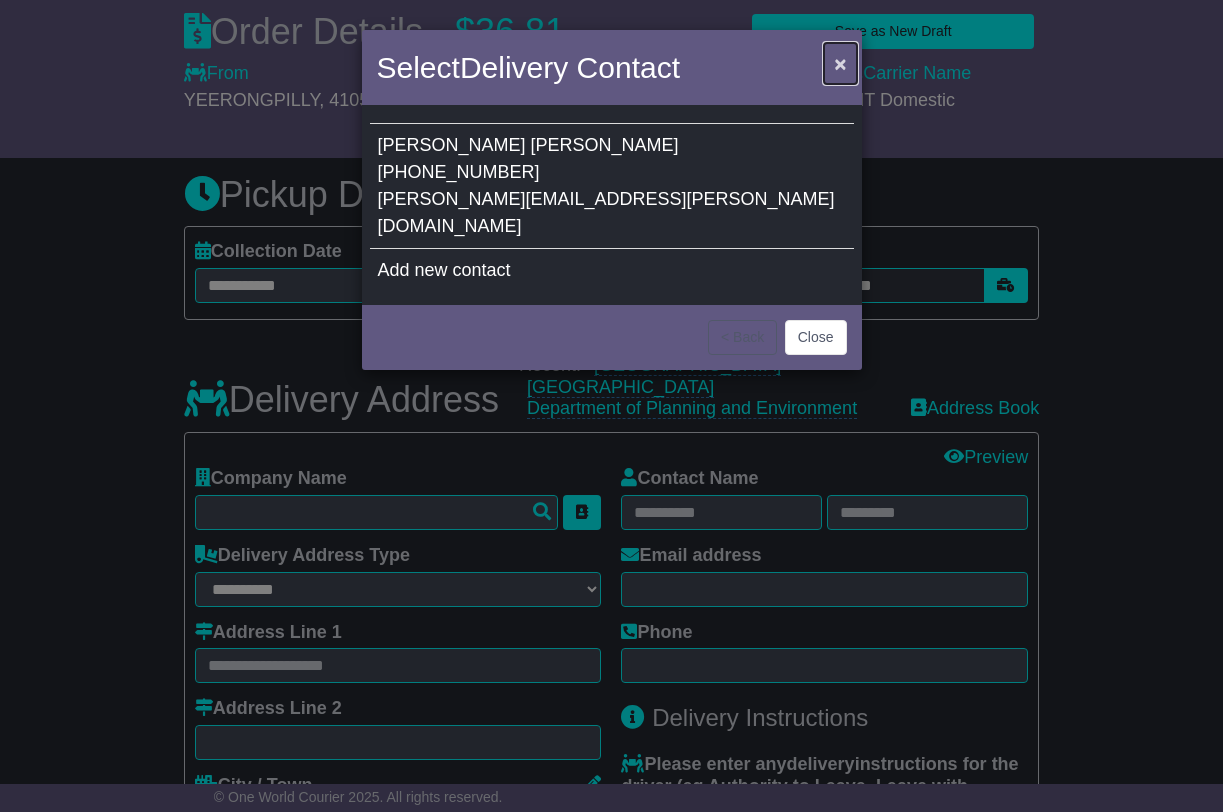 click on "×" at bounding box center [840, 63] 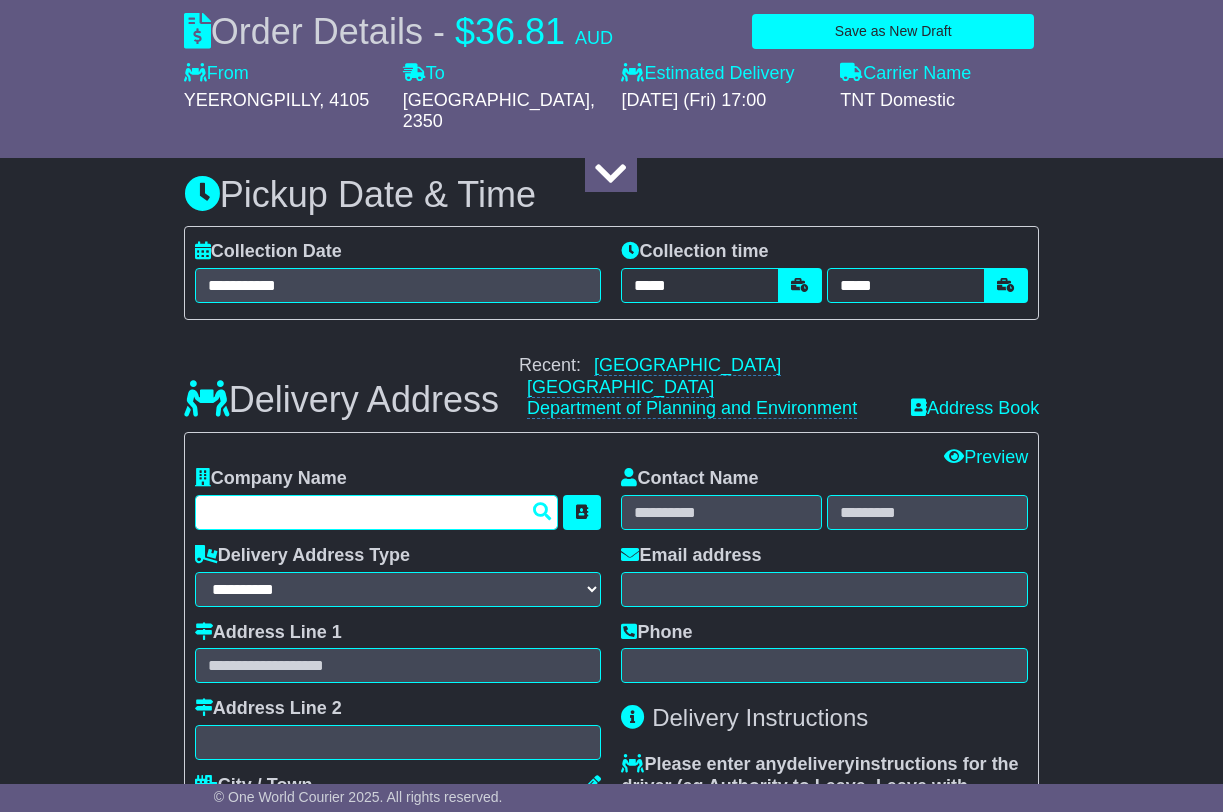 click at bounding box center (377, 512) 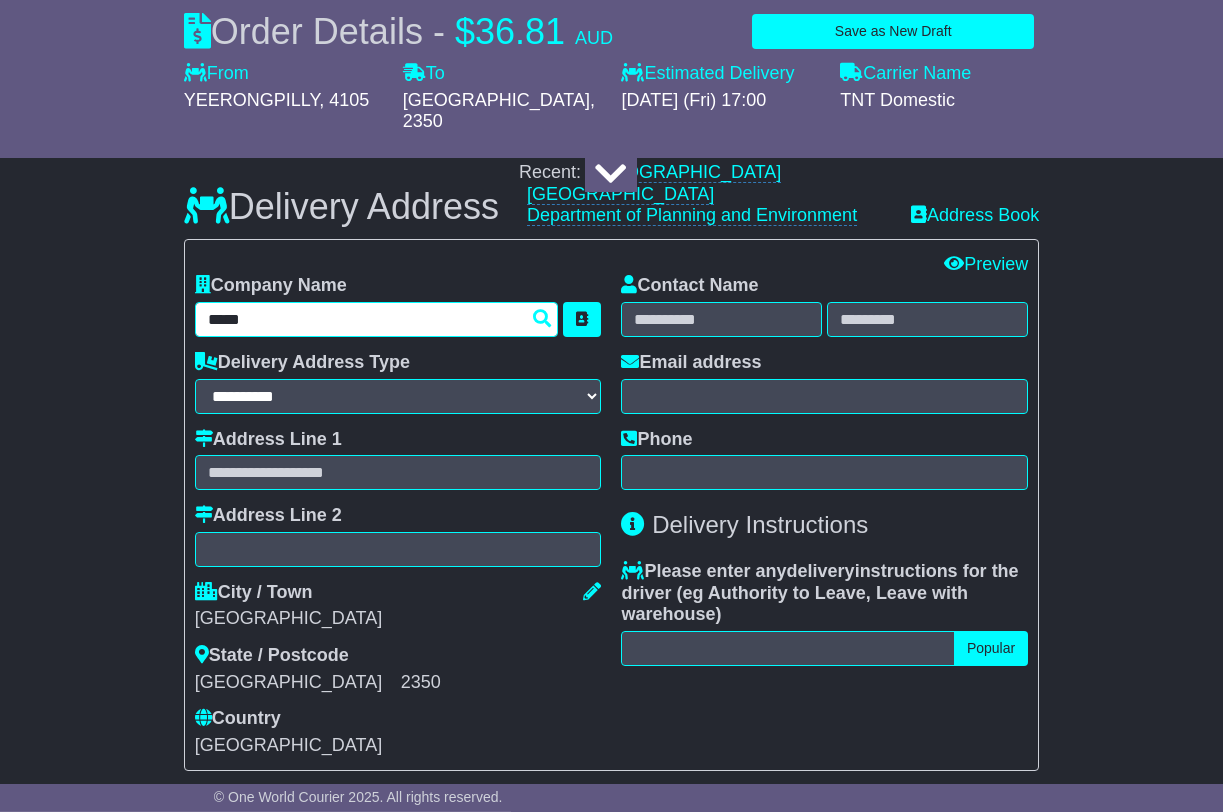type on "*****" 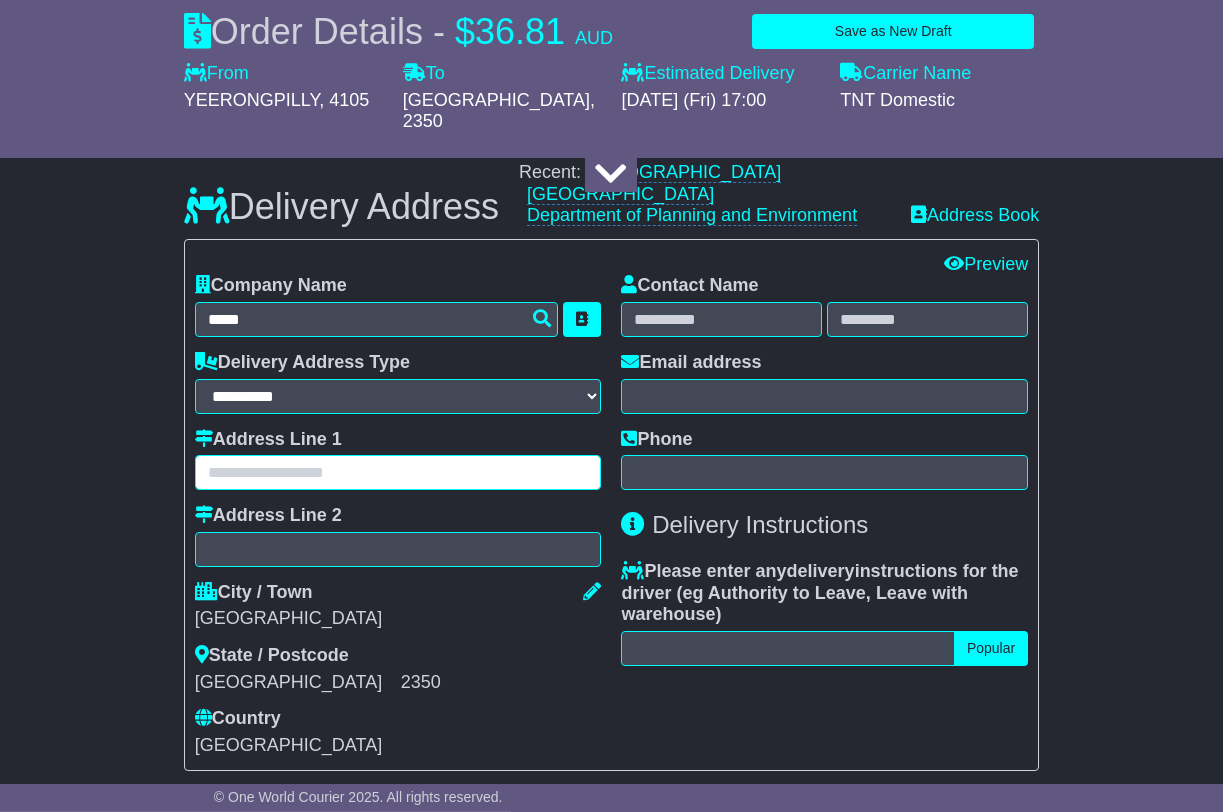 click at bounding box center (398, 472) 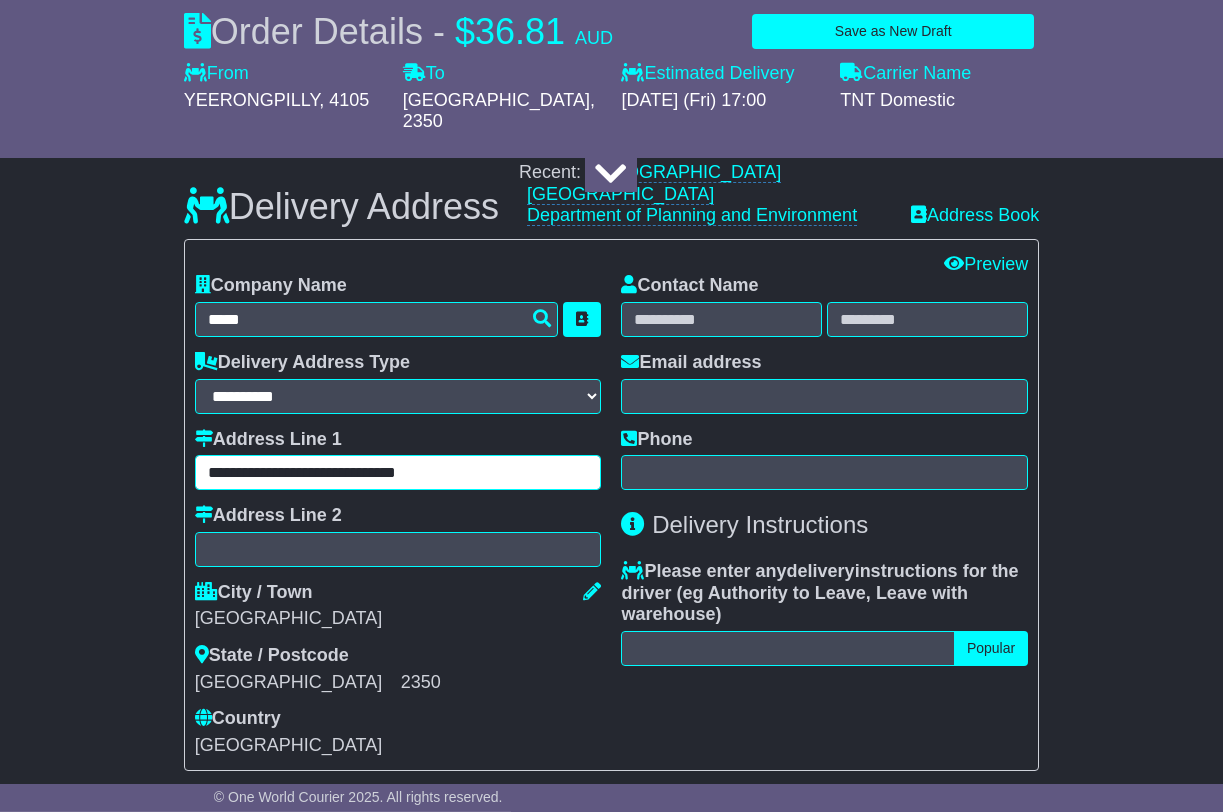 type on "**********" 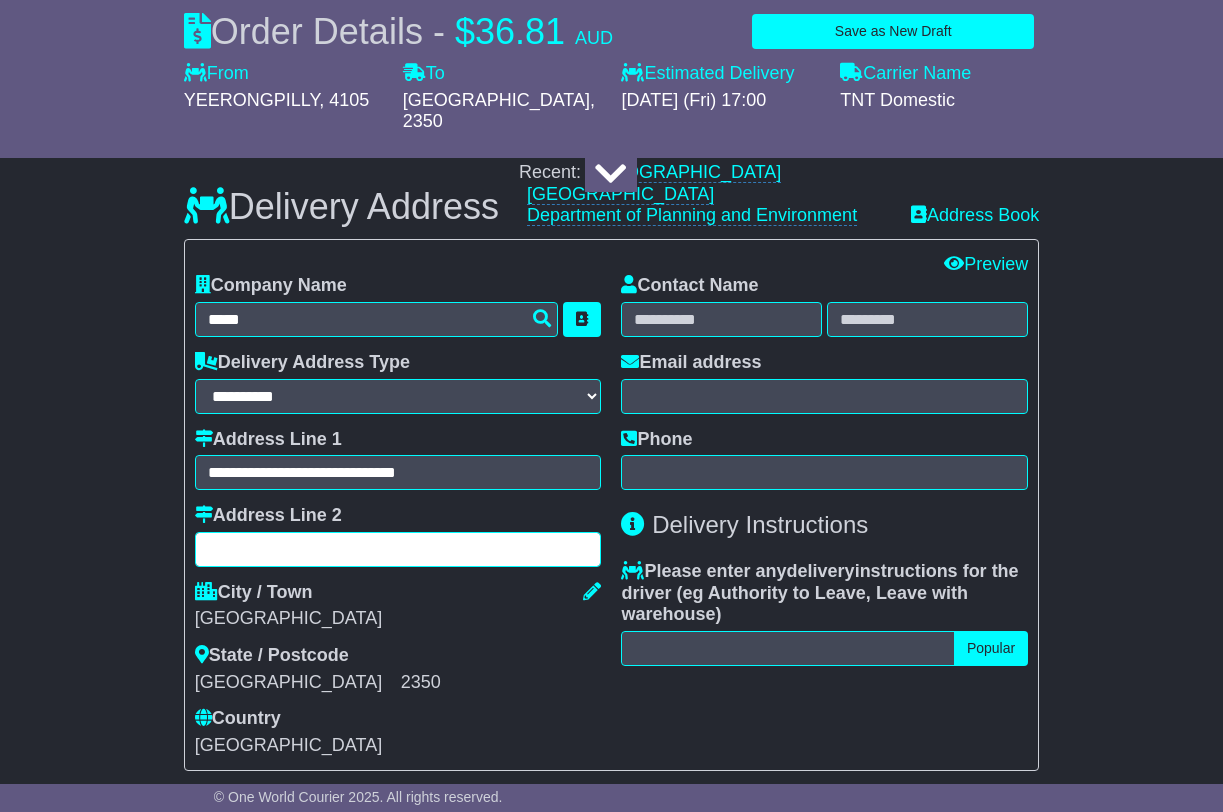 click at bounding box center (398, 549) 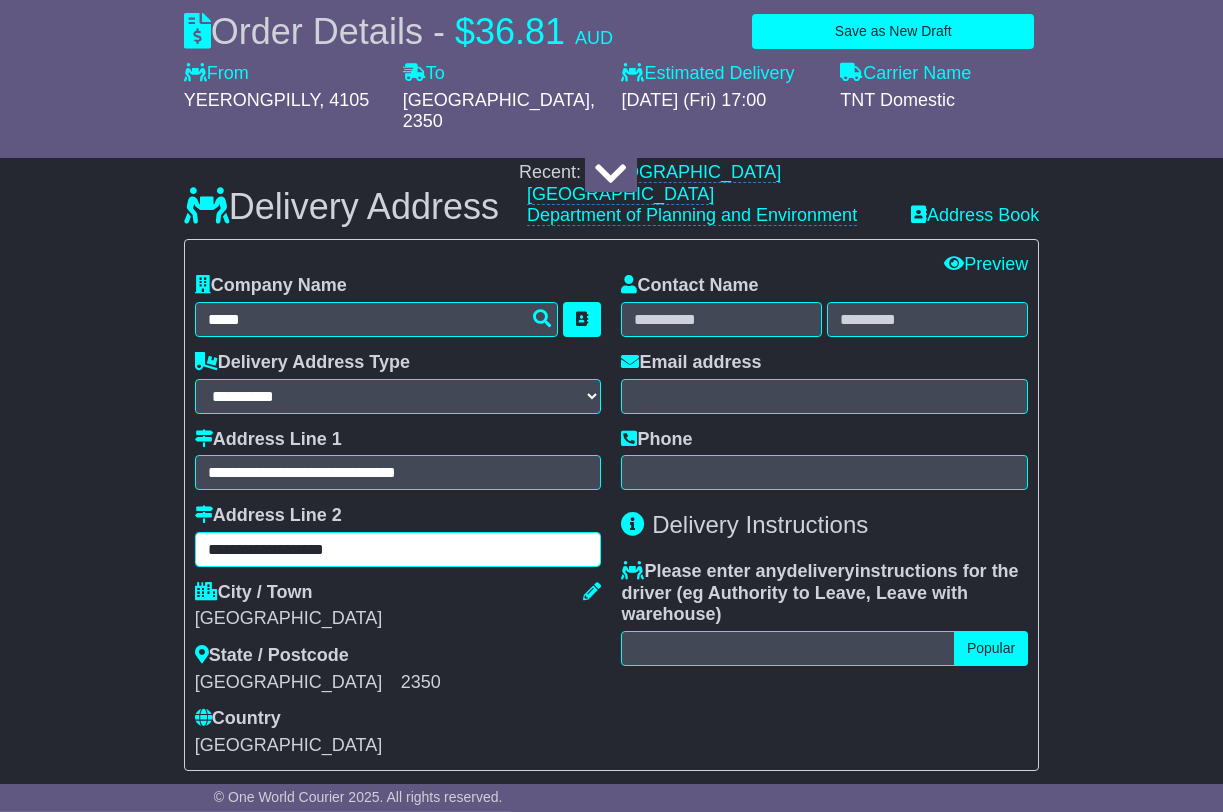 type on "**********" 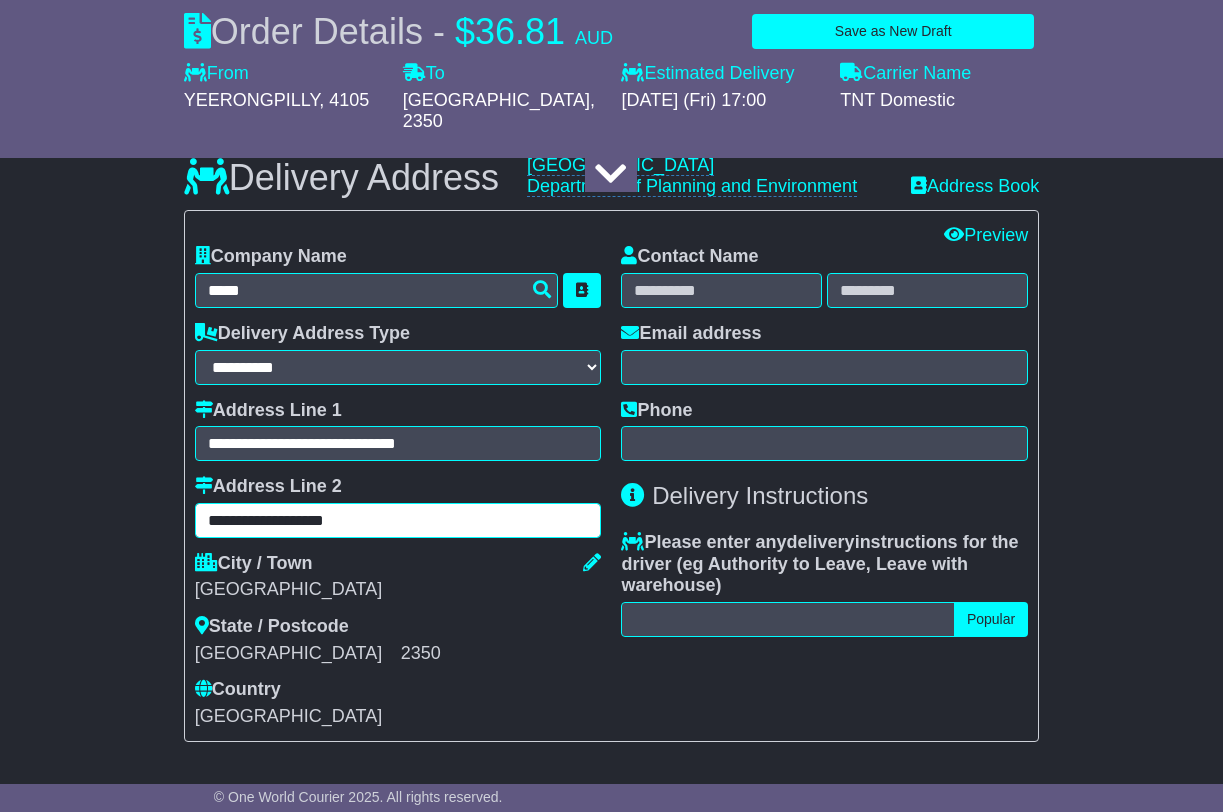 scroll, scrollTop: 1444, scrollLeft: 0, axis: vertical 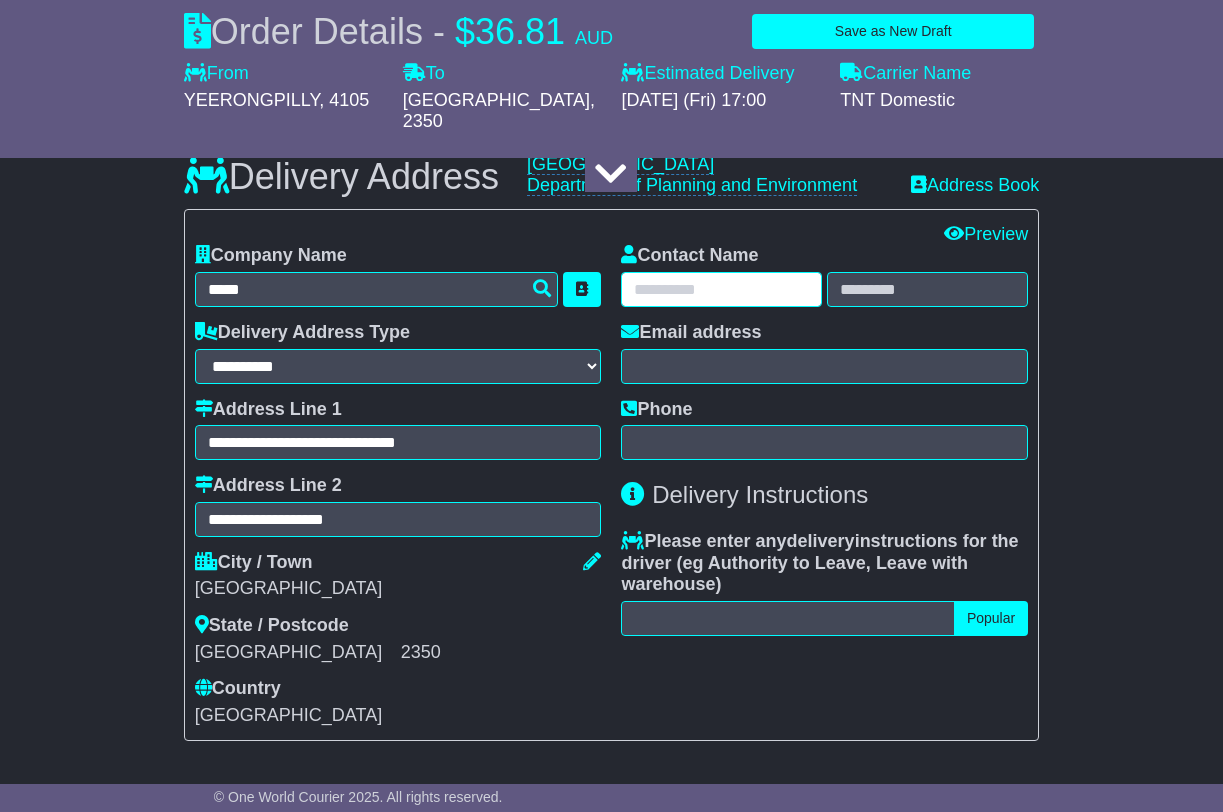 click at bounding box center (721, 289) 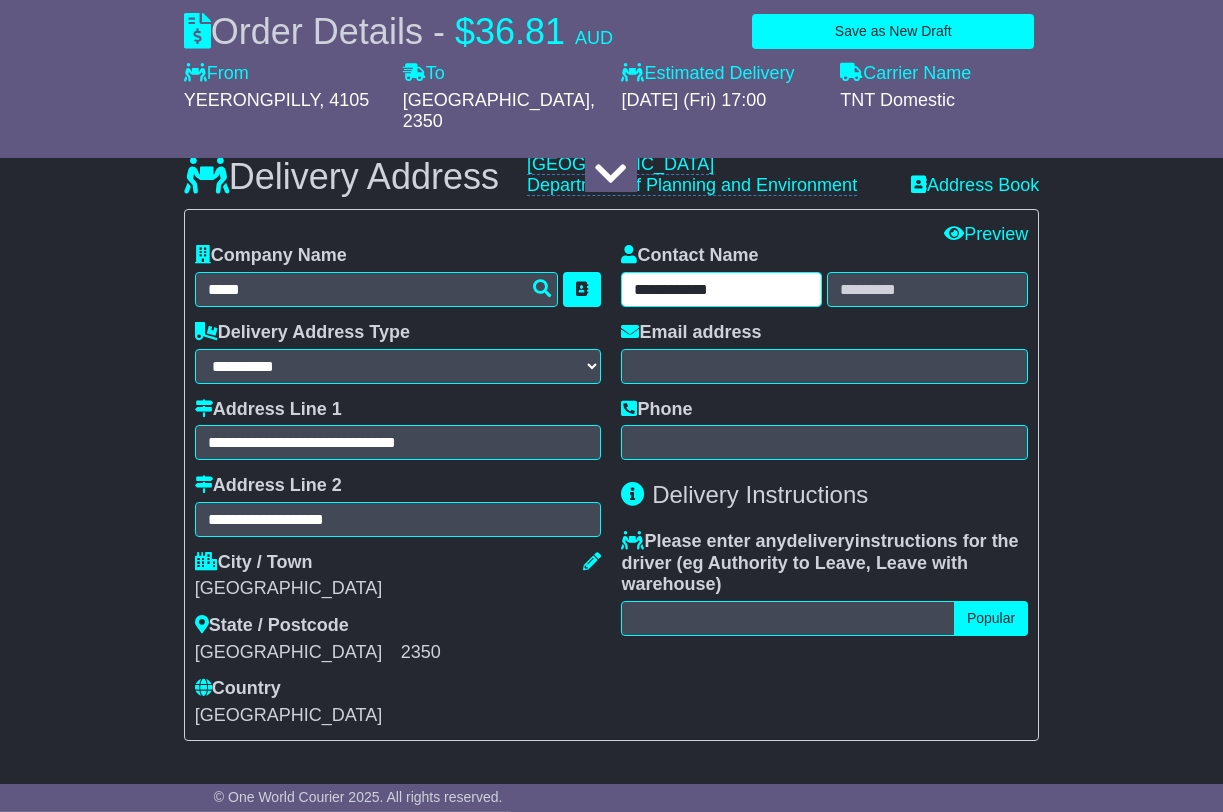 drag, startPoint x: 672, startPoint y: 268, endPoint x: 768, endPoint y: 279, distance: 96.62815 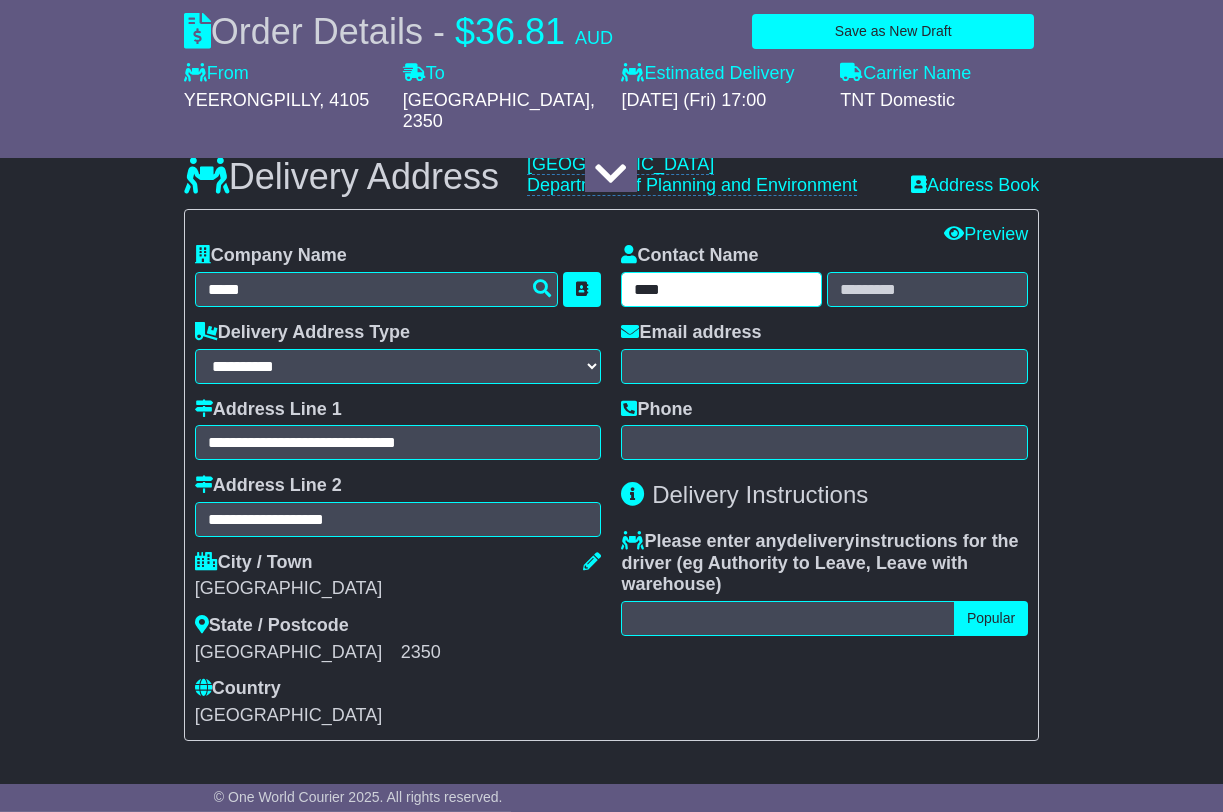 type on "****" 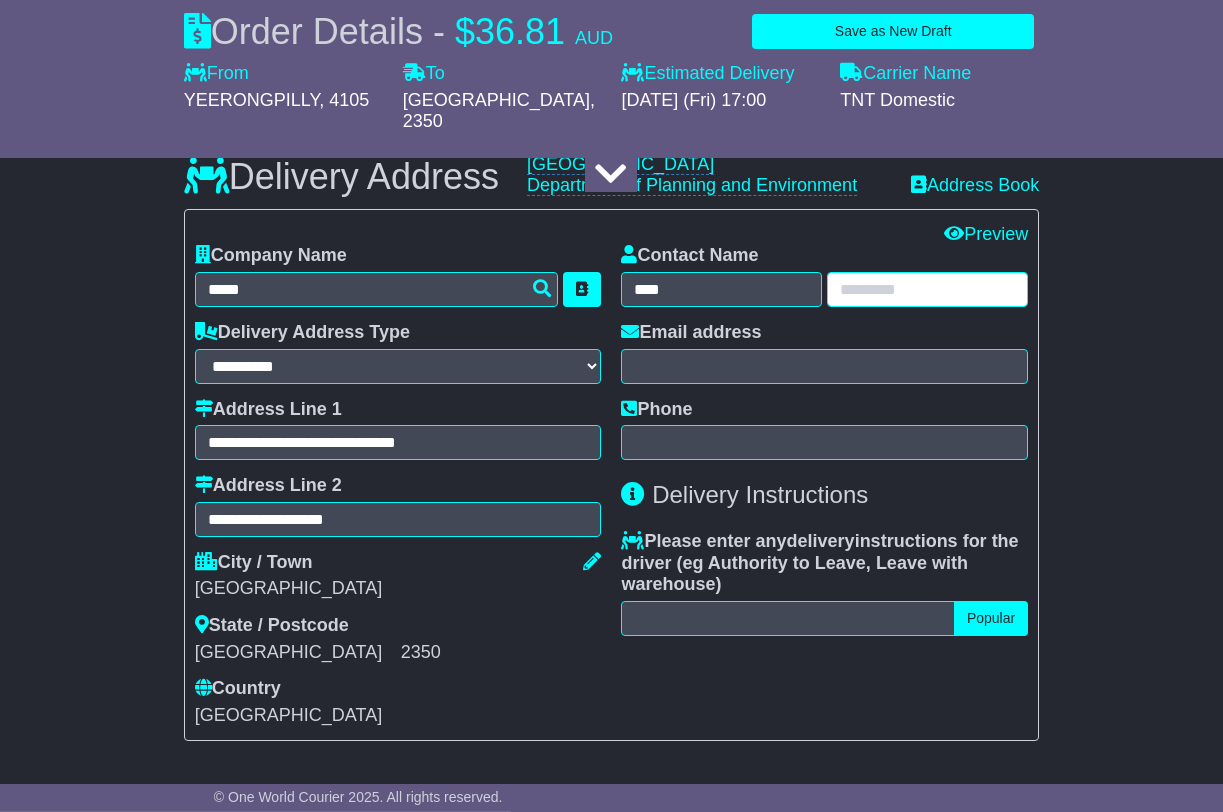 click at bounding box center (927, 289) 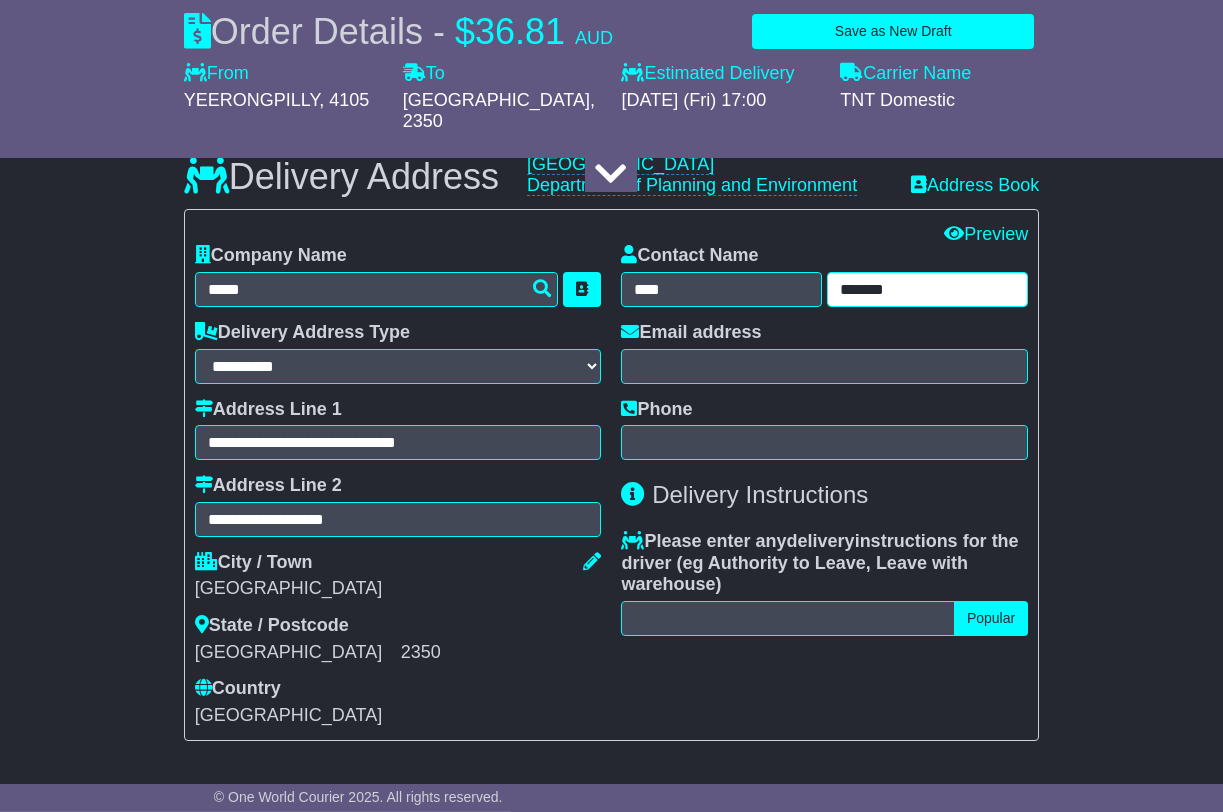 type on "*******" 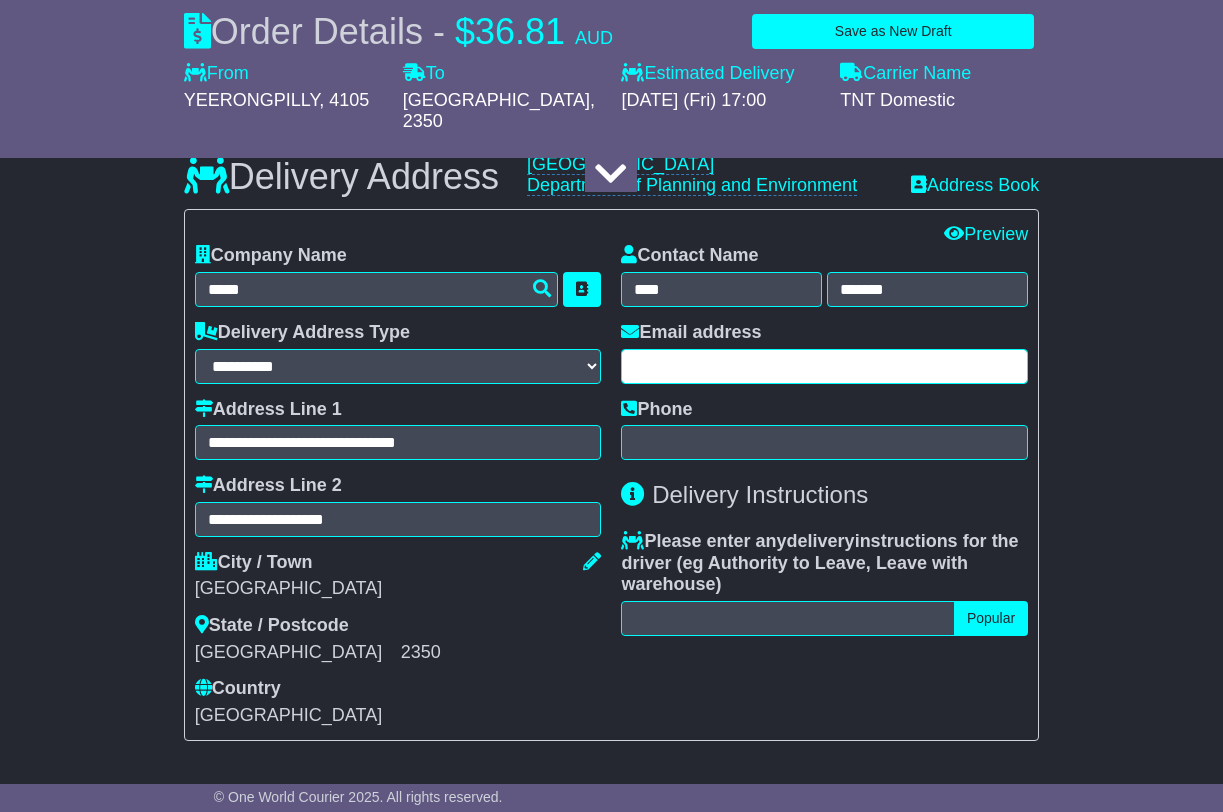 click at bounding box center (824, 366) 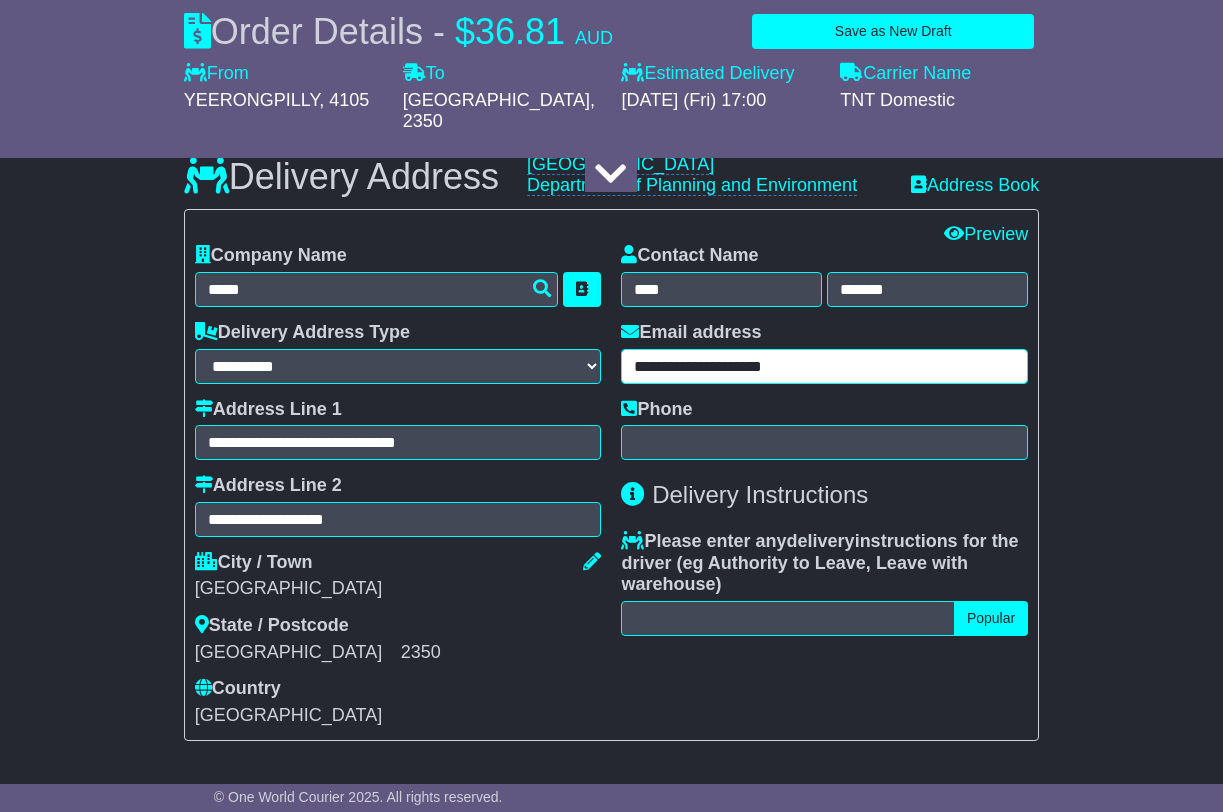 type on "**********" 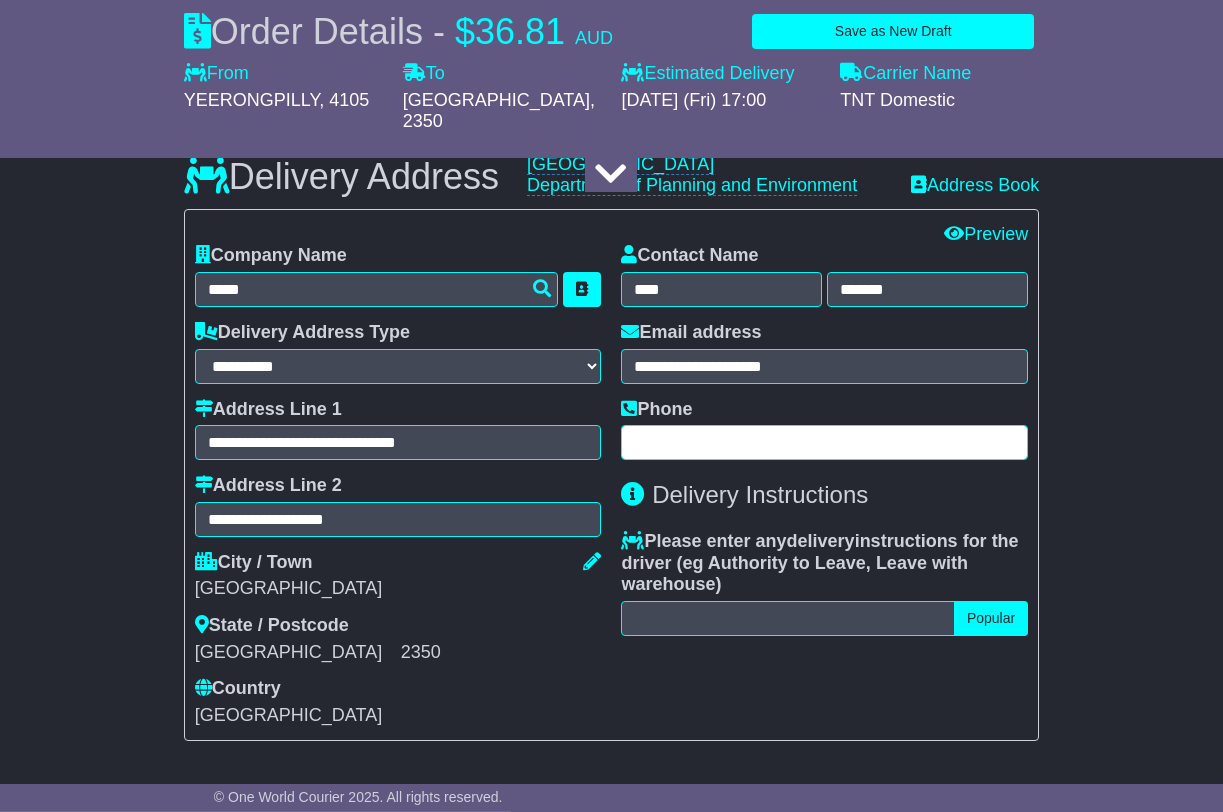 click at bounding box center (824, 442) 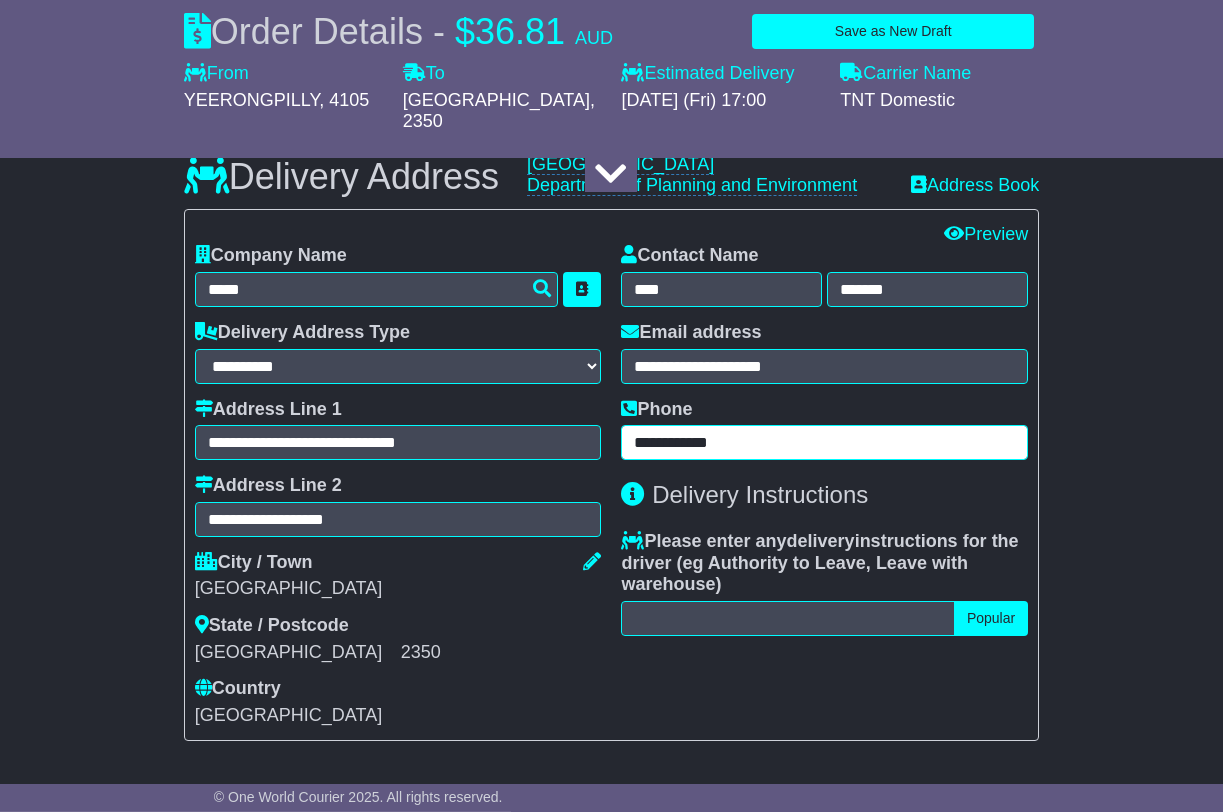 type on "**********" 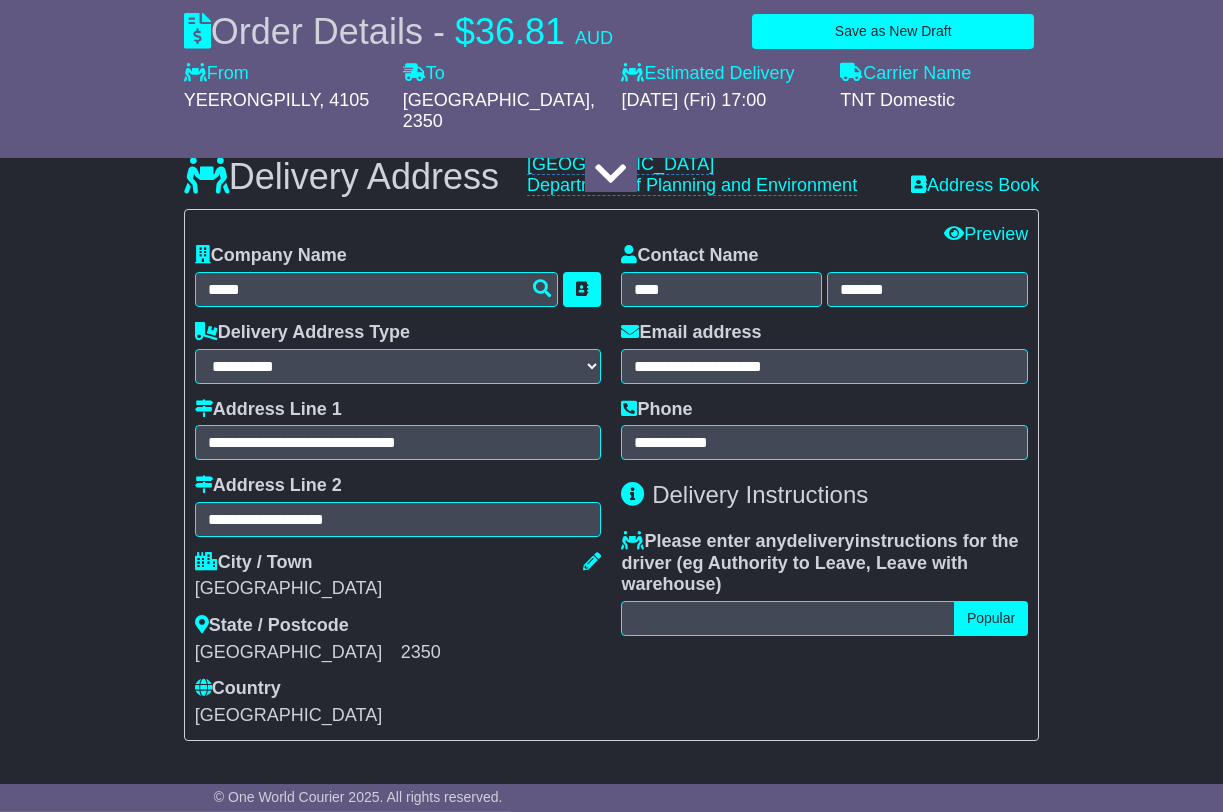 click on "**********" at bounding box center (611, 341) 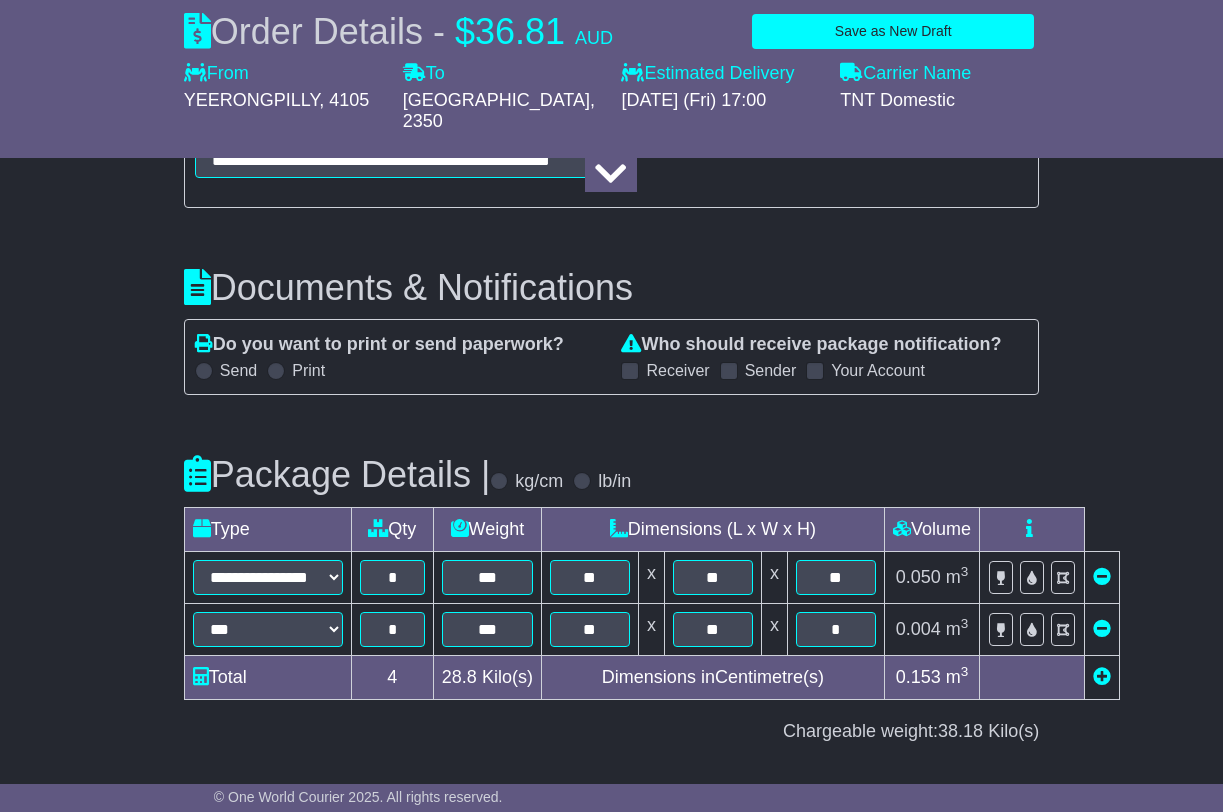 scroll, scrollTop: 2433, scrollLeft: 0, axis: vertical 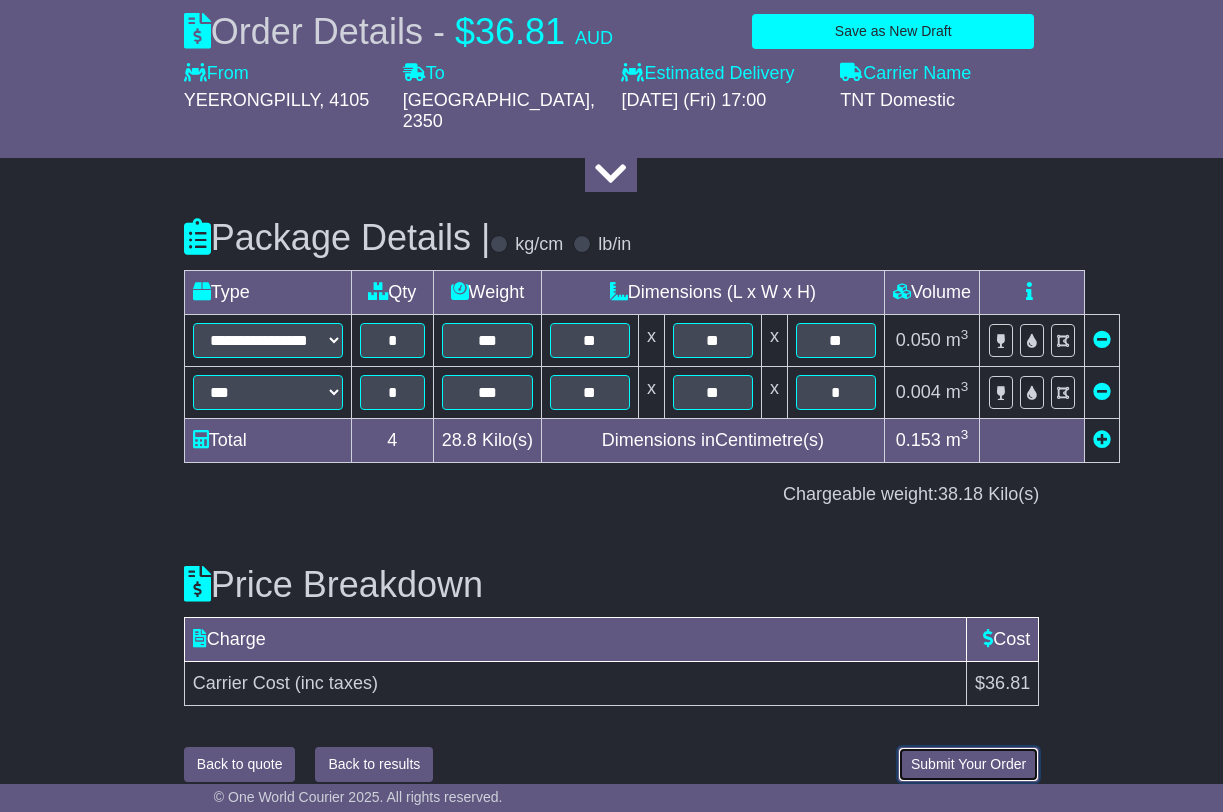 click on "Submit Your Order" at bounding box center [968, 764] 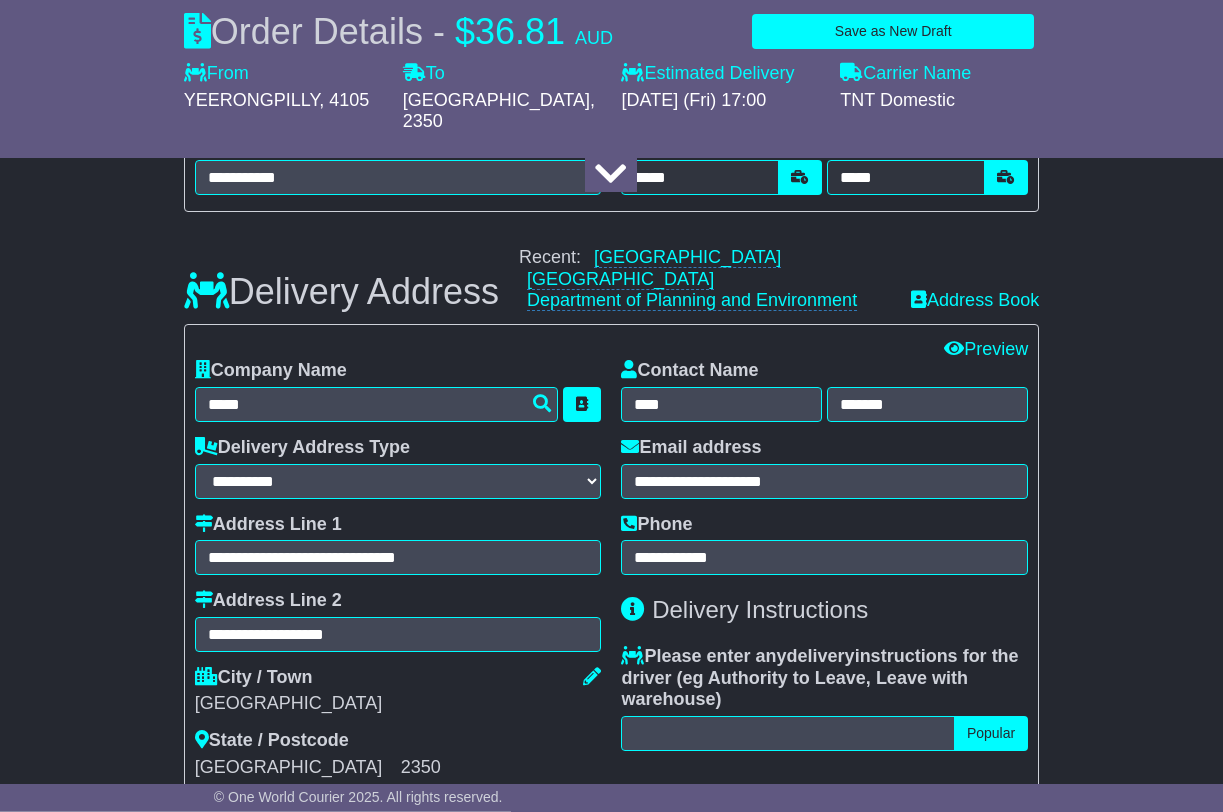 scroll, scrollTop: 1339, scrollLeft: 0, axis: vertical 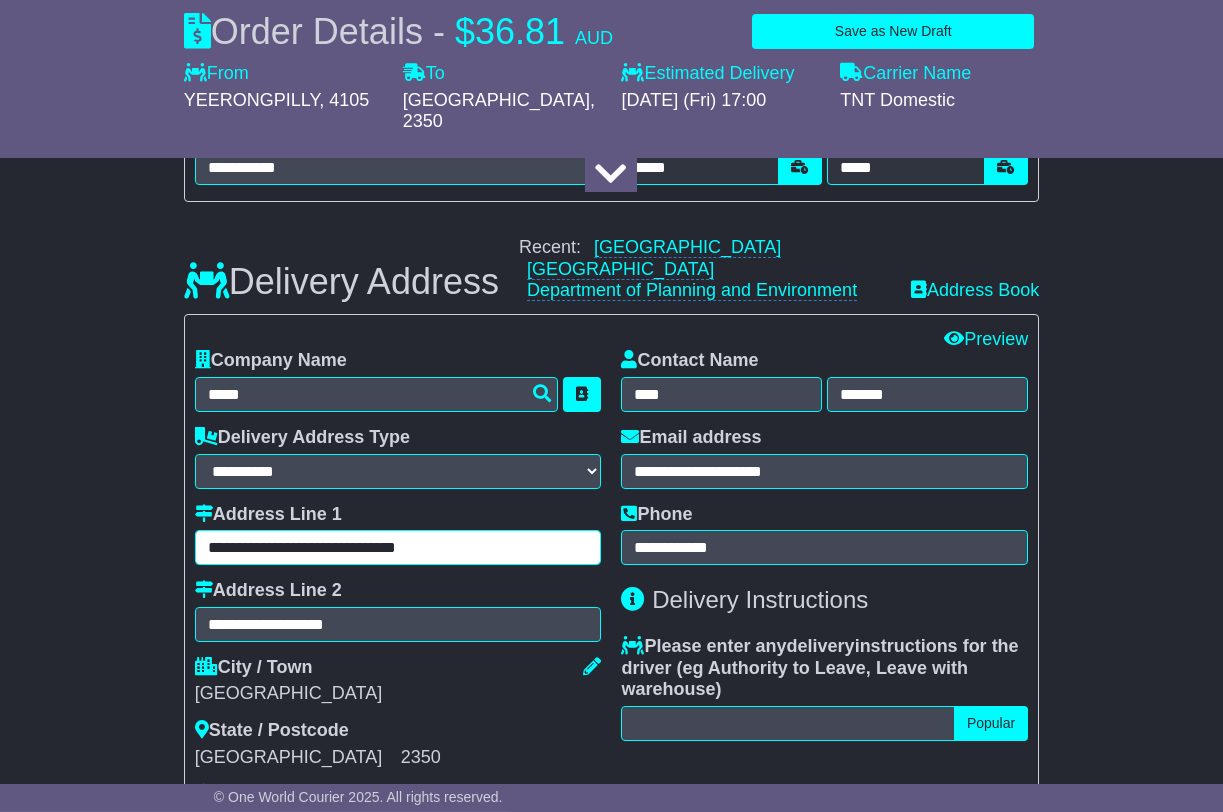 click on "**********" at bounding box center [398, 547] 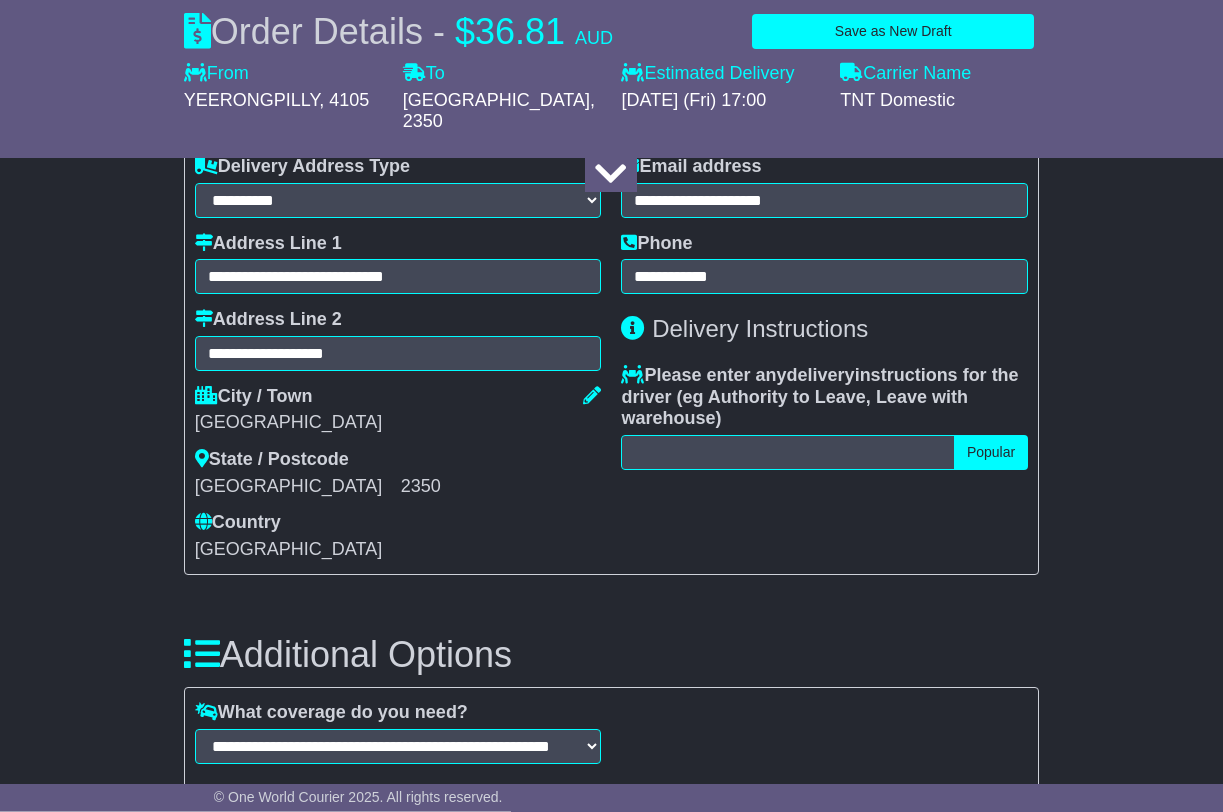 scroll, scrollTop: 1598, scrollLeft: 0, axis: vertical 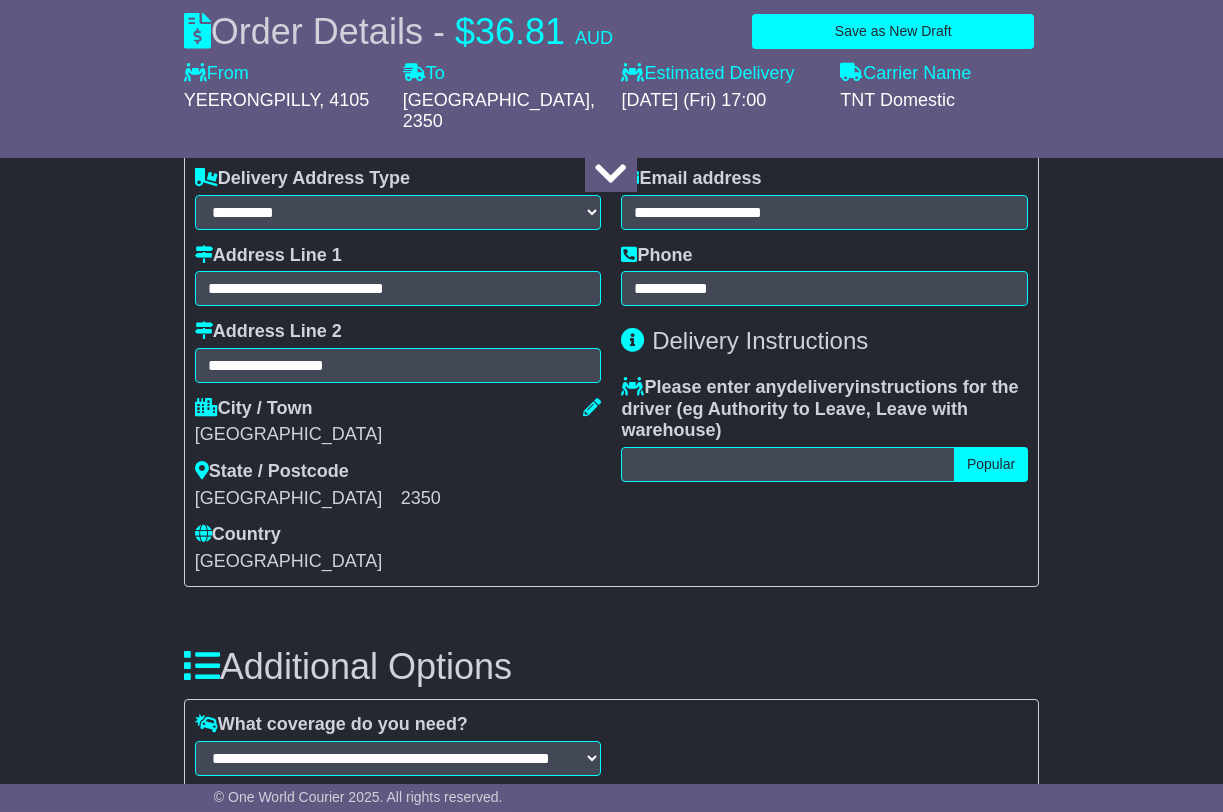 click on "**********" at bounding box center (398, 331) 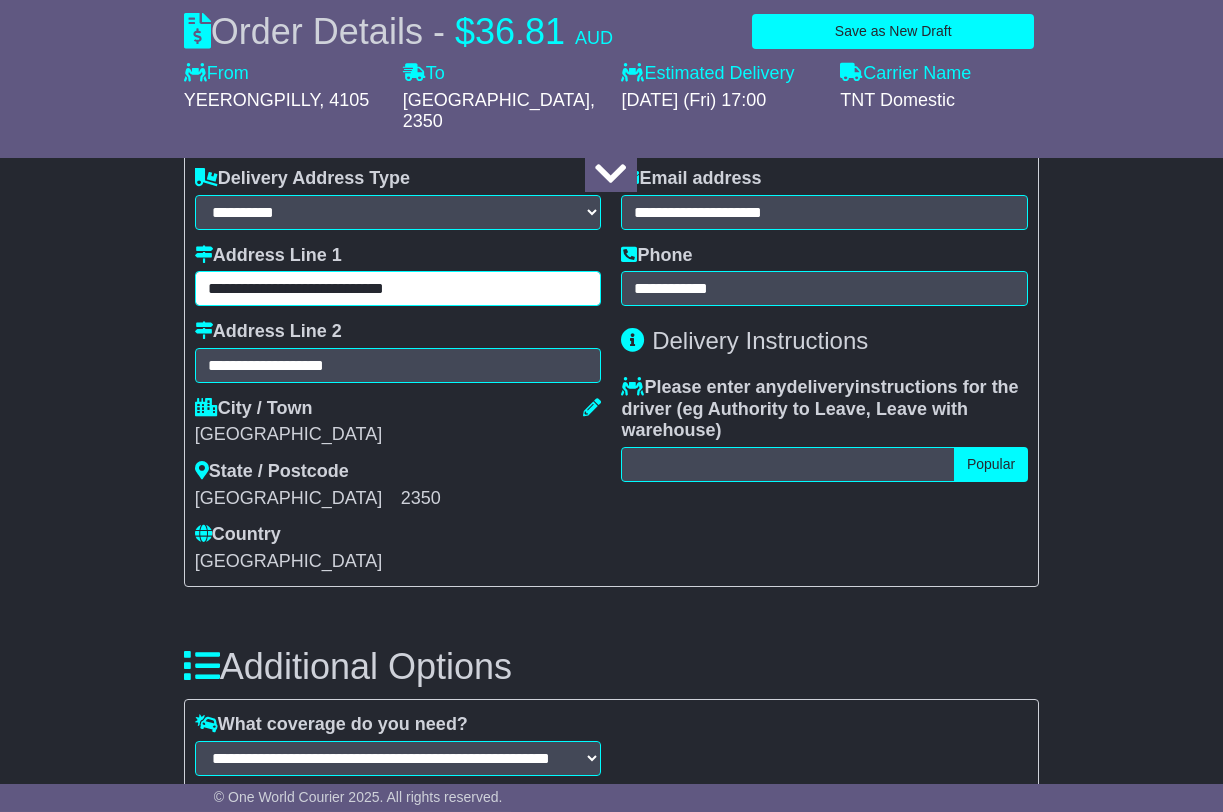 click on "**********" at bounding box center (398, 288) 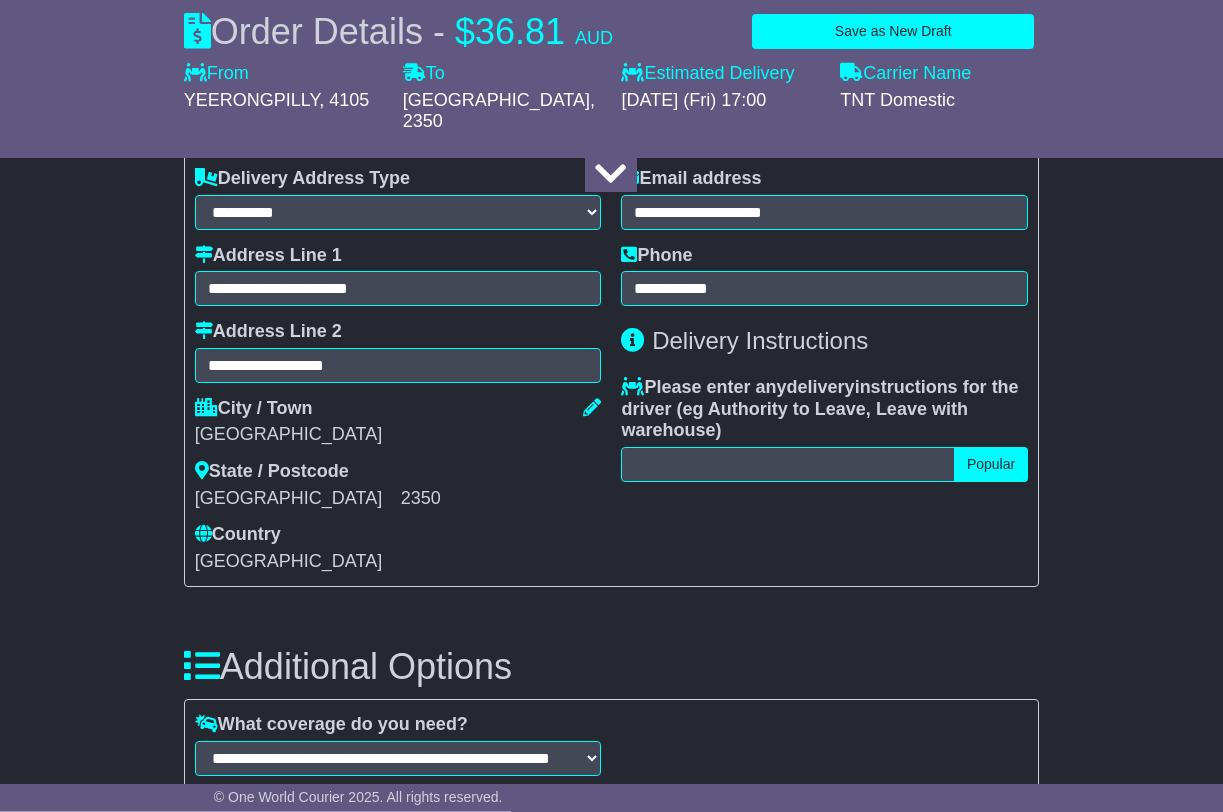 click on "**********" at bounding box center (824, 331) 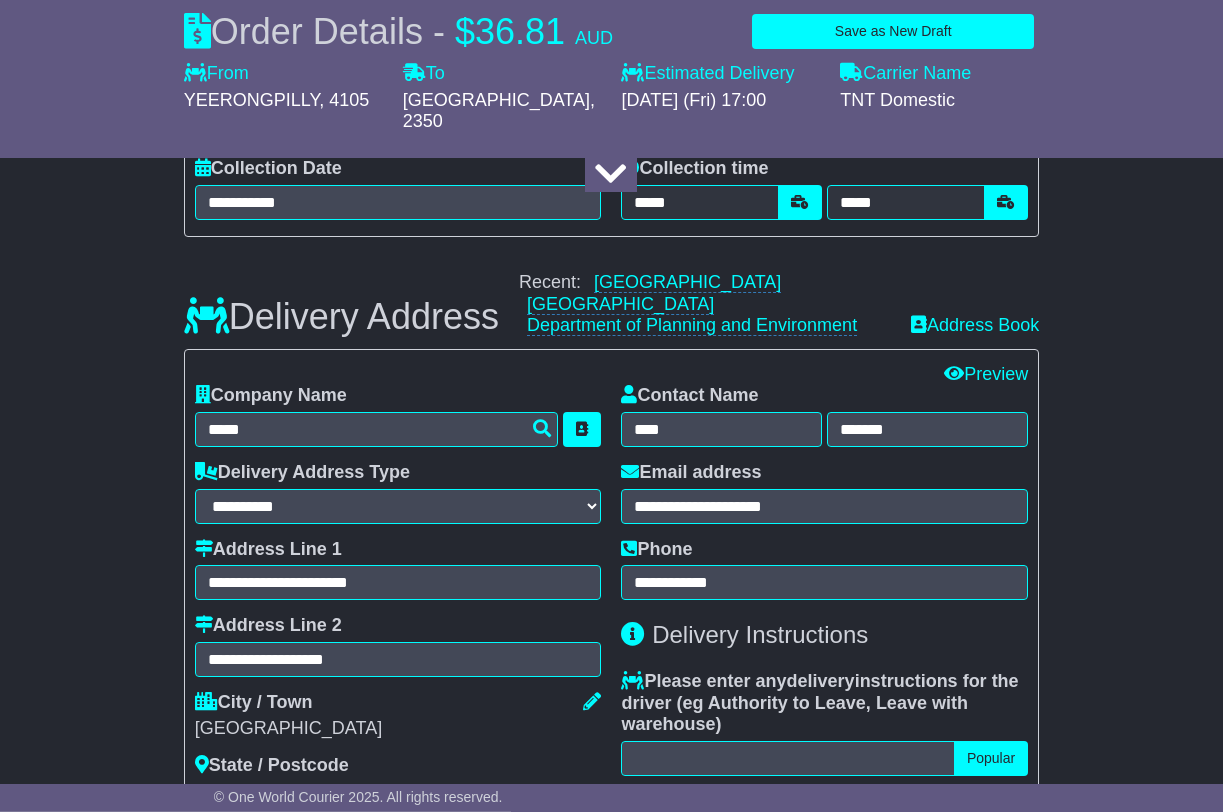 scroll, scrollTop: 1308, scrollLeft: 0, axis: vertical 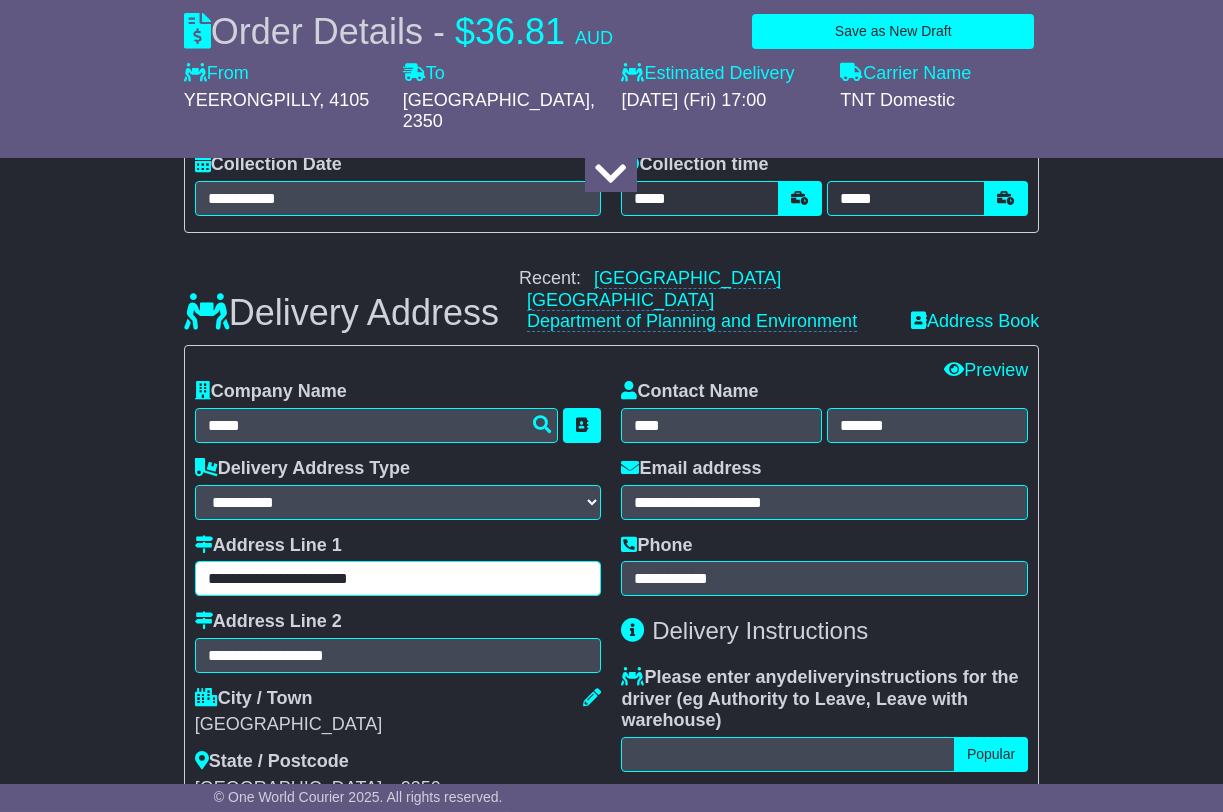 click on "**********" at bounding box center (398, 578) 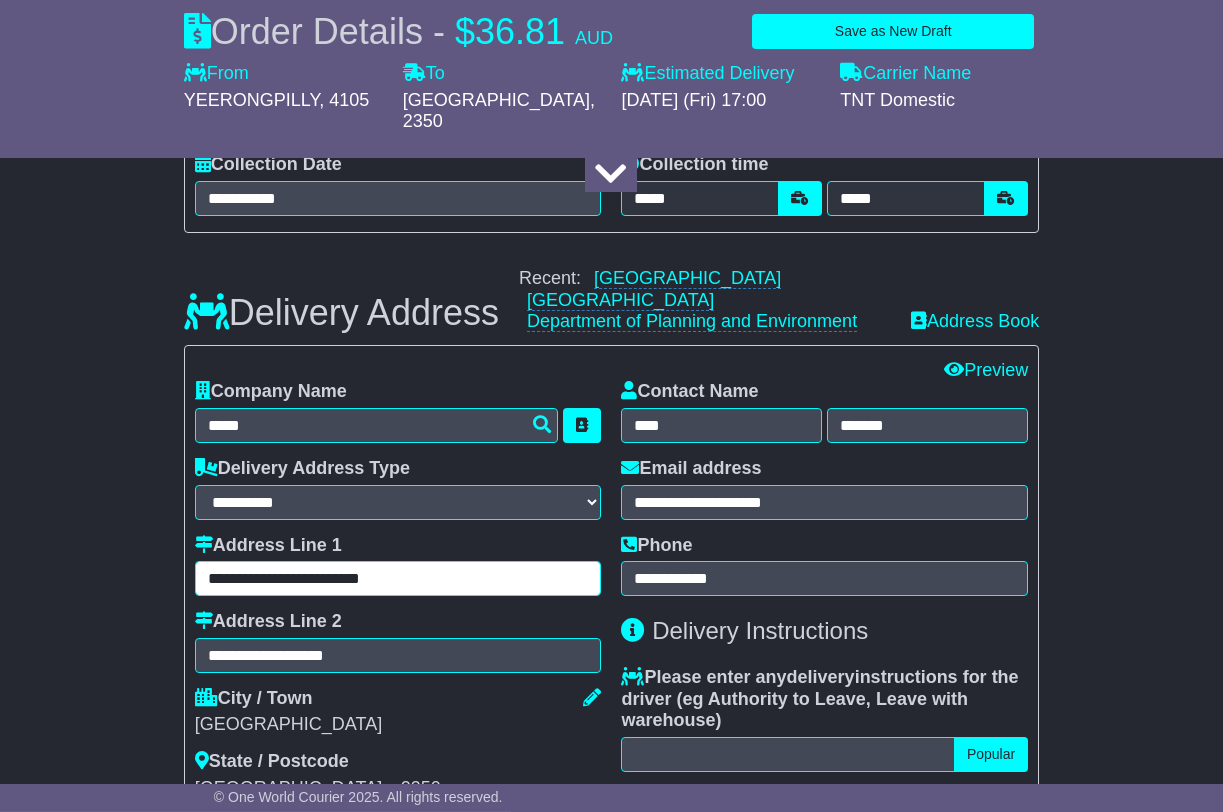 type on "**********" 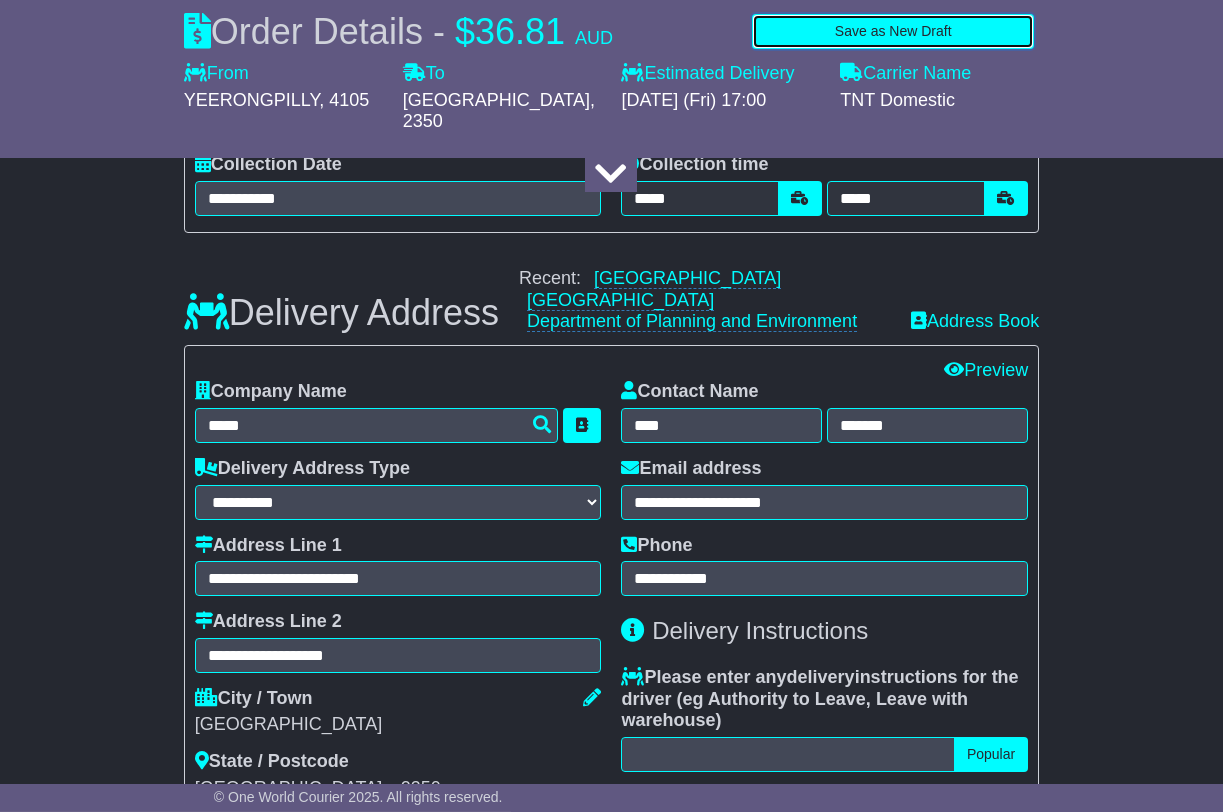 click on "Save as New Draft" at bounding box center [893, 31] 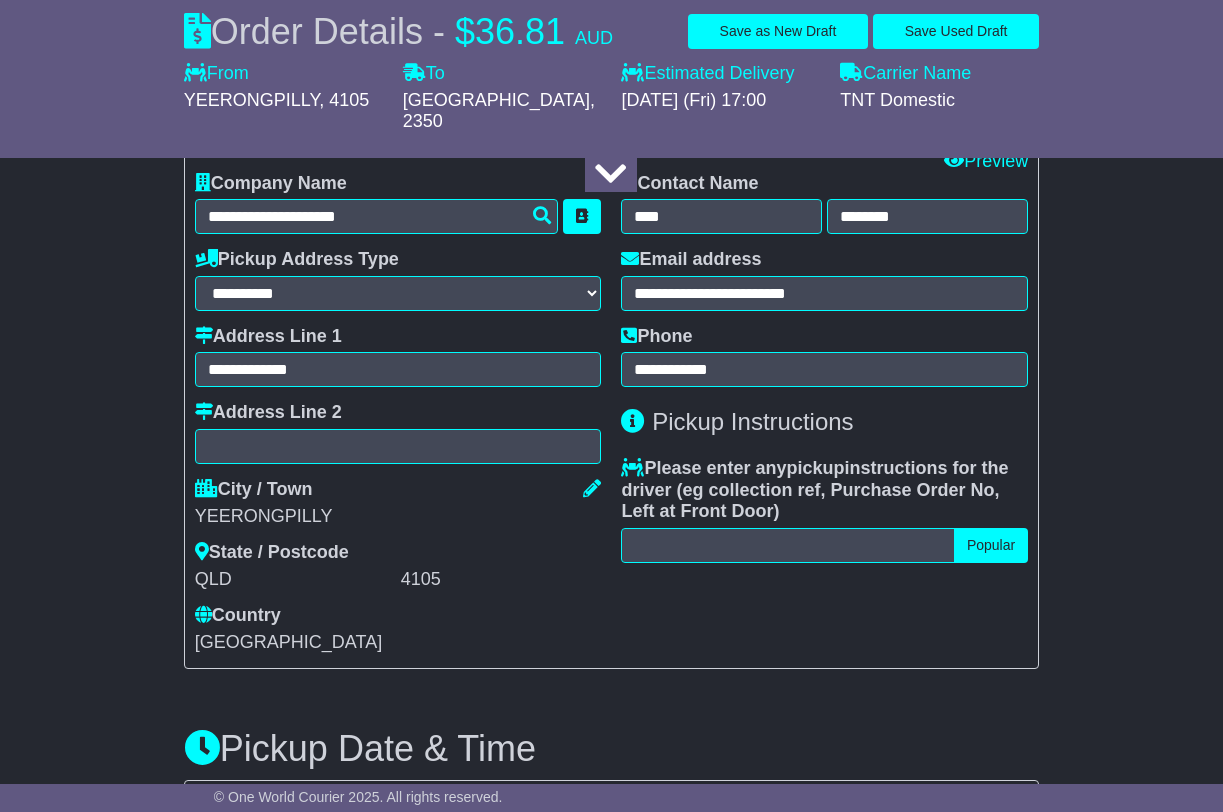 scroll, scrollTop: 0, scrollLeft: 0, axis: both 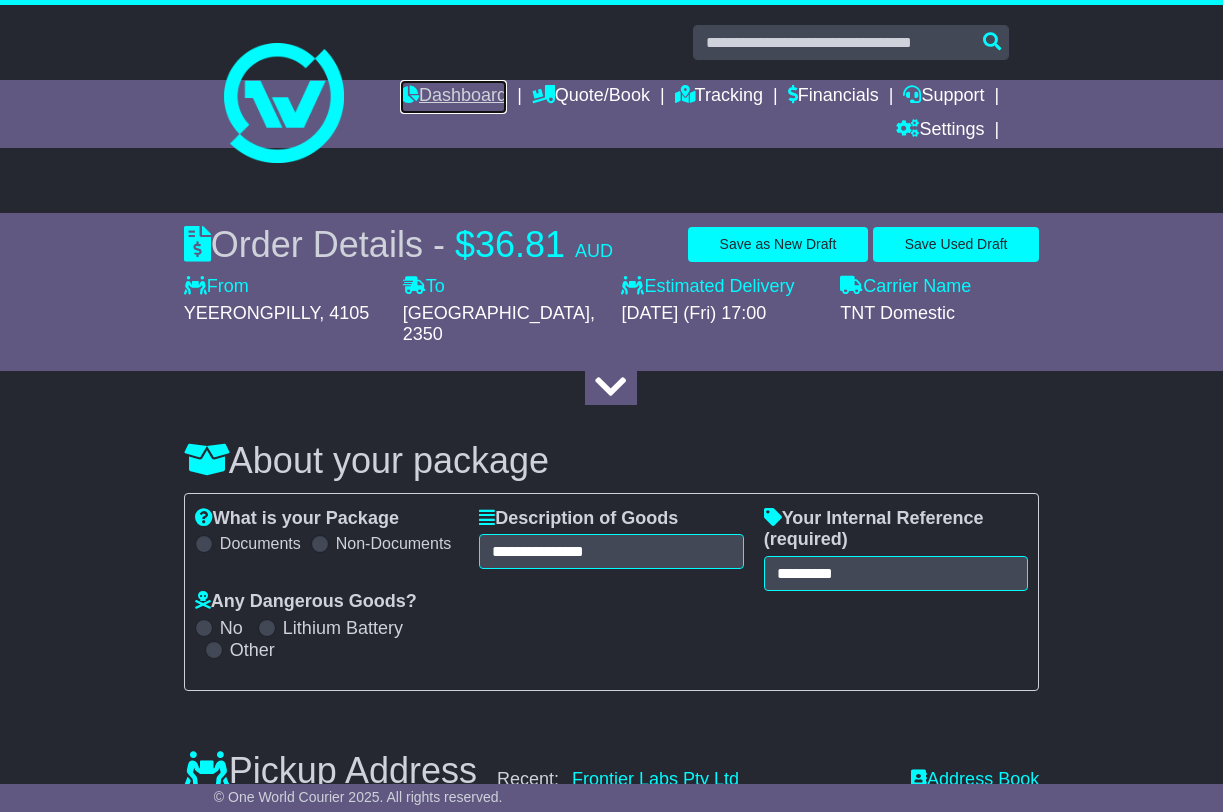 click on "Dashboard" at bounding box center [453, 97] 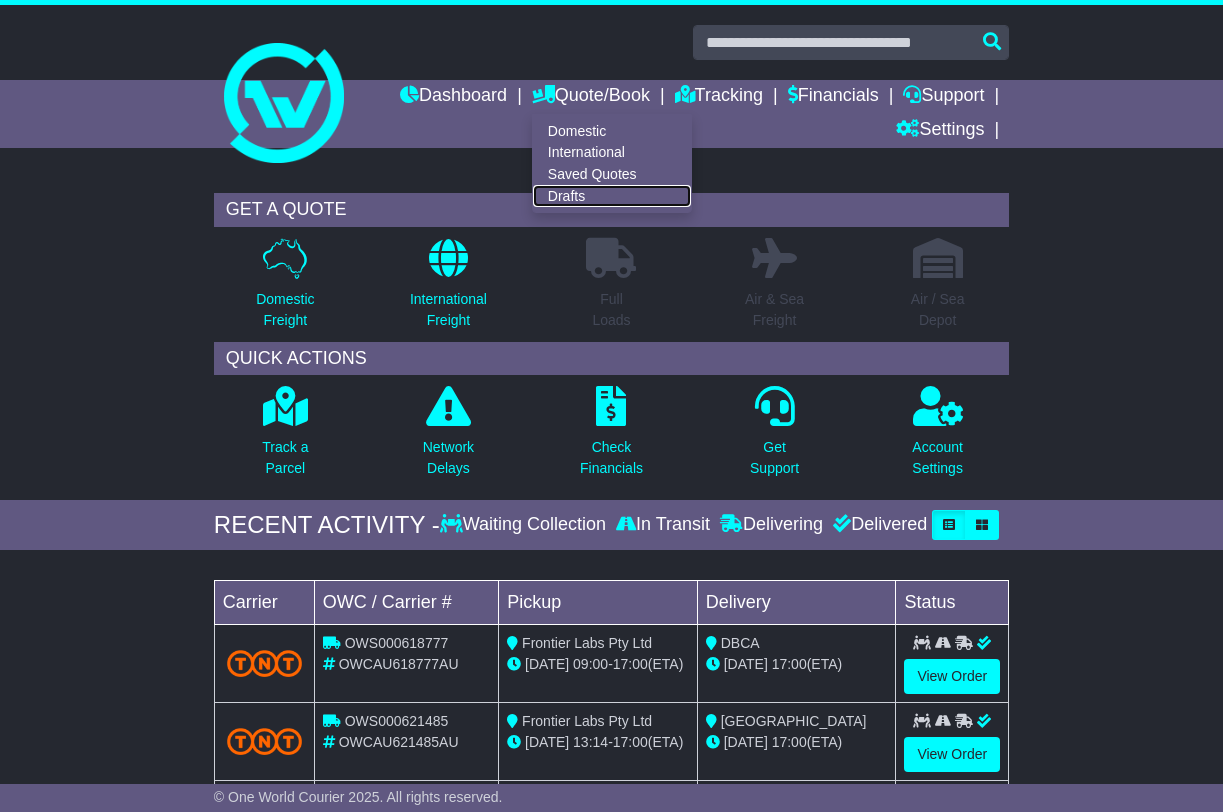 scroll, scrollTop: 0, scrollLeft: 0, axis: both 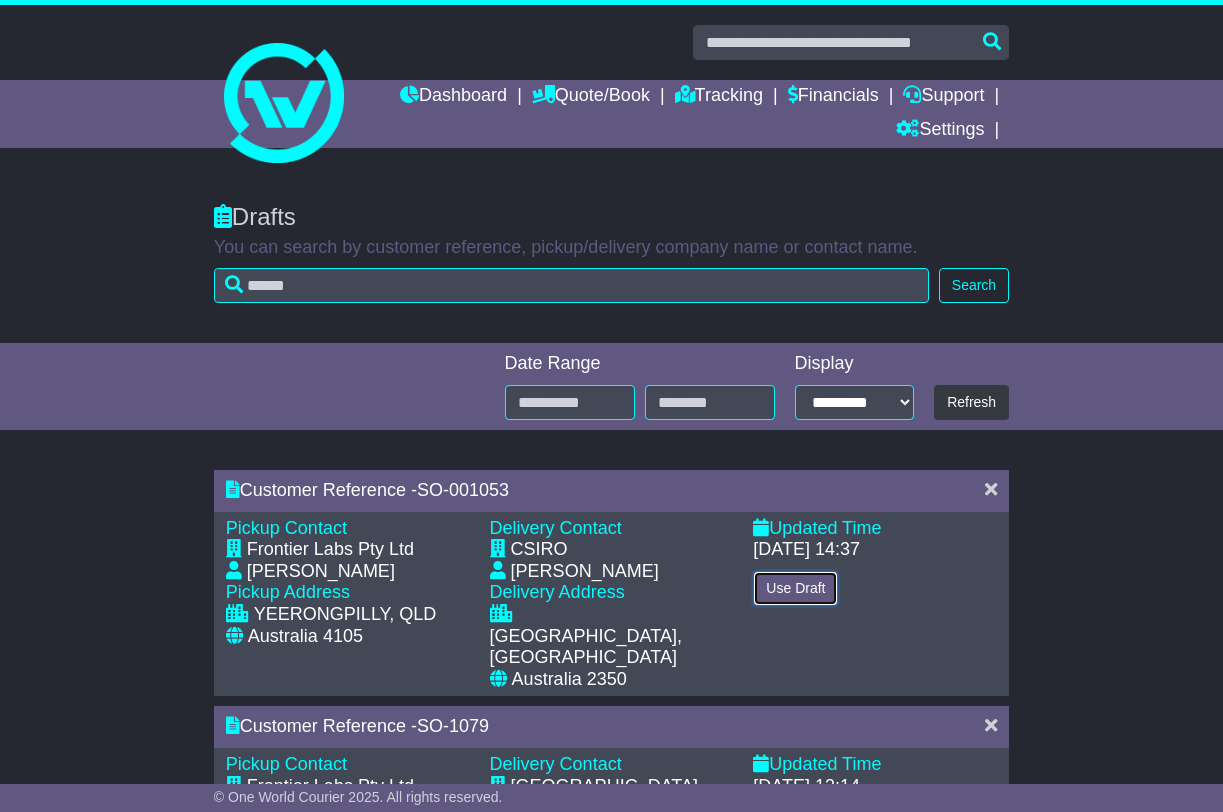 click on "Use Draft" at bounding box center [795, 588] 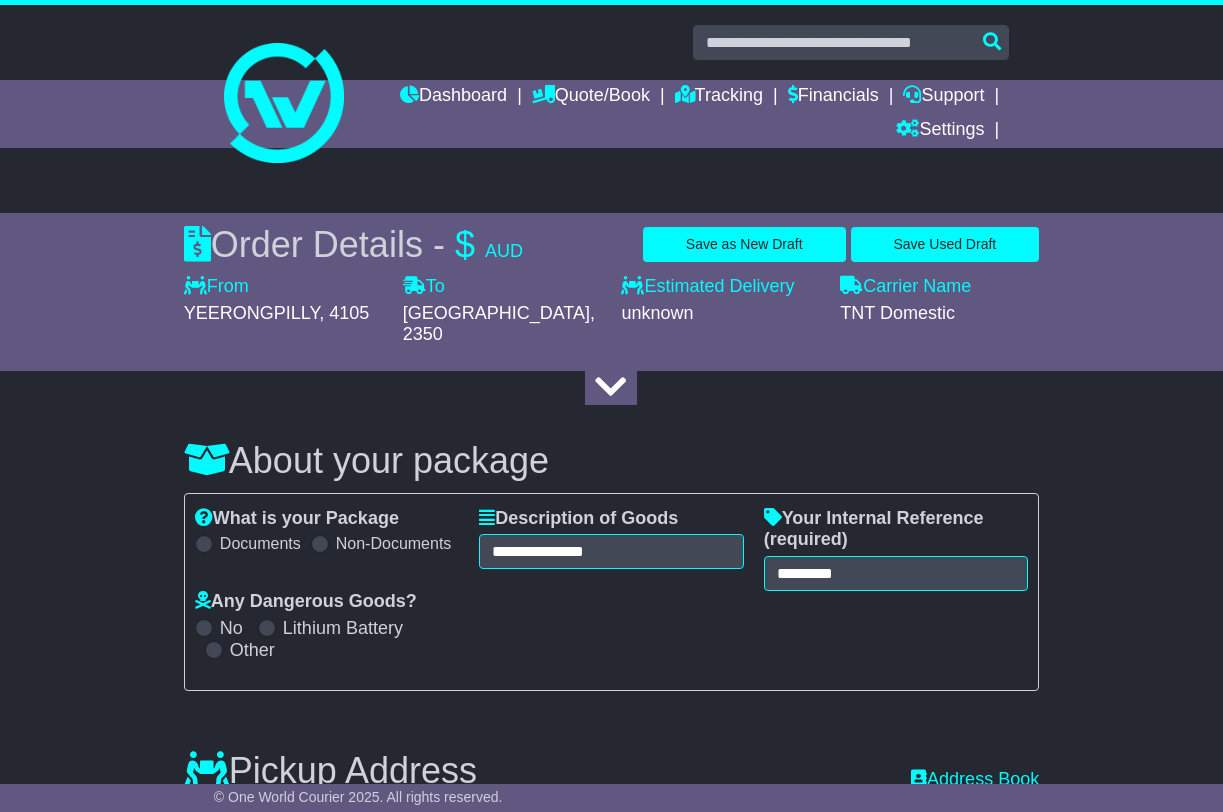 select on "****" 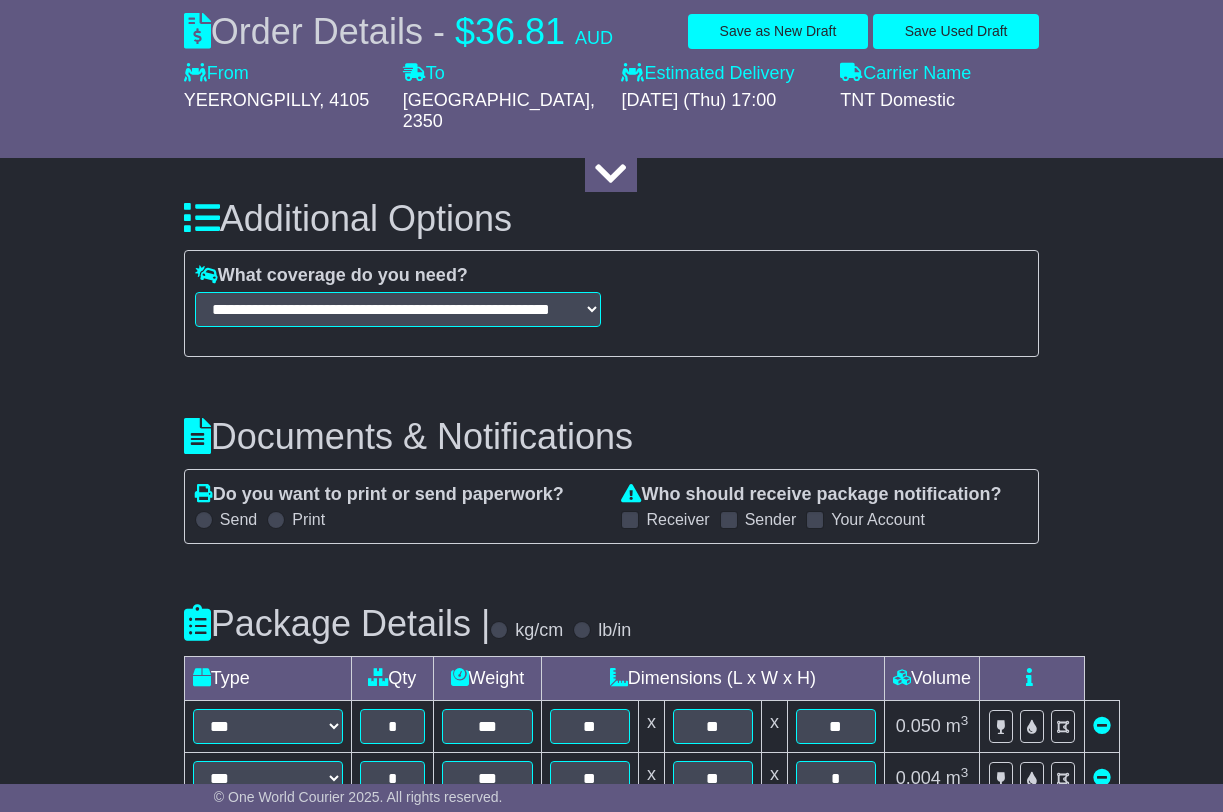 scroll, scrollTop: 2018, scrollLeft: 0, axis: vertical 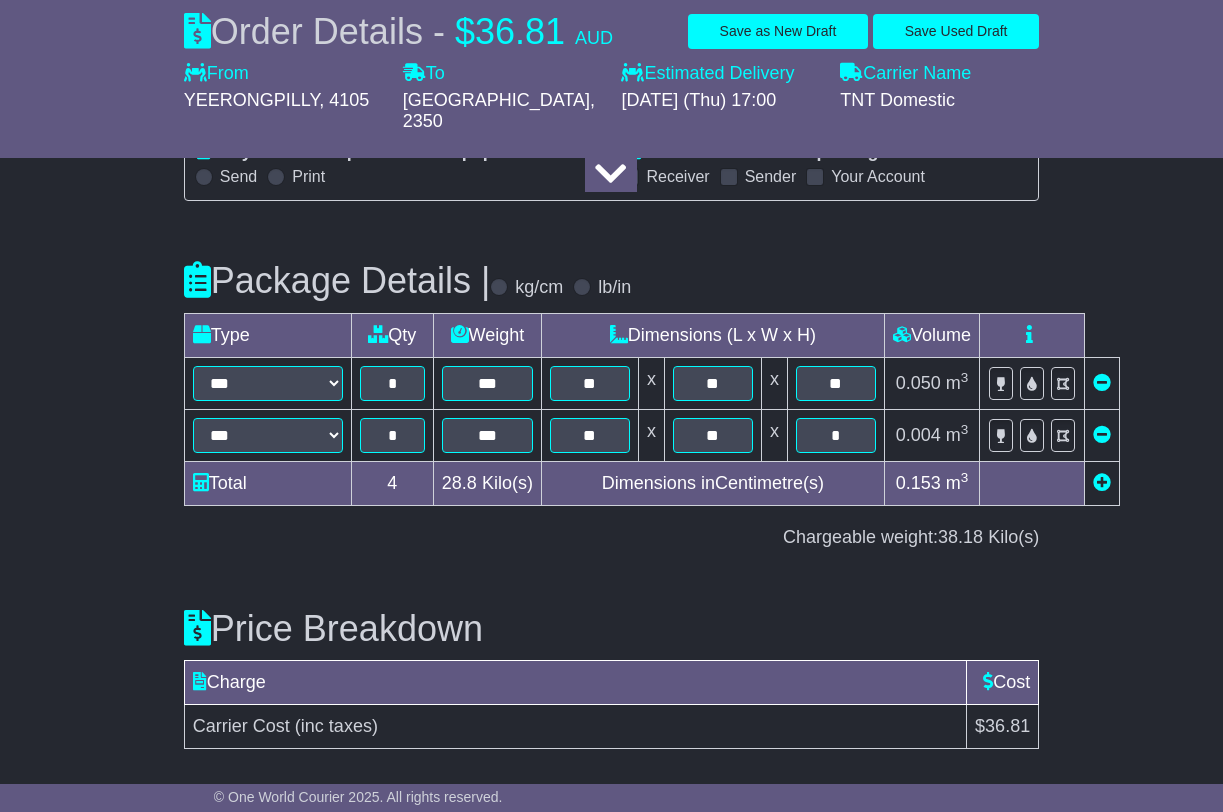 click on "Submit Your Order" at bounding box center [968, 807] 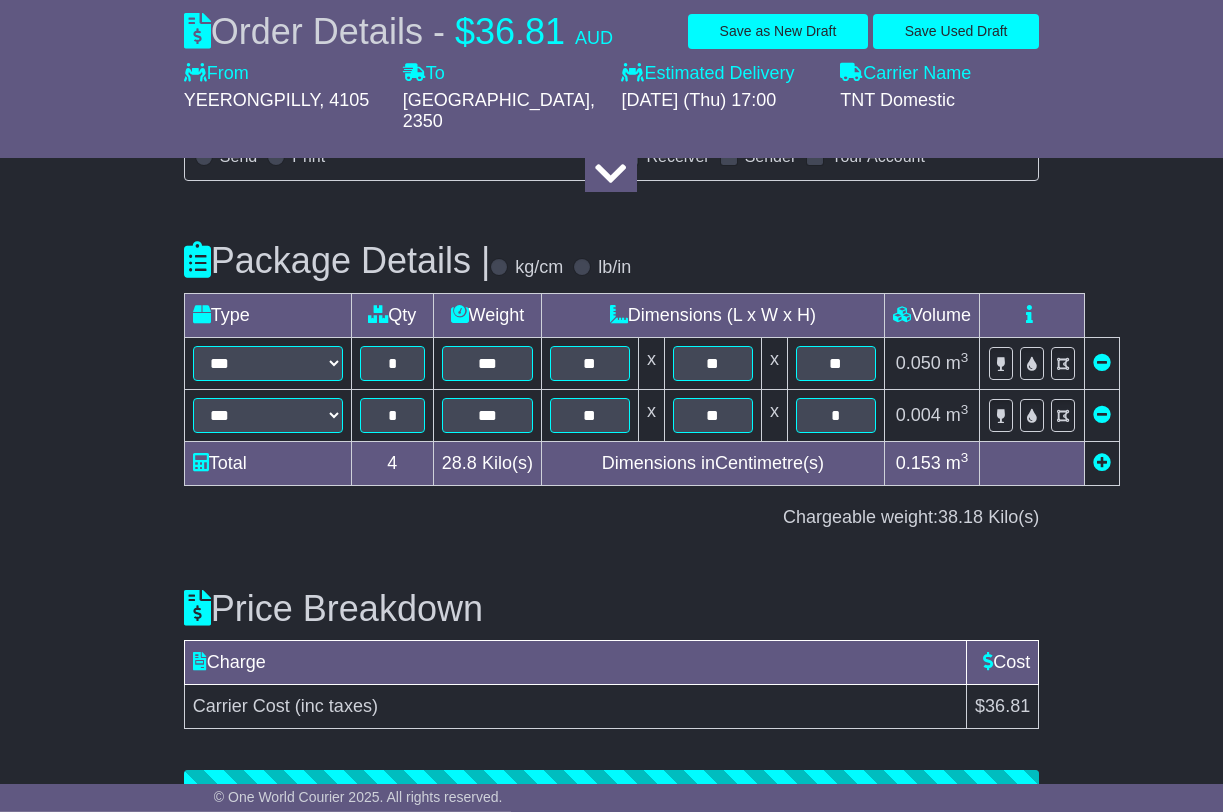 scroll, scrollTop: 2093, scrollLeft: 0, axis: vertical 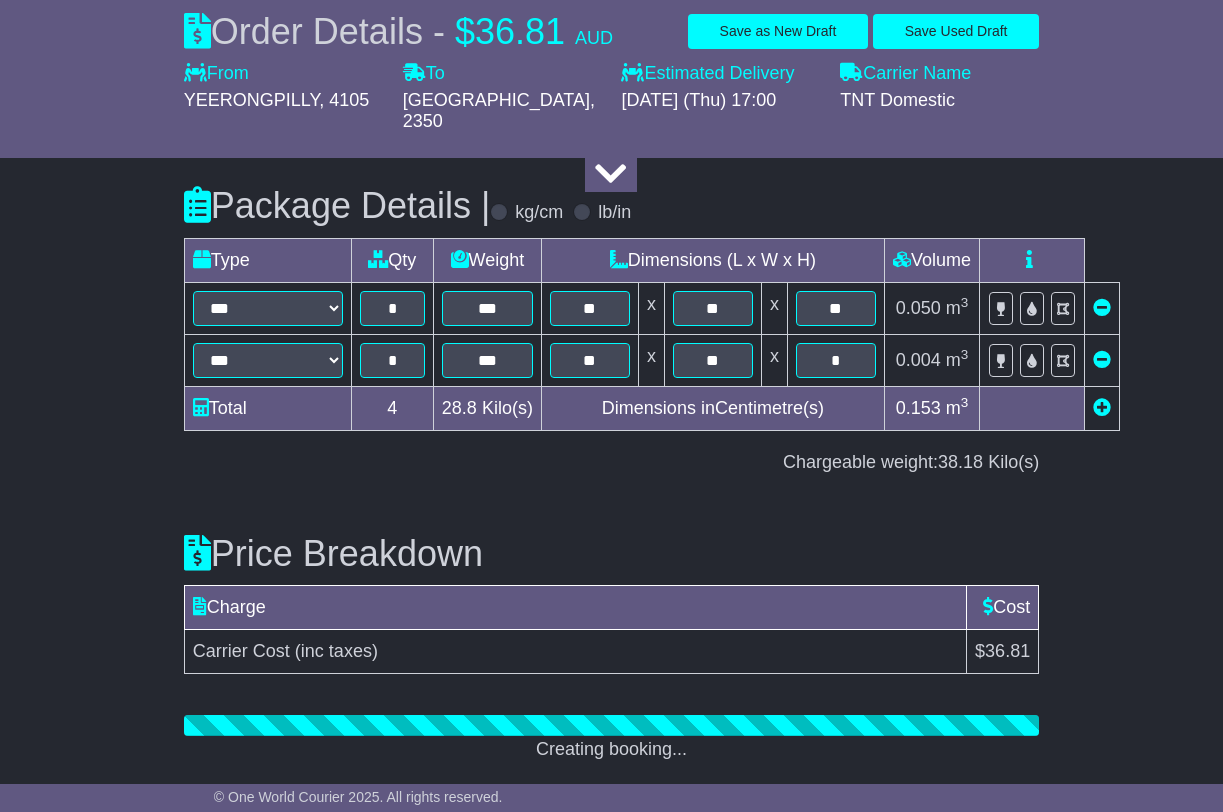 click on "< Back to quote" at bounding box center [246, 807] 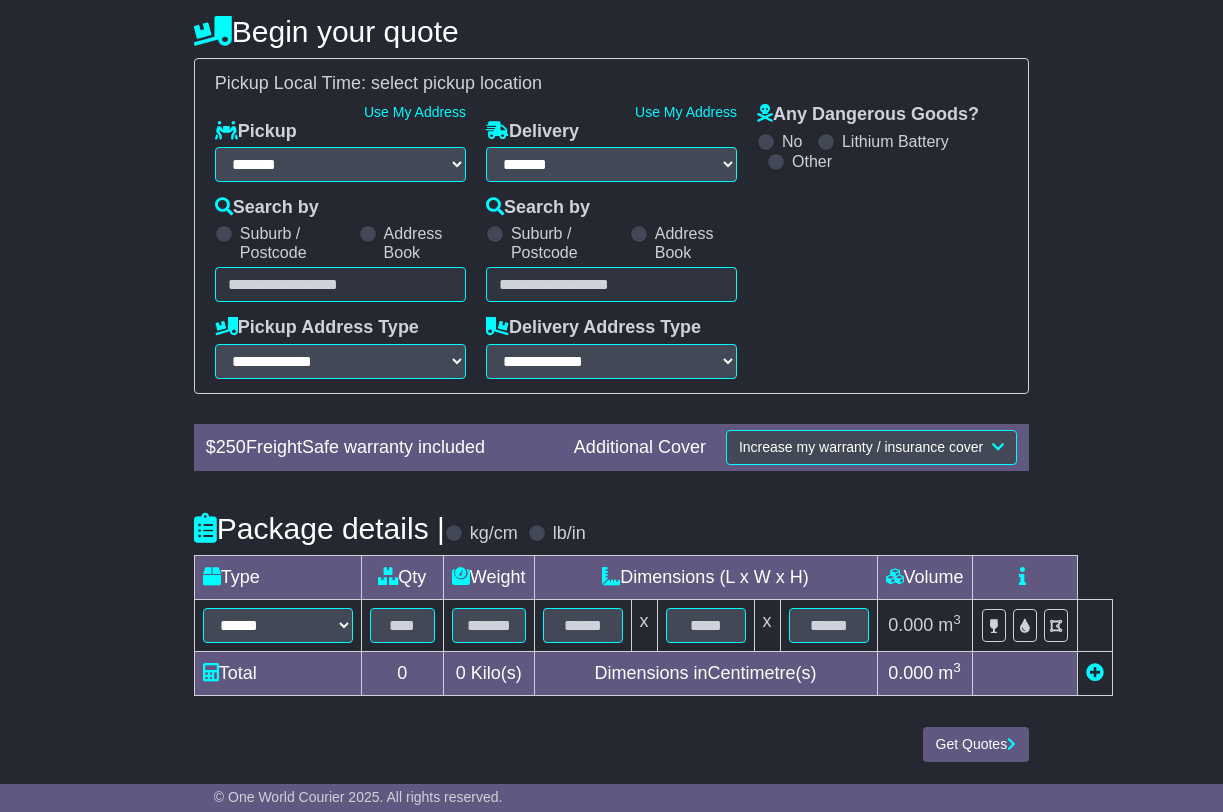 scroll, scrollTop: 0, scrollLeft: 0, axis: both 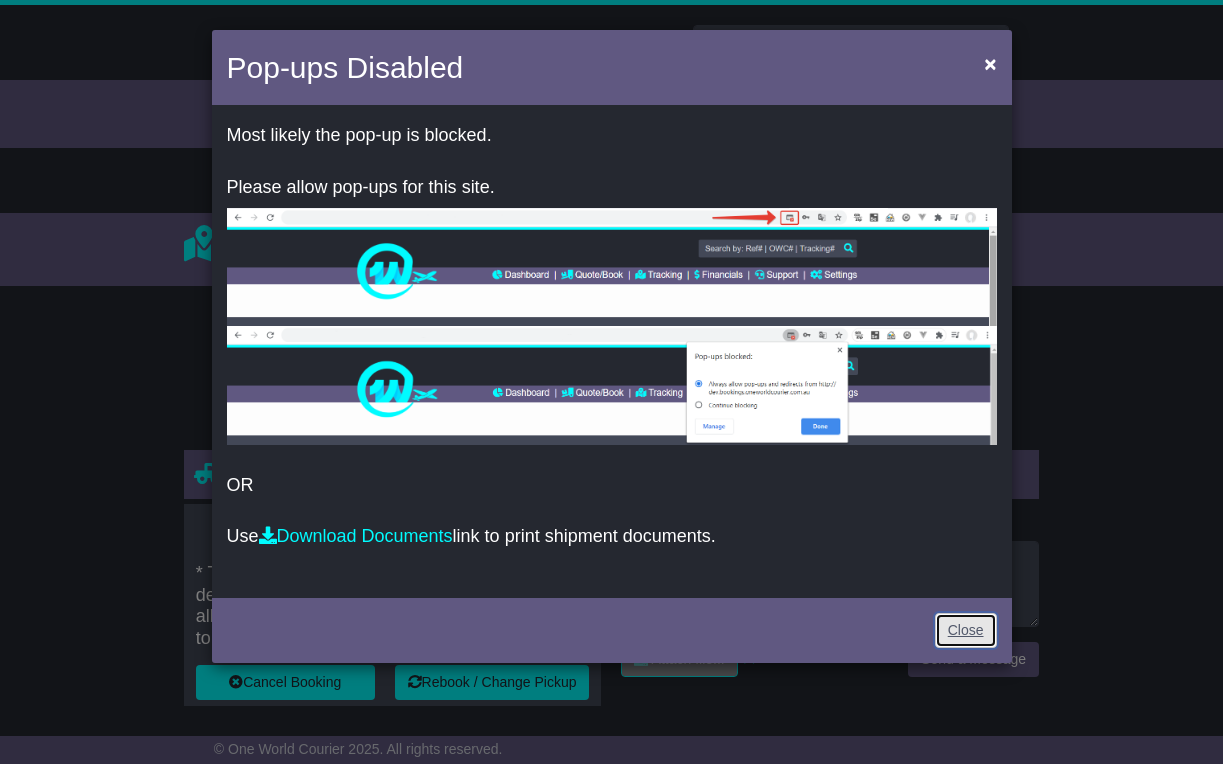 click on "Close" at bounding box center [966, 630] 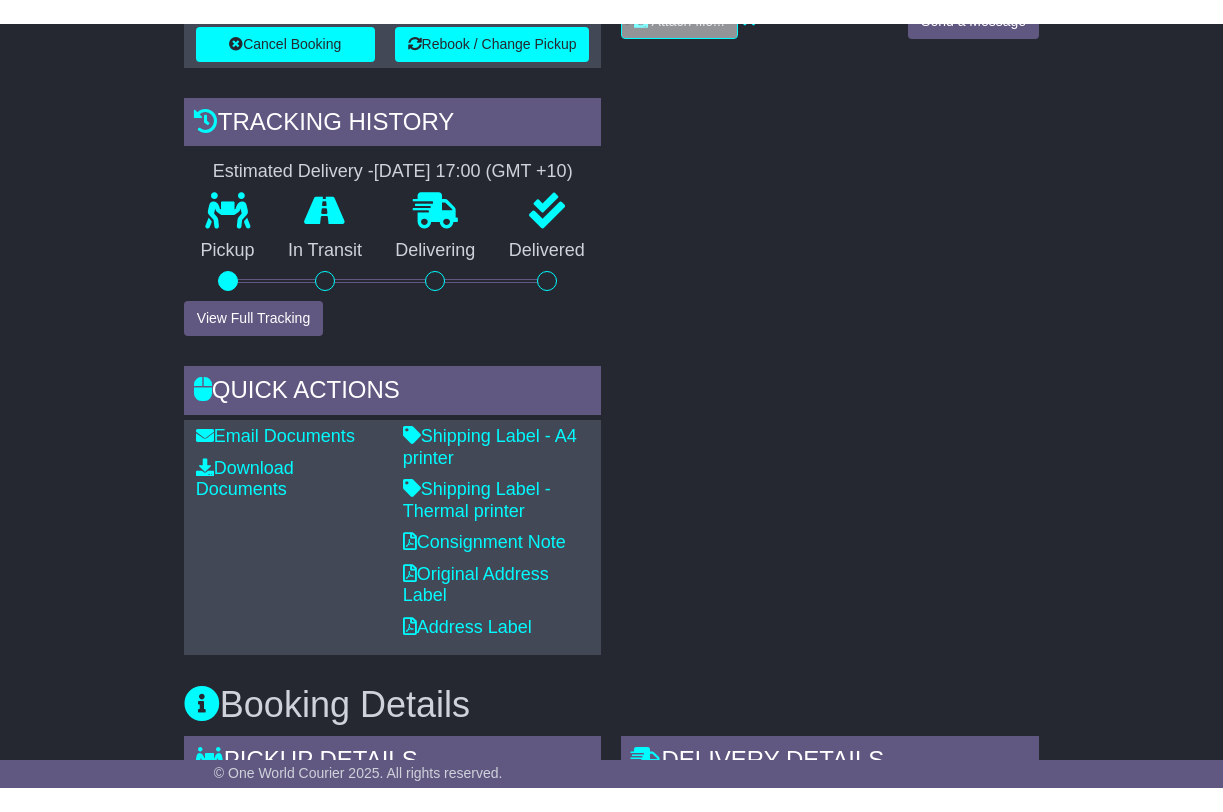 scroll, scrollTop: 674, scrollLeft: 0, axis: vertical 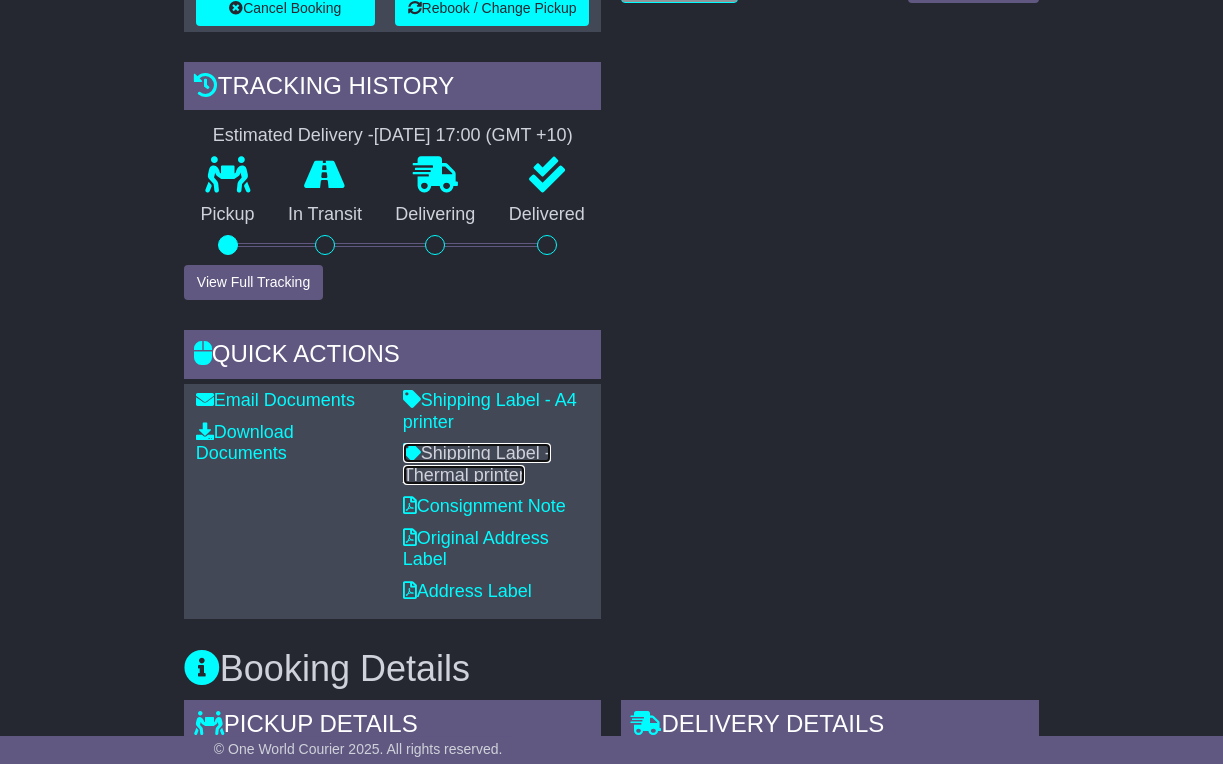 click on "Shipping Label - Thermal printer" at bounding box center [477, 464] 